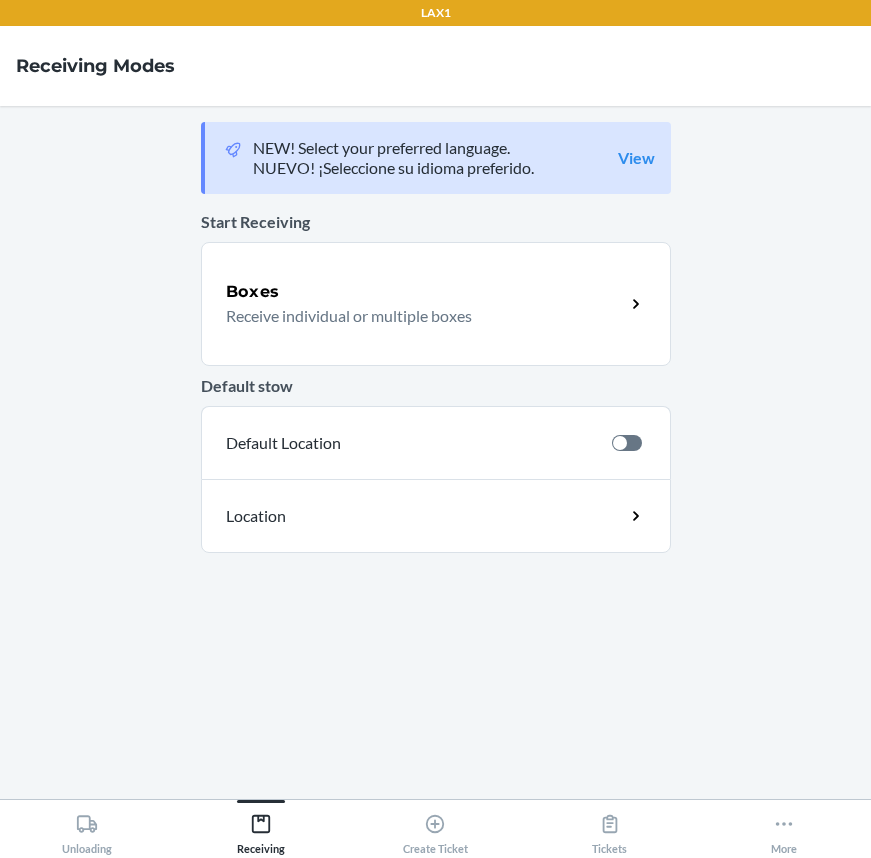 scroll, scrollTop: 0, scrollLeft: 0, axis: both 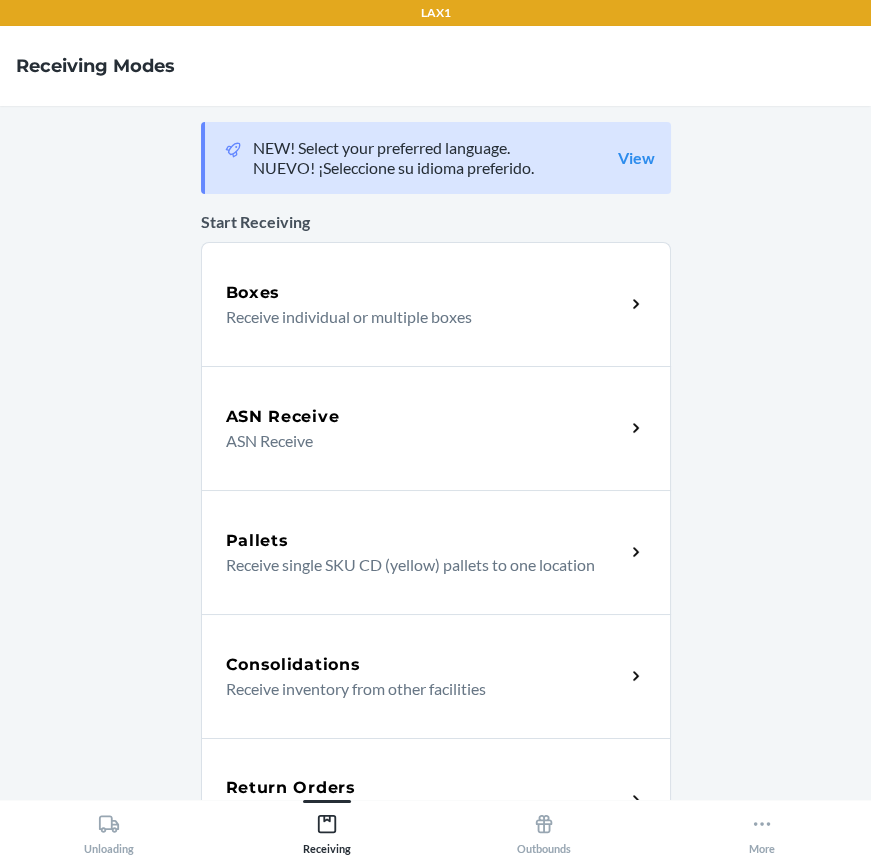 click on "Return Orders Receive return order package items" at bounding box center [436, 800] 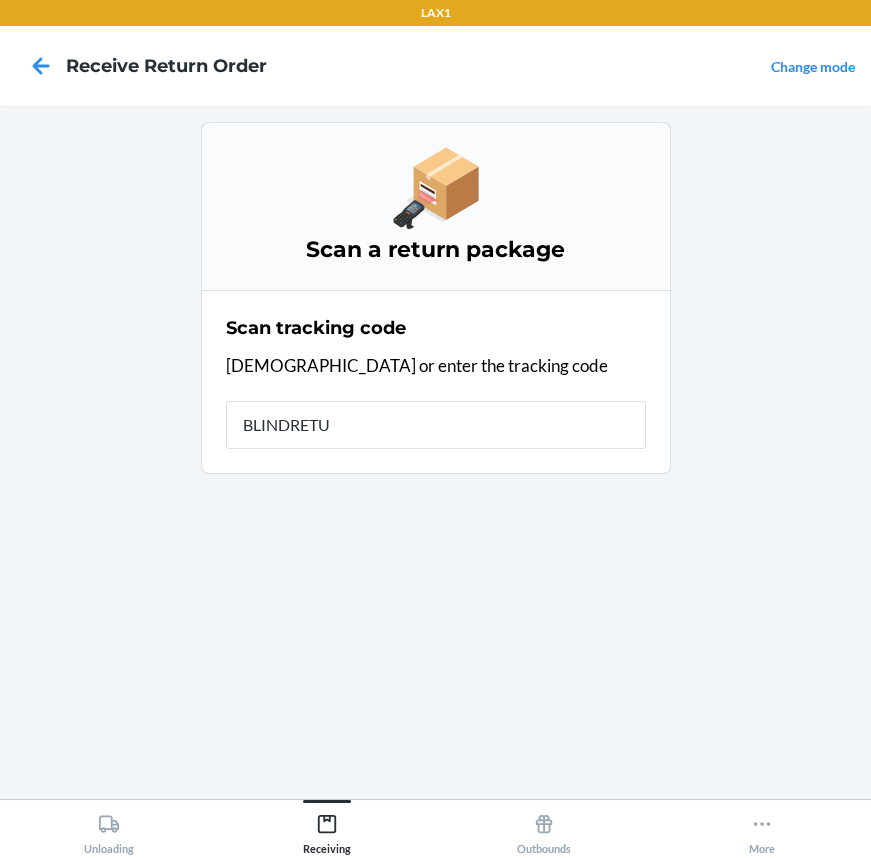 type on "BLINDRETUR" 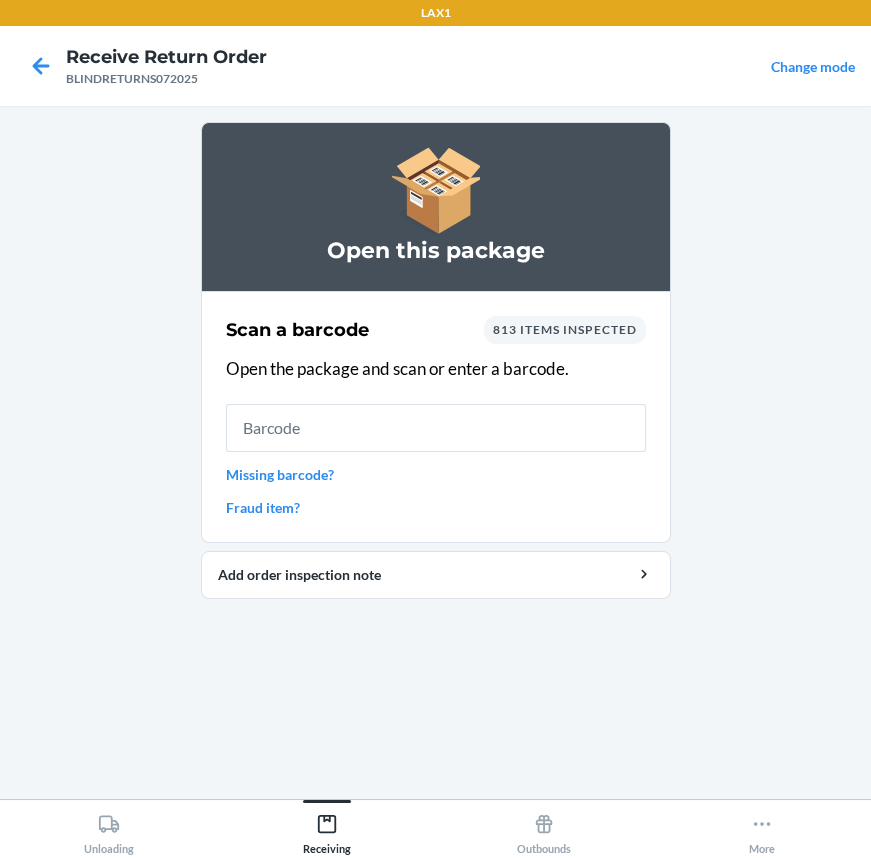 click on "813 items inspected" at bounding box center [565, 330] 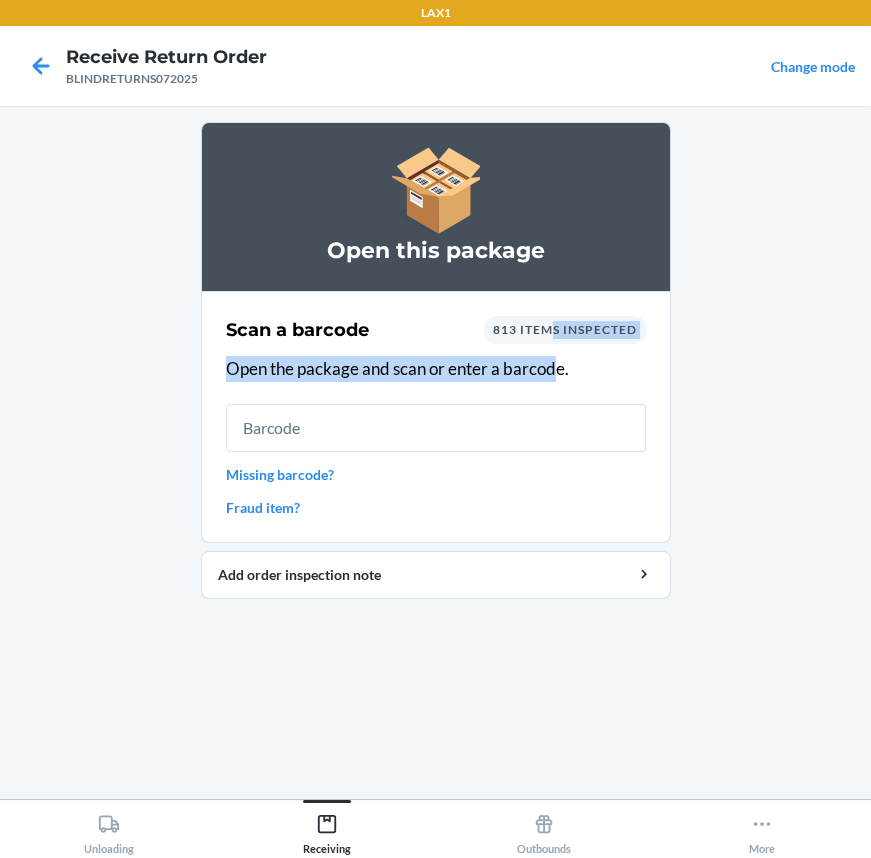 click on "Scan a barcode 813 items inspected Open the package and scan or enter a barcode. Missing barcode? Fraud item?" at bounding box center (436, 417) 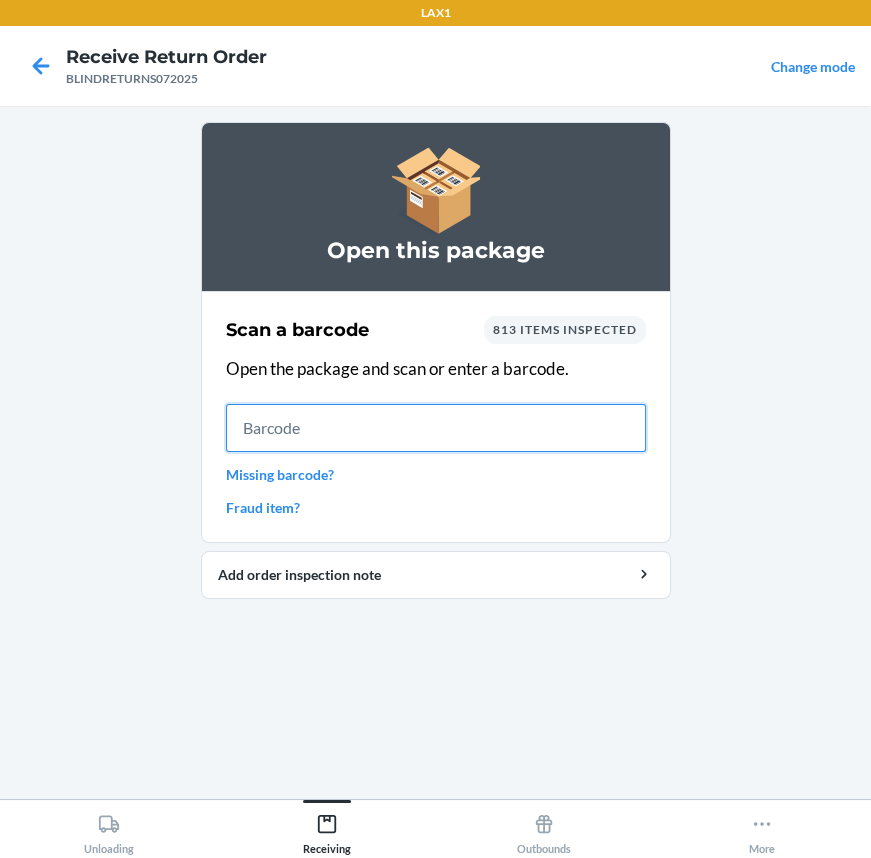 click at bounding box center (436, 428) 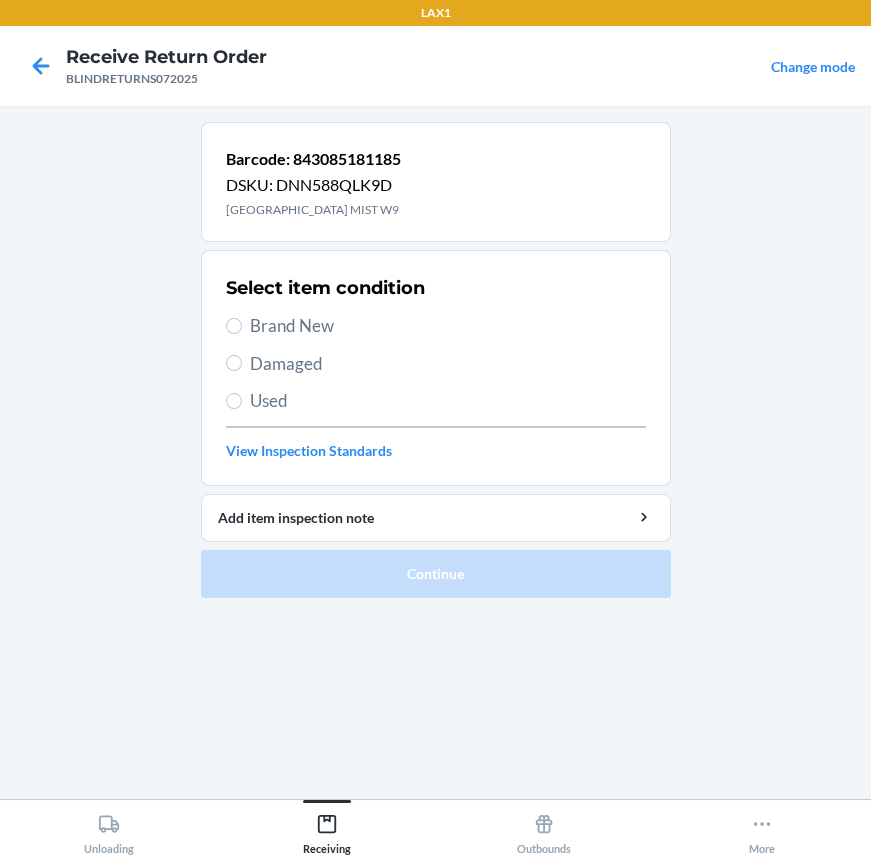 click on "Brand New" at bounding box center [448, 326] 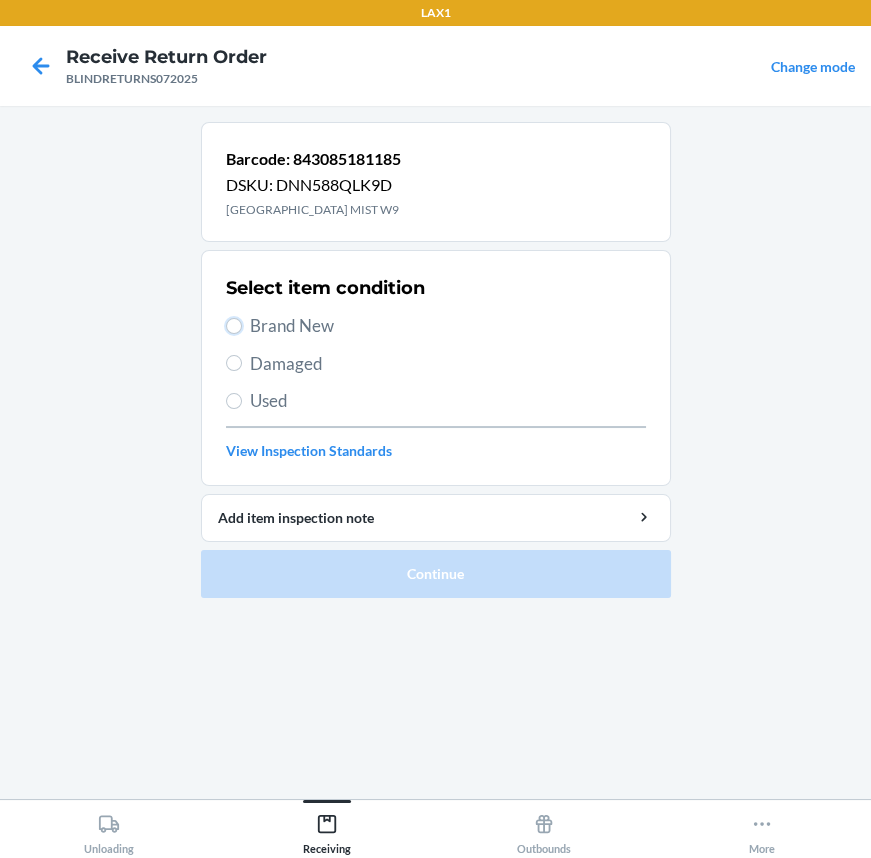 click on "Brand New" at bounding box center [234, 326] 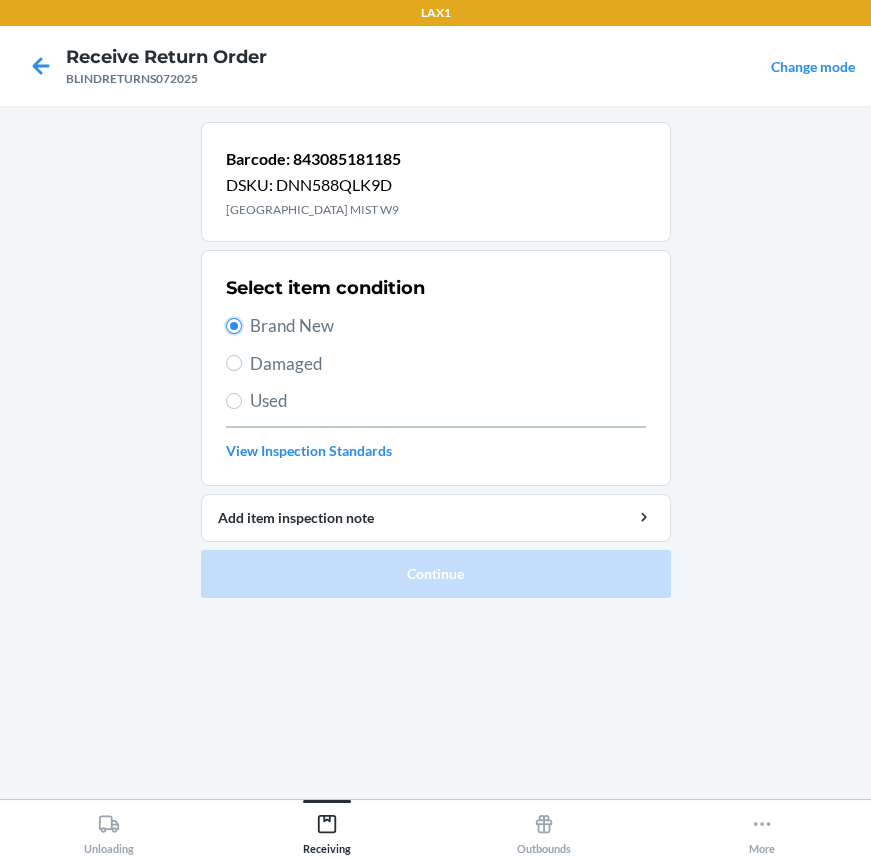 radio on "true" 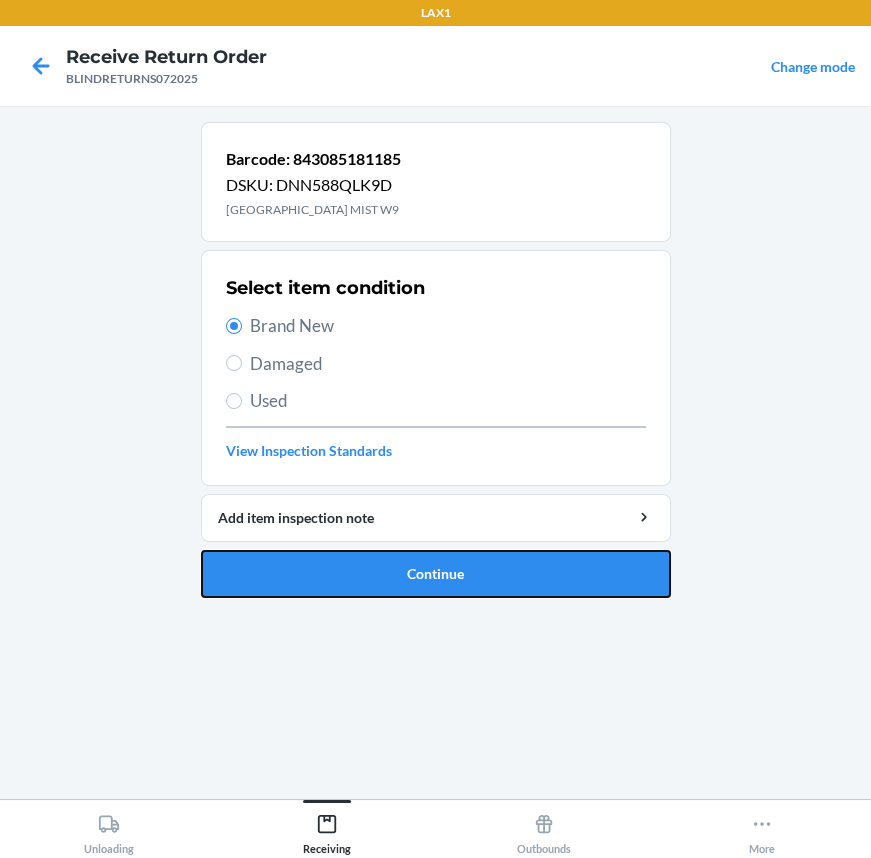 click on "Continue" at bounding box center [436, 574] 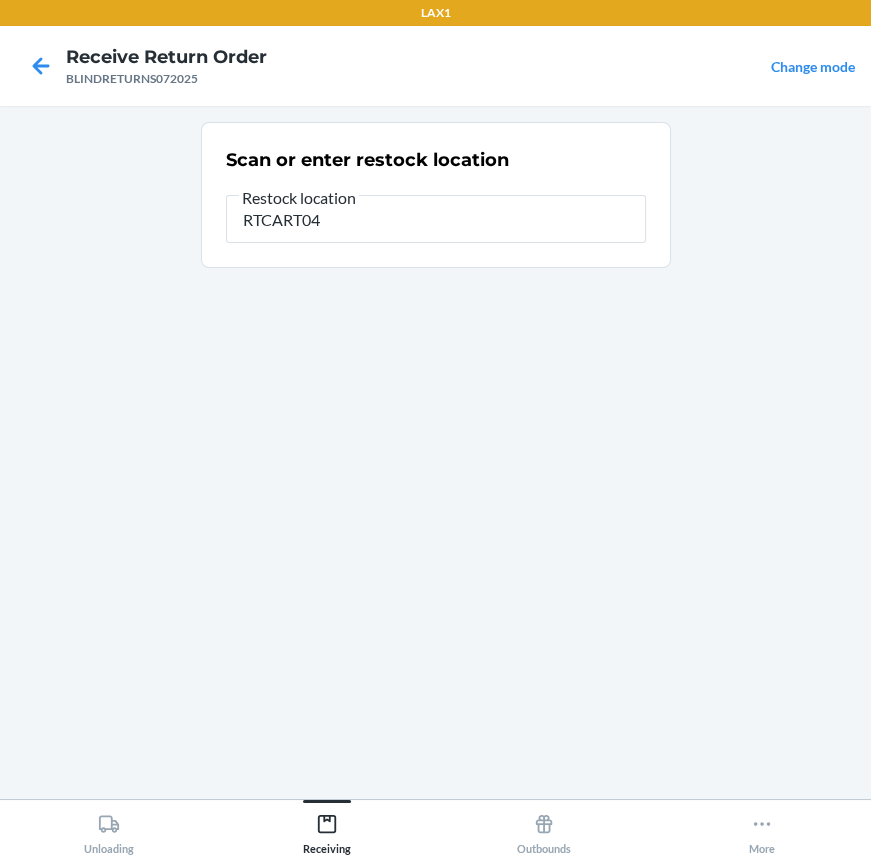 type on "RTCART042" 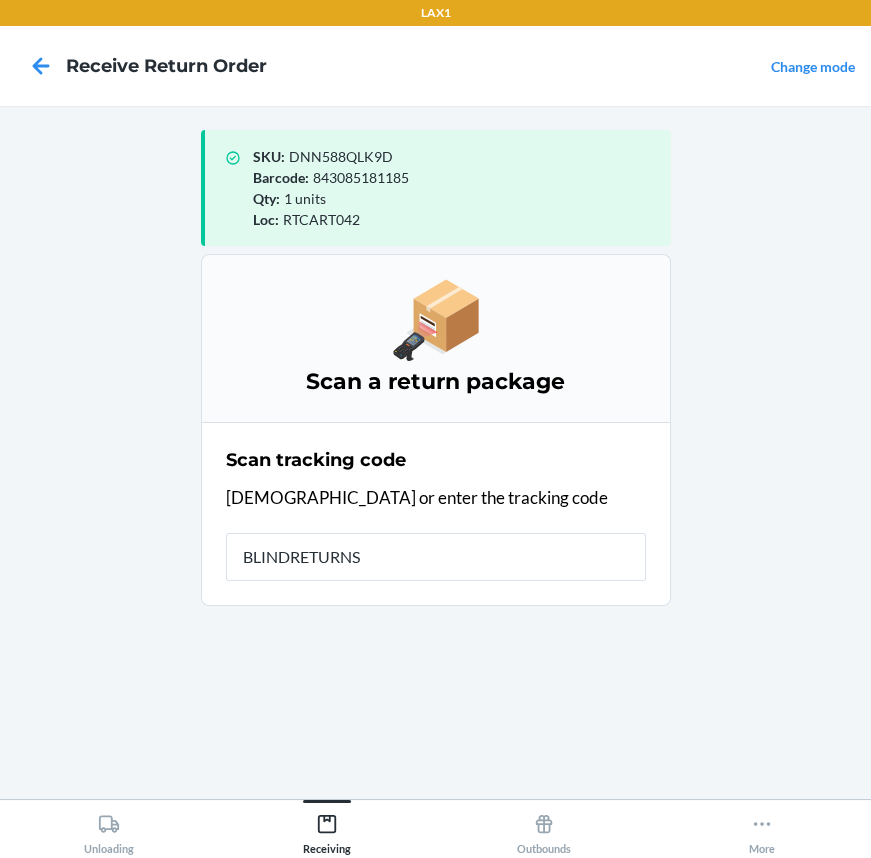 type on "BLINDRETURNS0" 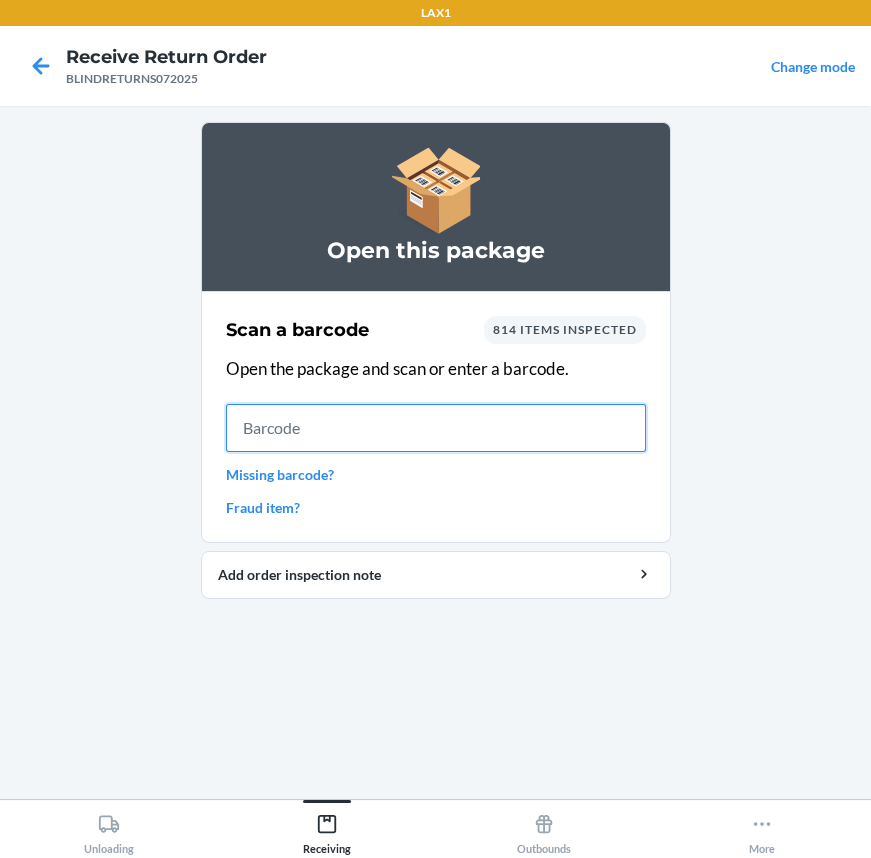 click at bounding box center [436, 428] 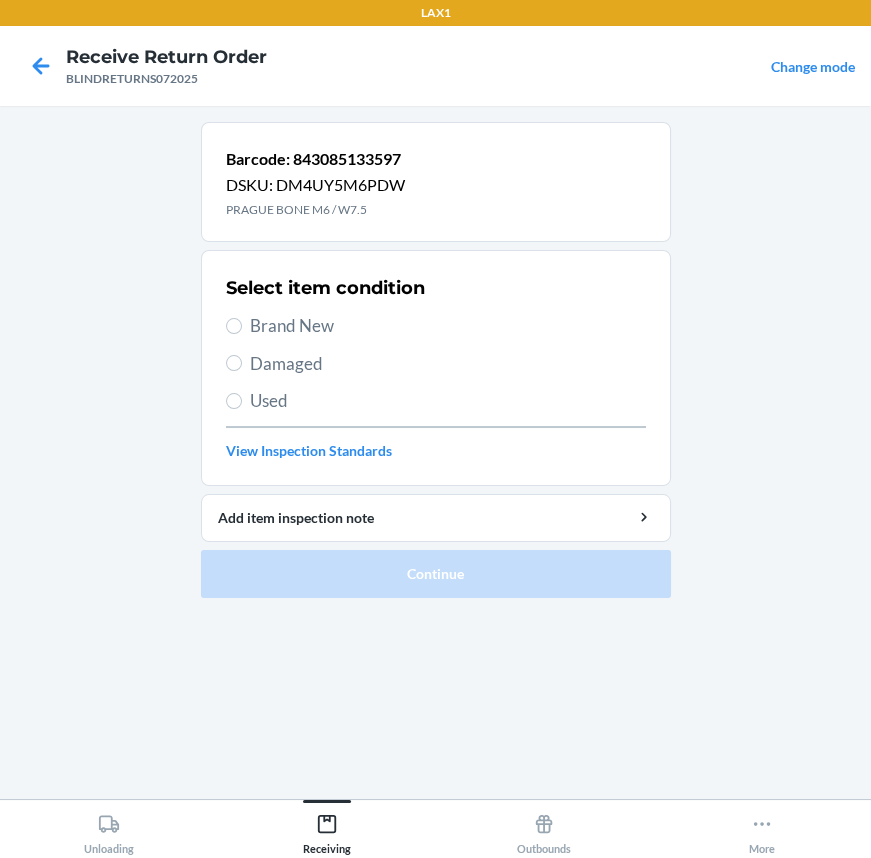 click on "Brand New" at bounding box center [448, 326] 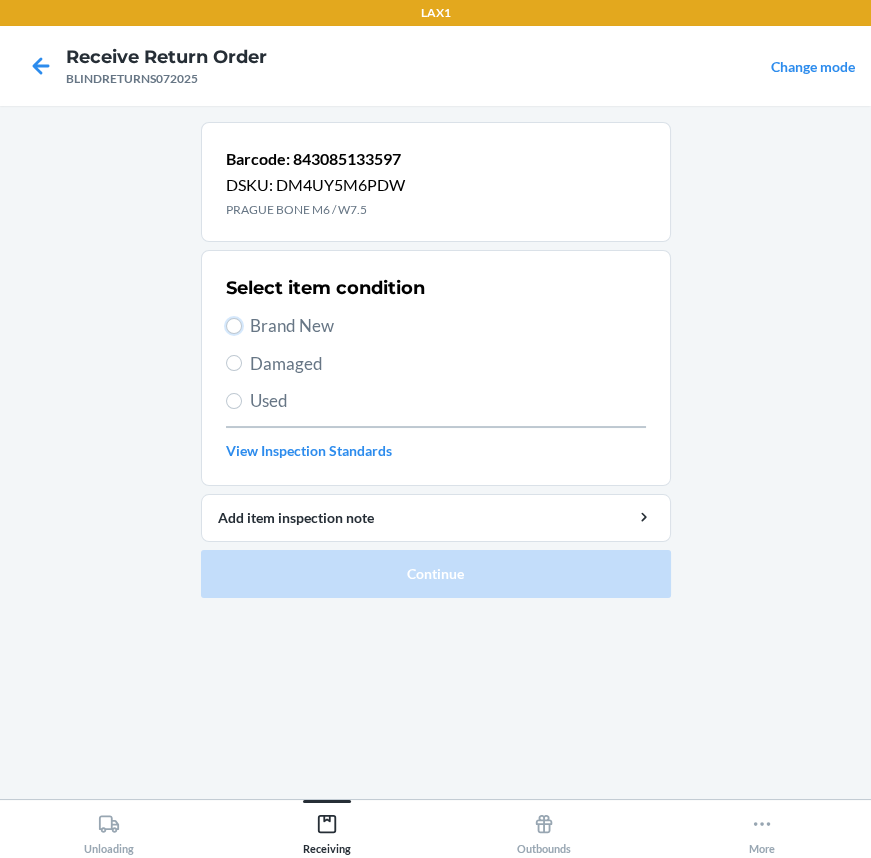 click on "Brand New" at bounding box center (234, 326) 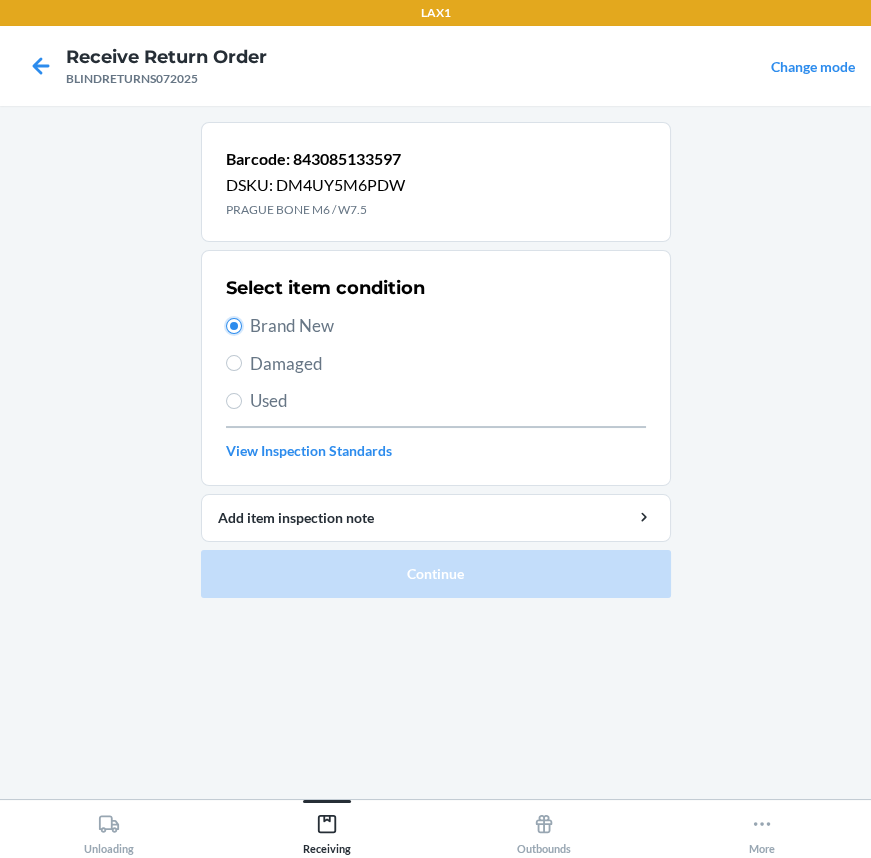 radio on "true" 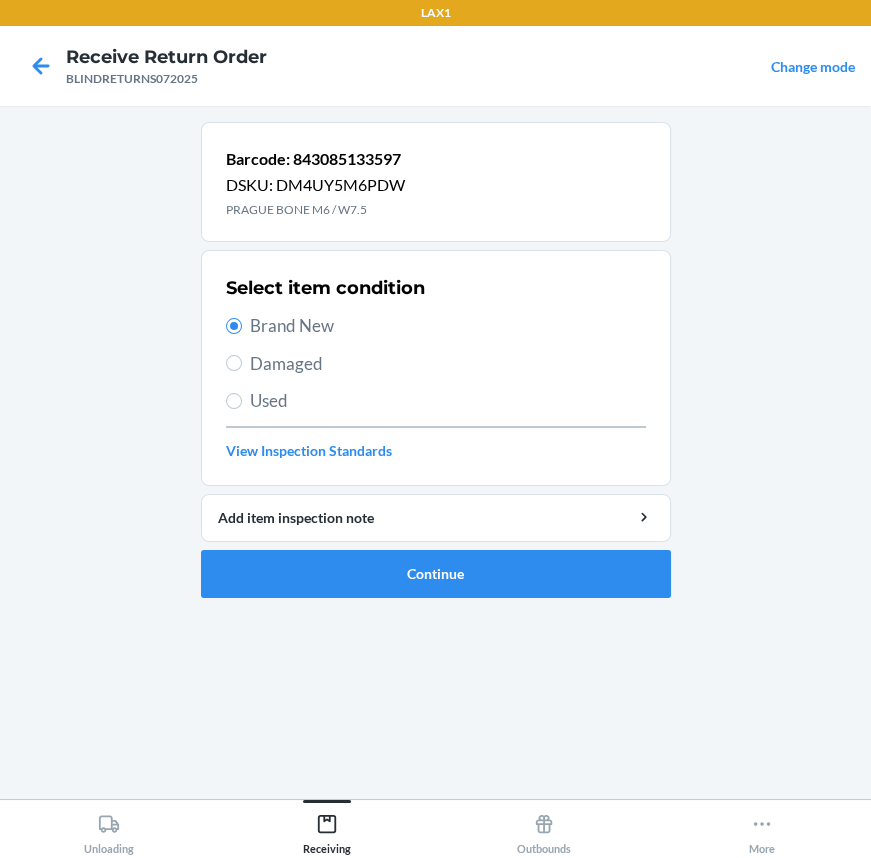 click on "Barcode: 843085133597 DSKU: DM4UY5M6PDW PRAGUE BONE M6 / W7.5 Select item condition Brand New Damaged Used View Inspection Standards Add item inspection note Continue" at bounding box center [436, 368] 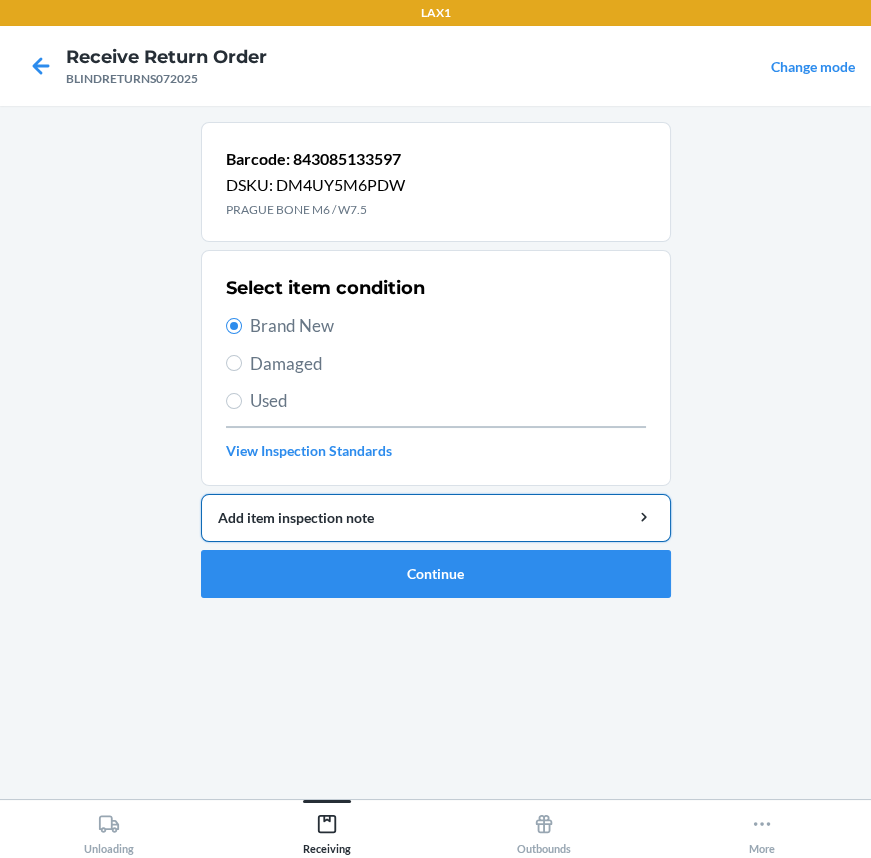 click on "Add item inspection note" at bounding box center (436, 518) 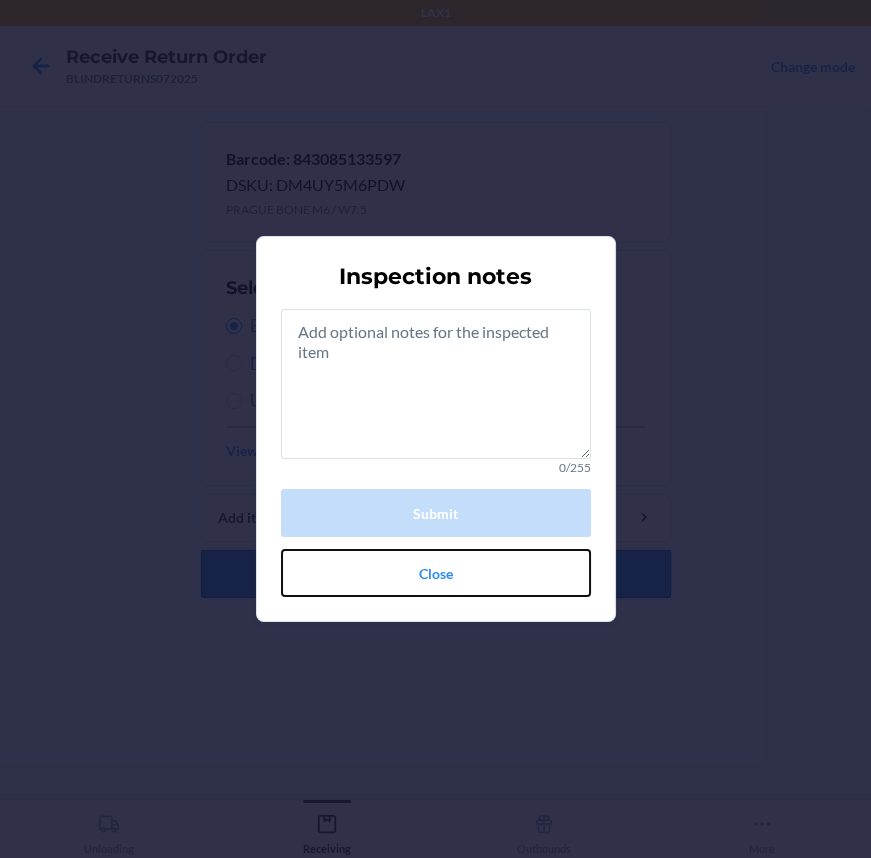 click on "Close" at bounding box center [436, 573] 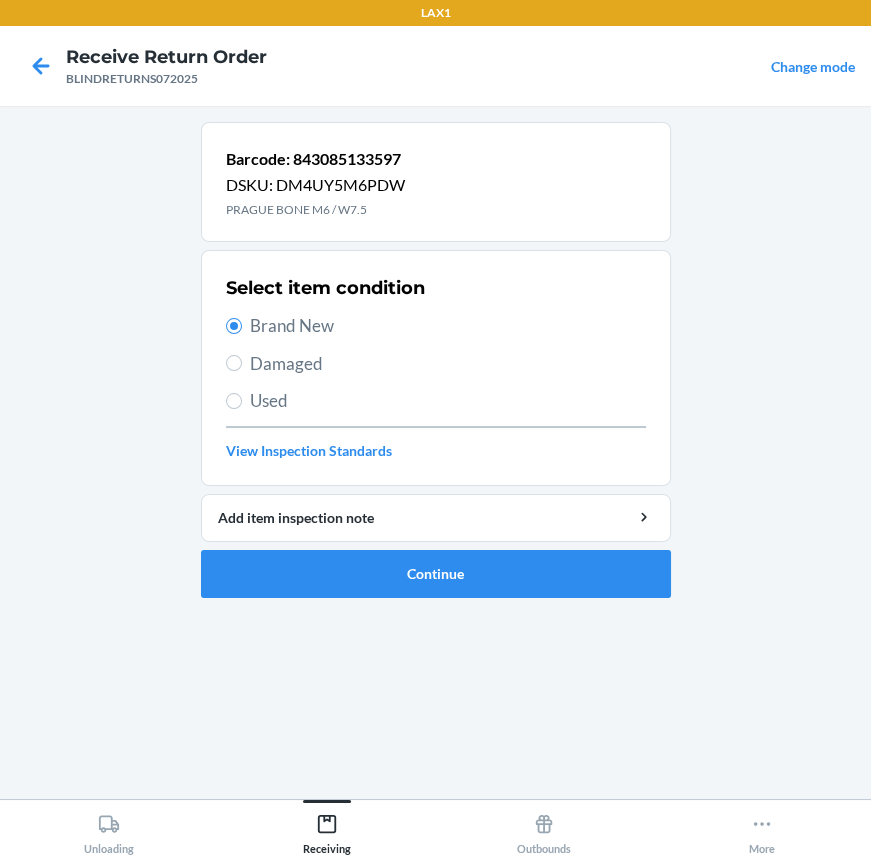 click on "Brand New" at bounding box center [448, 326] 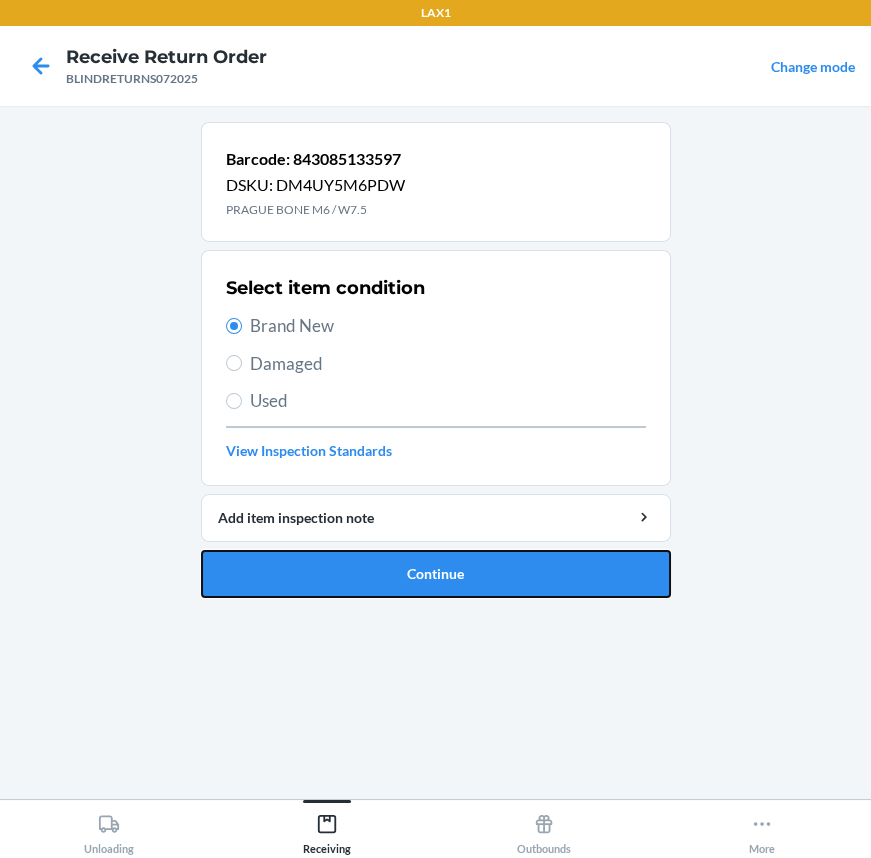 click on "Continue" at bounding box center (436, 574) 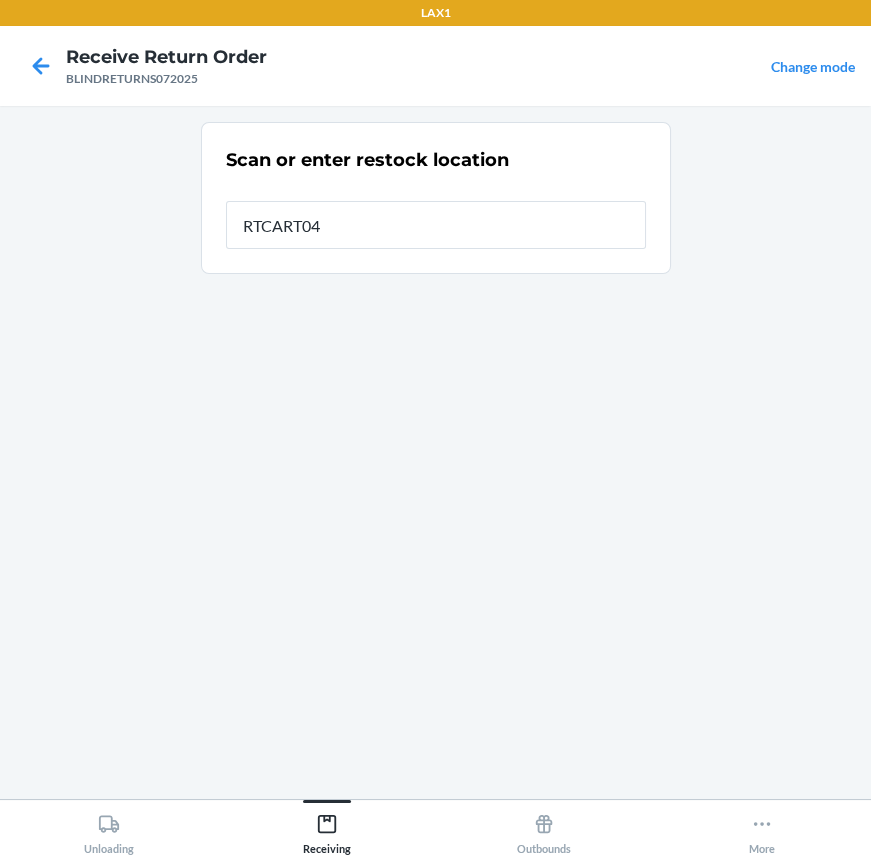 type on "RTCART042" 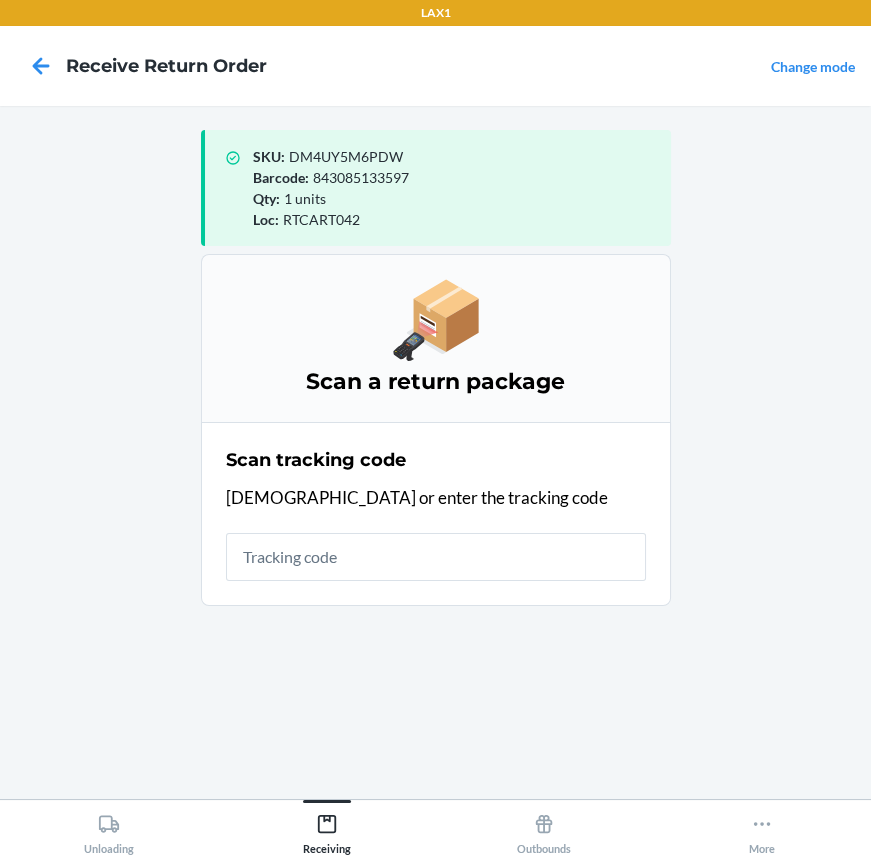 drag, startPoint x: 294, startPoint y: 528, endPoint x: 270, endPoint y: 538, distance: 26 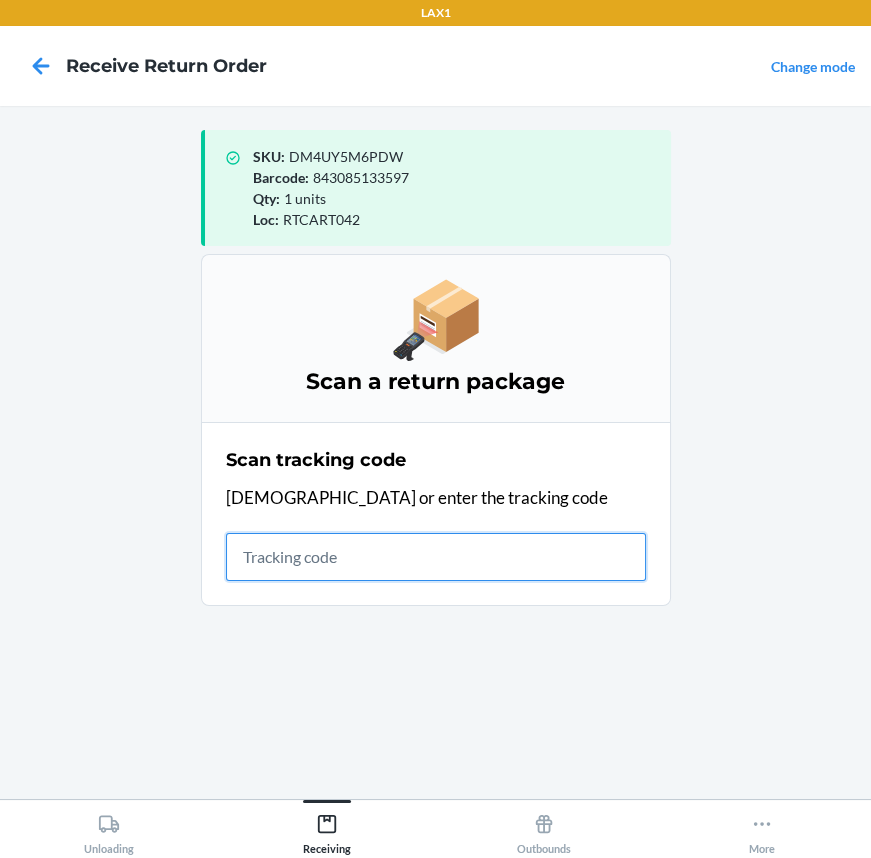 click at bounding box center (436, 557) 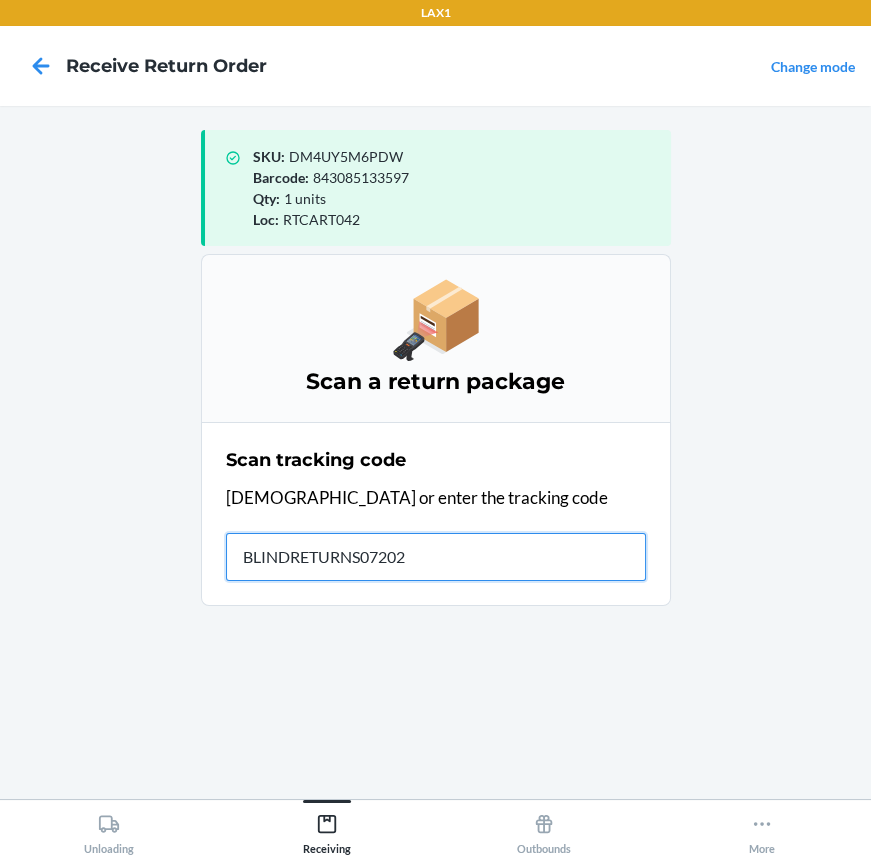 type on "BLINDRETURNS072025" 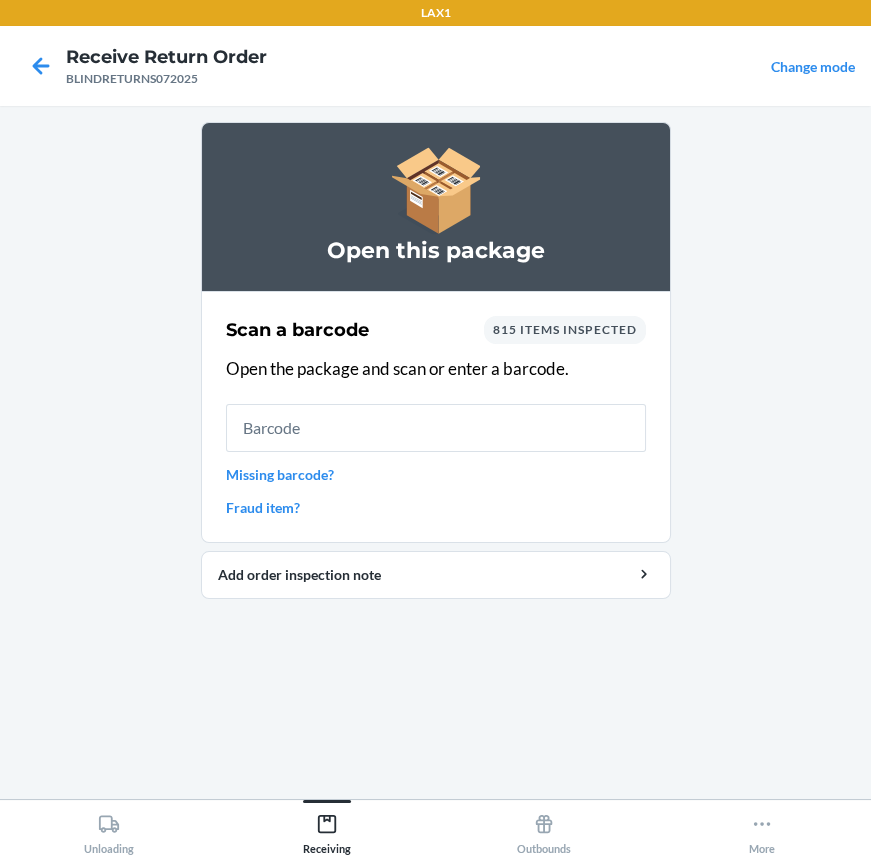 click on "Open this package Scan a barcode 815 items inspected Open the package and scan or enter a barcode. Missing barcode? Fraud item? Add order inspection note" at bounding box center (435, 452) 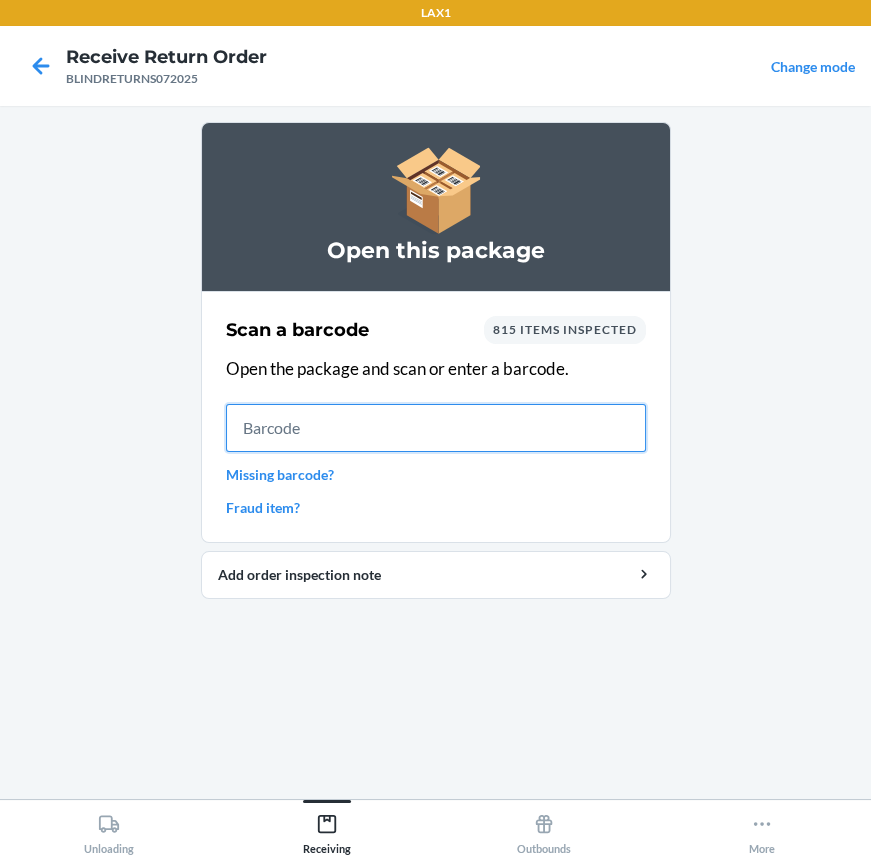 click at bounding box center (436, 428) 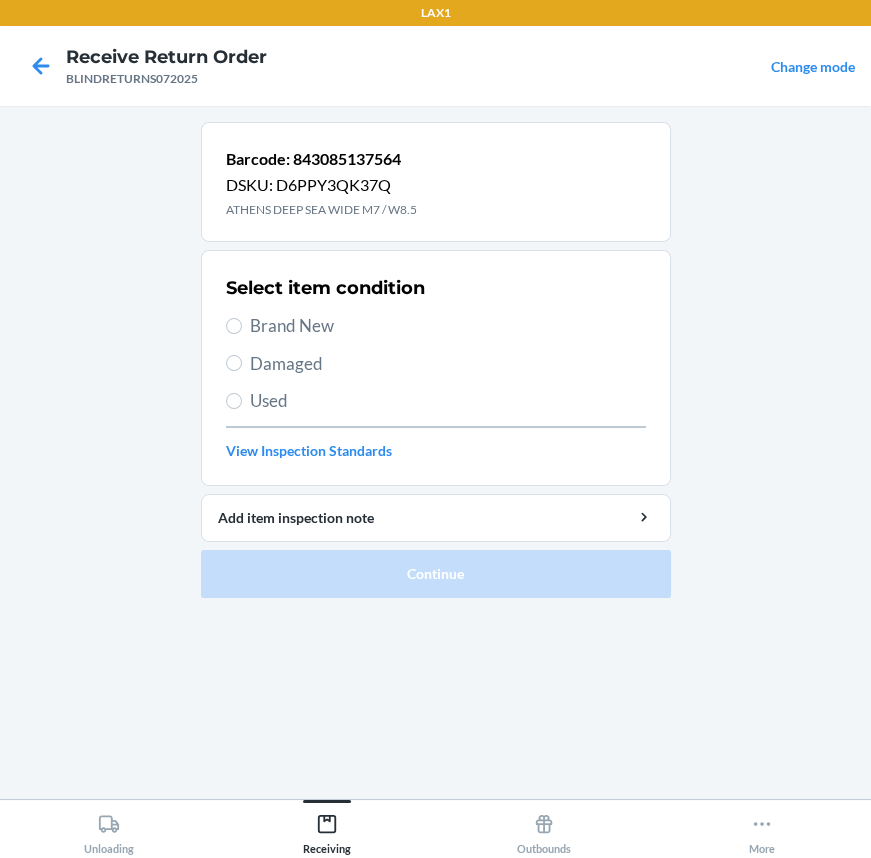 click on "Brand New" at bounding box center (448, 326) 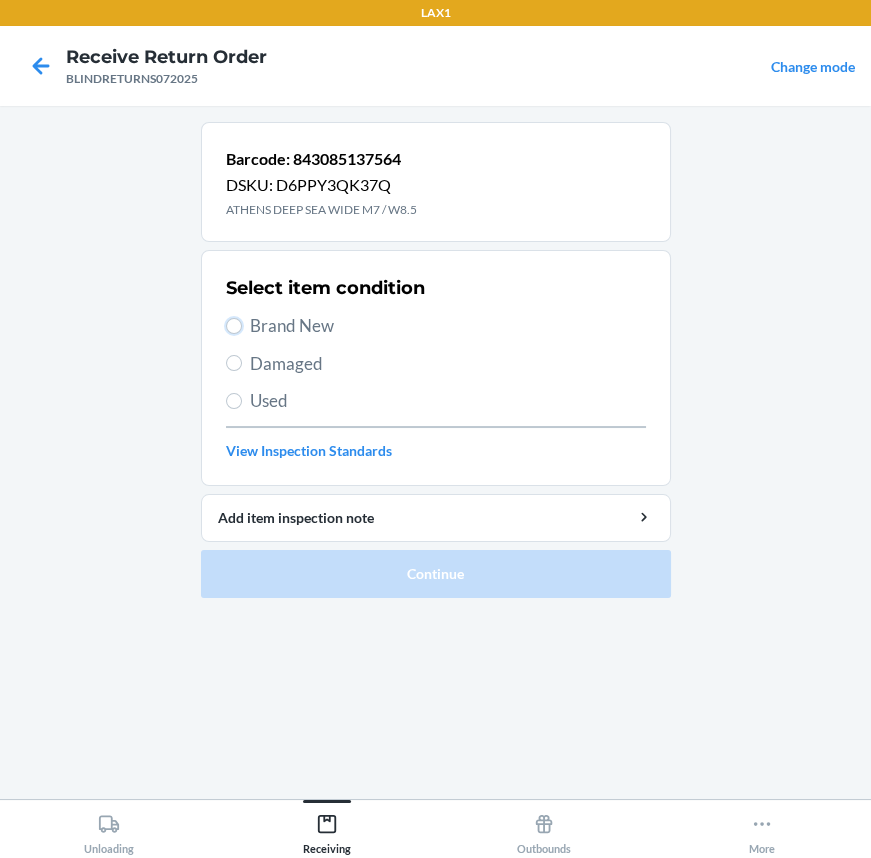 click on "Brand New" at bounding box center [234, 326] 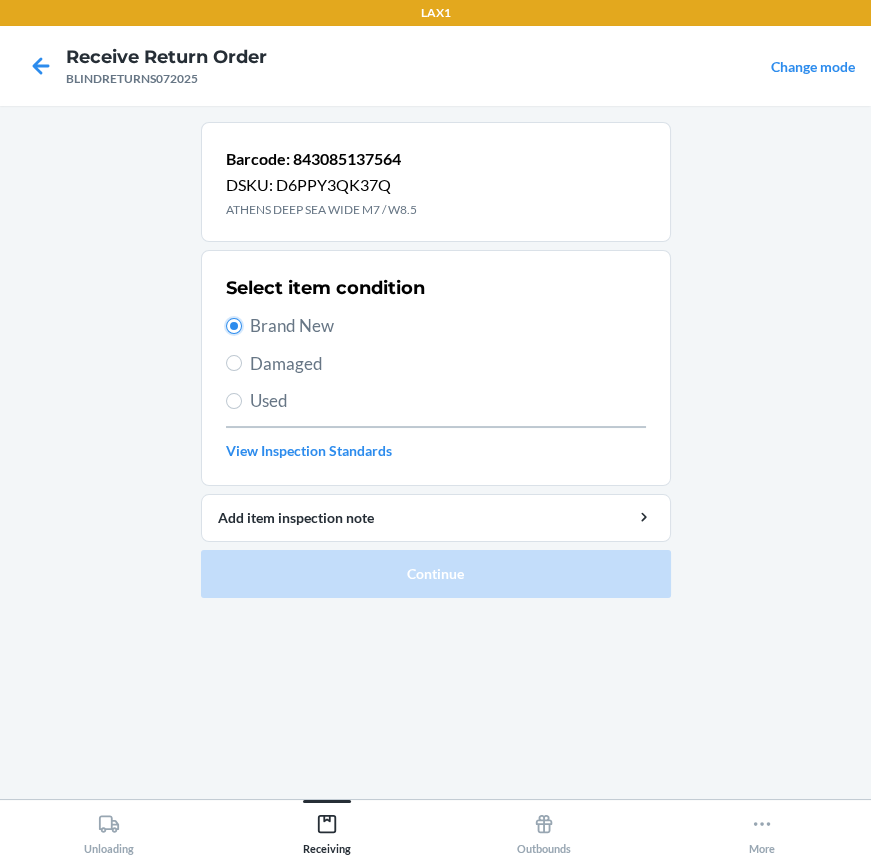 radio on "true" 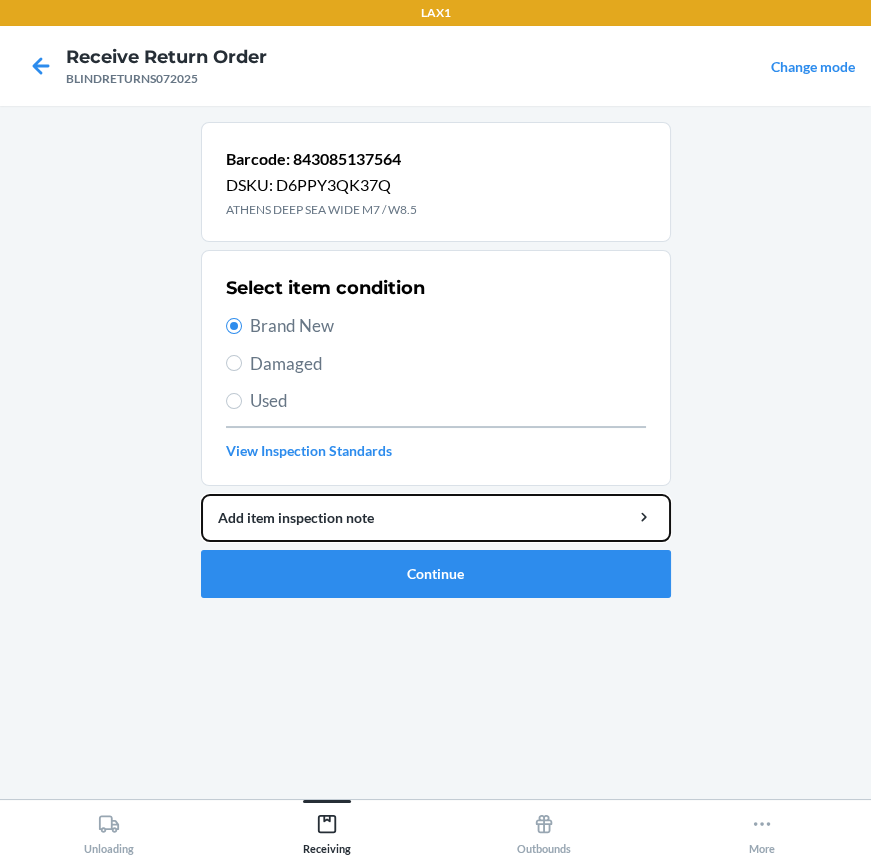 drag, startPoint x: 375, startPoint y: 537, endPoint x: 377, endPoint y: 547, distance: 10.198039 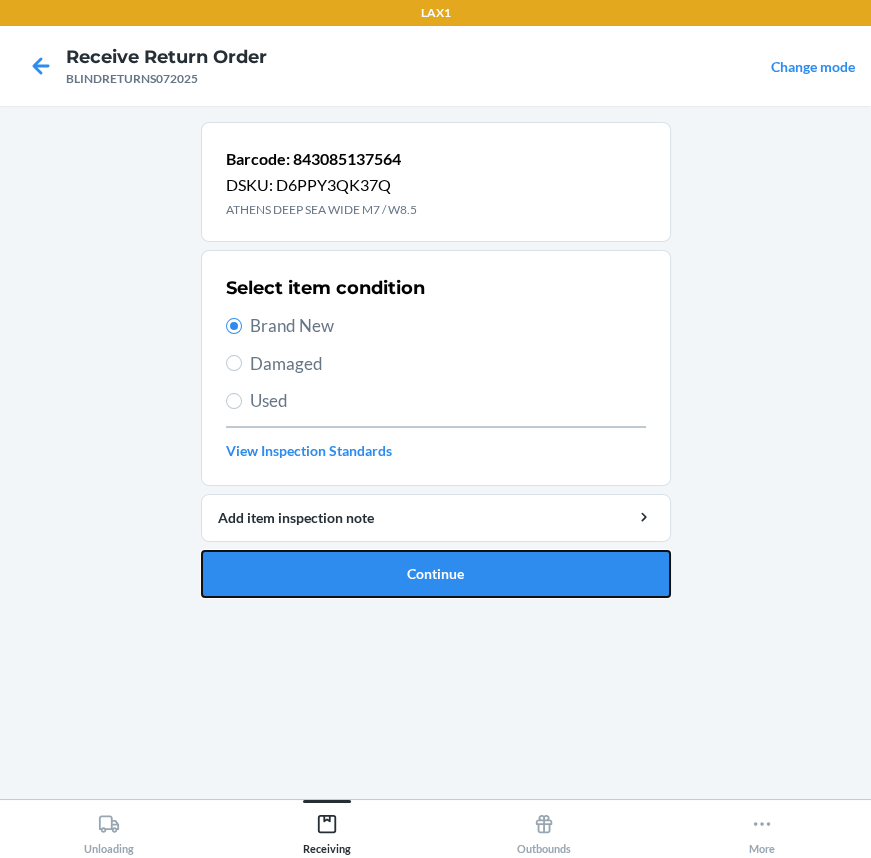 click on "Continue" at bounding box center [436, 574] 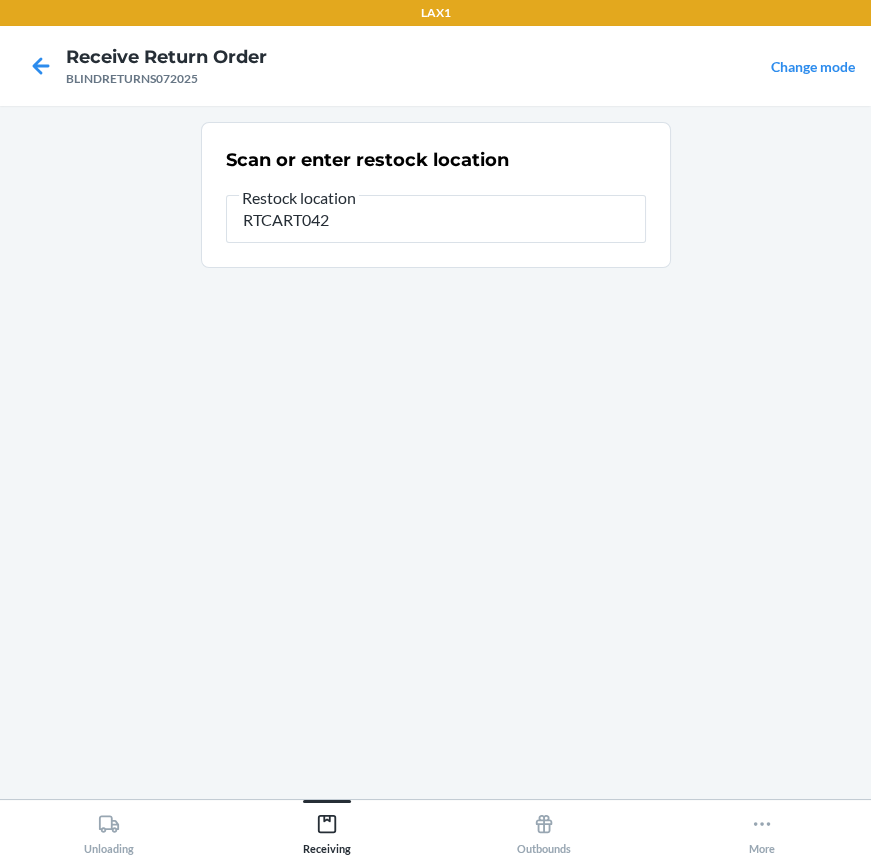 type on "RTCART042" 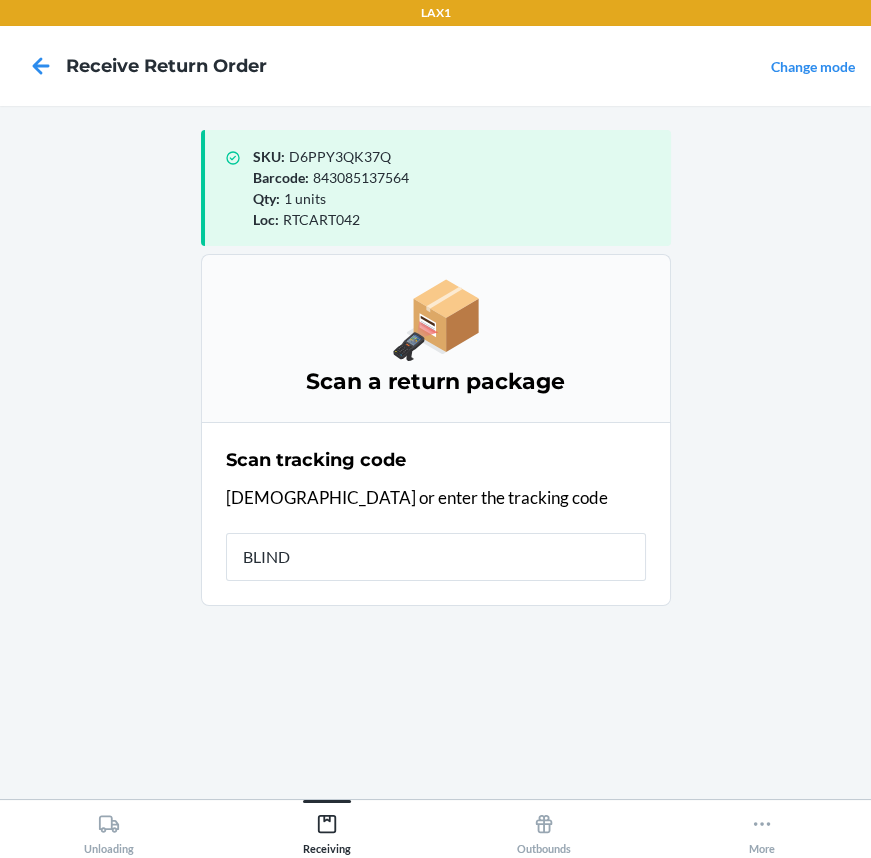 type on "BLINDR" 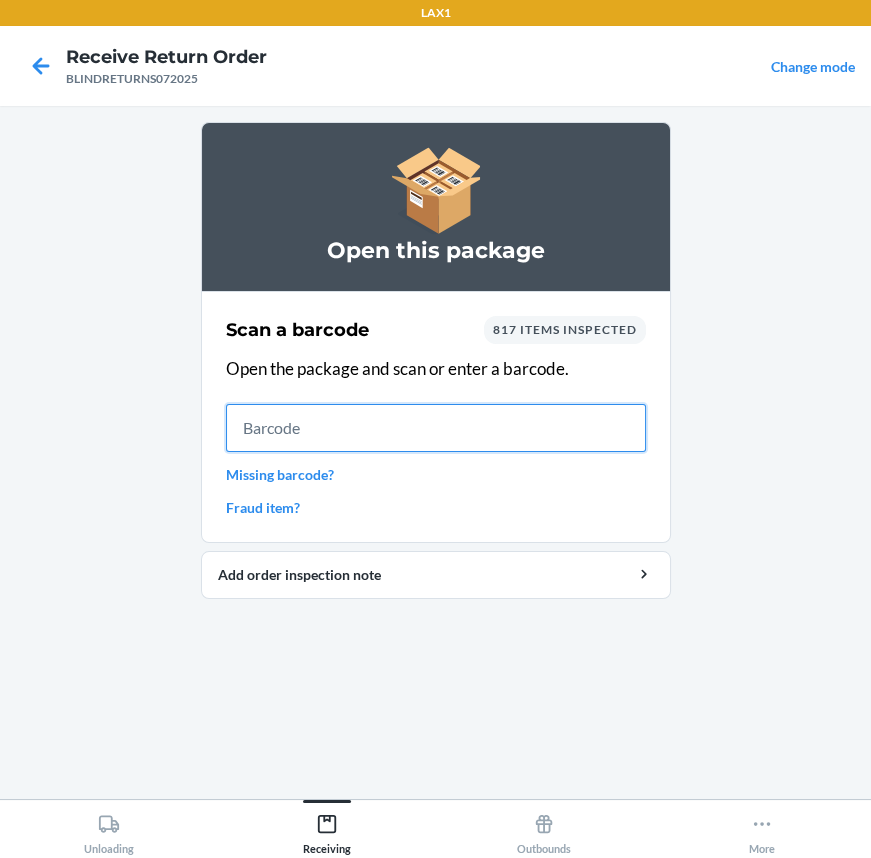 click at bounding box center (436, 428) 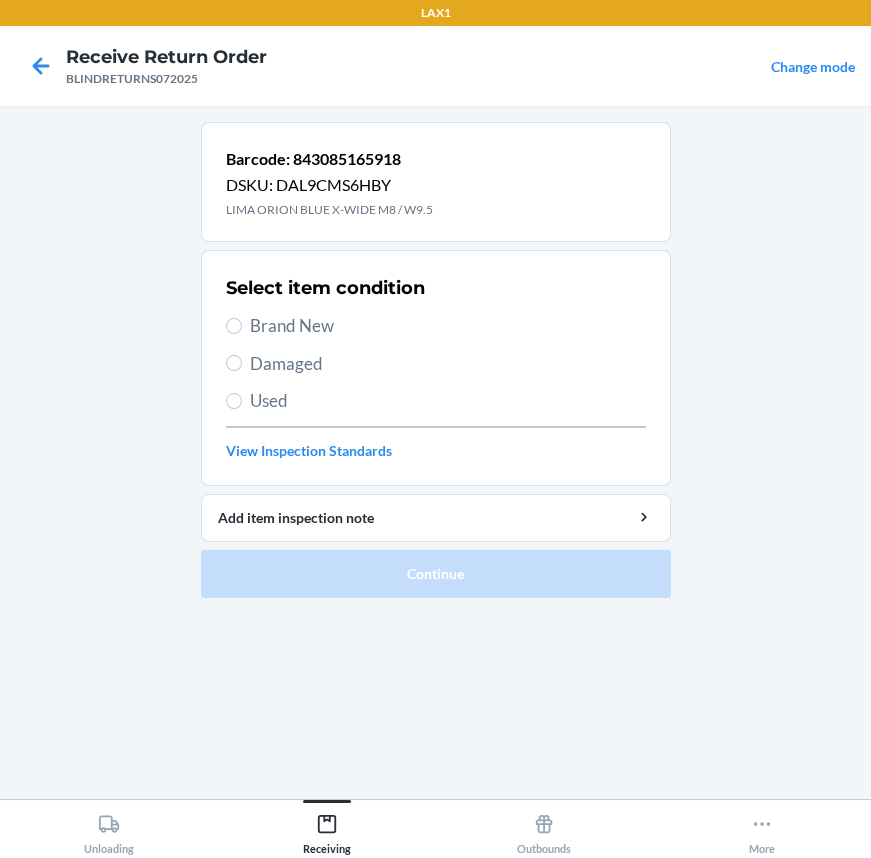 click on "Brand New" at bounding box center [448, 326] 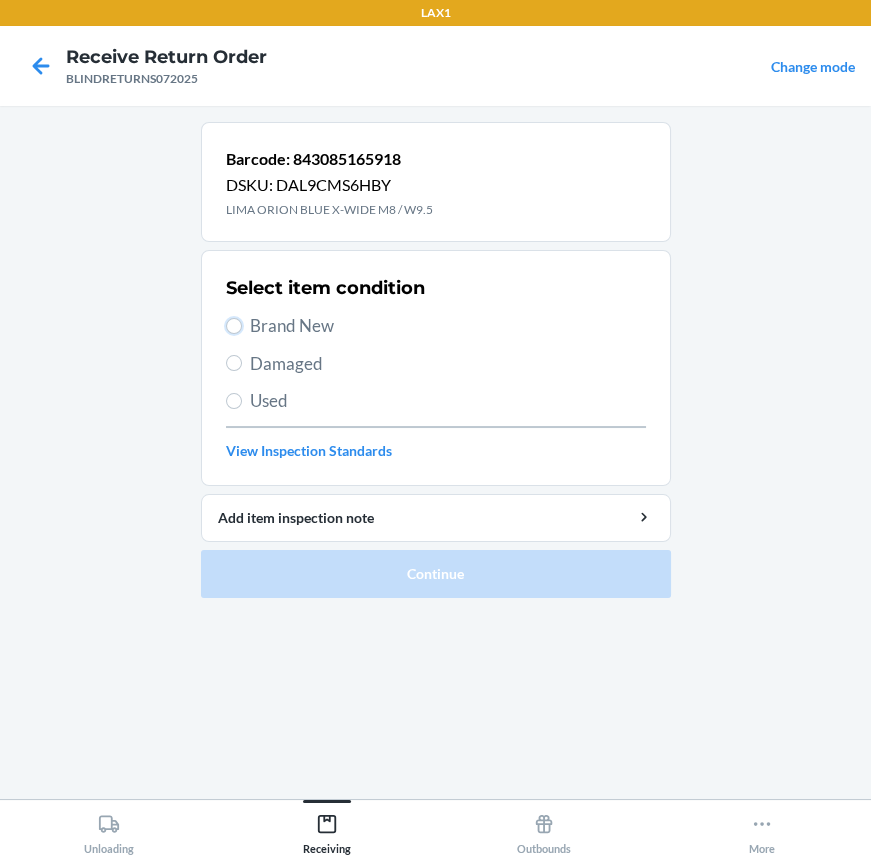 click on "Brand New" at bounding box center [234, 326] 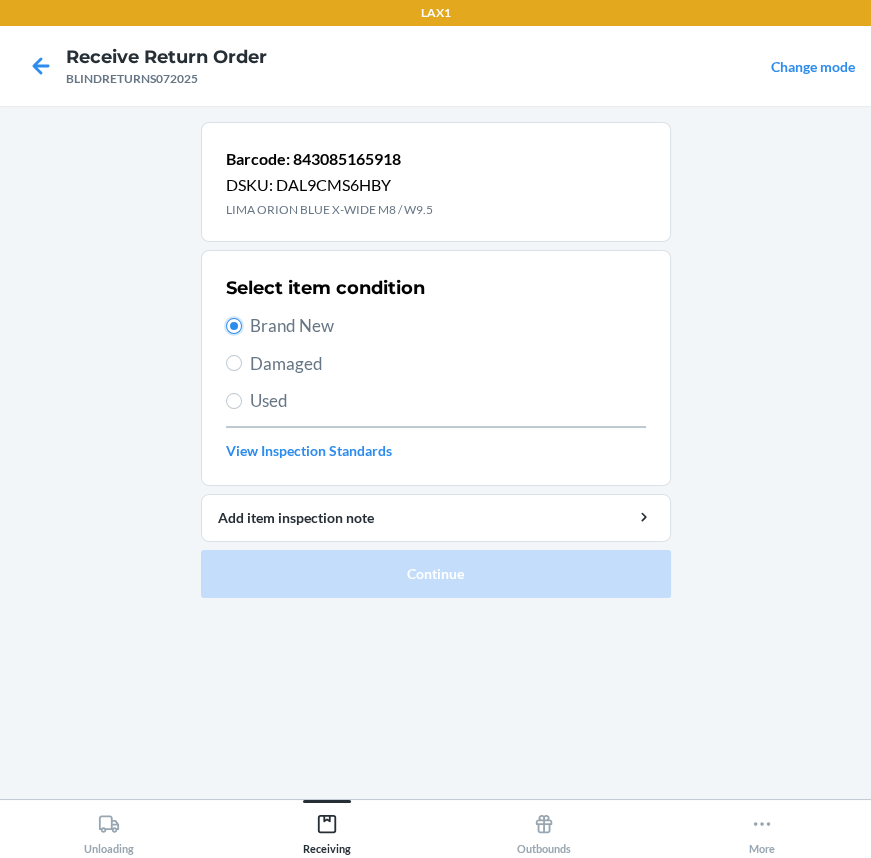 radio on "true" 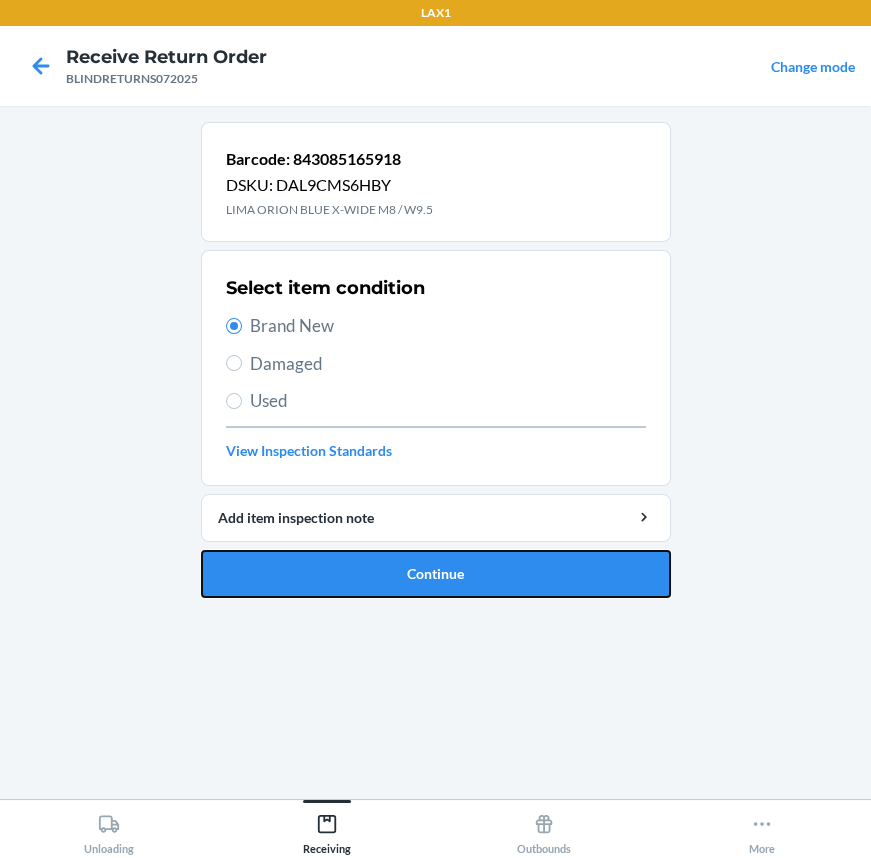click on "Continue" at bounding box center [436, 574] 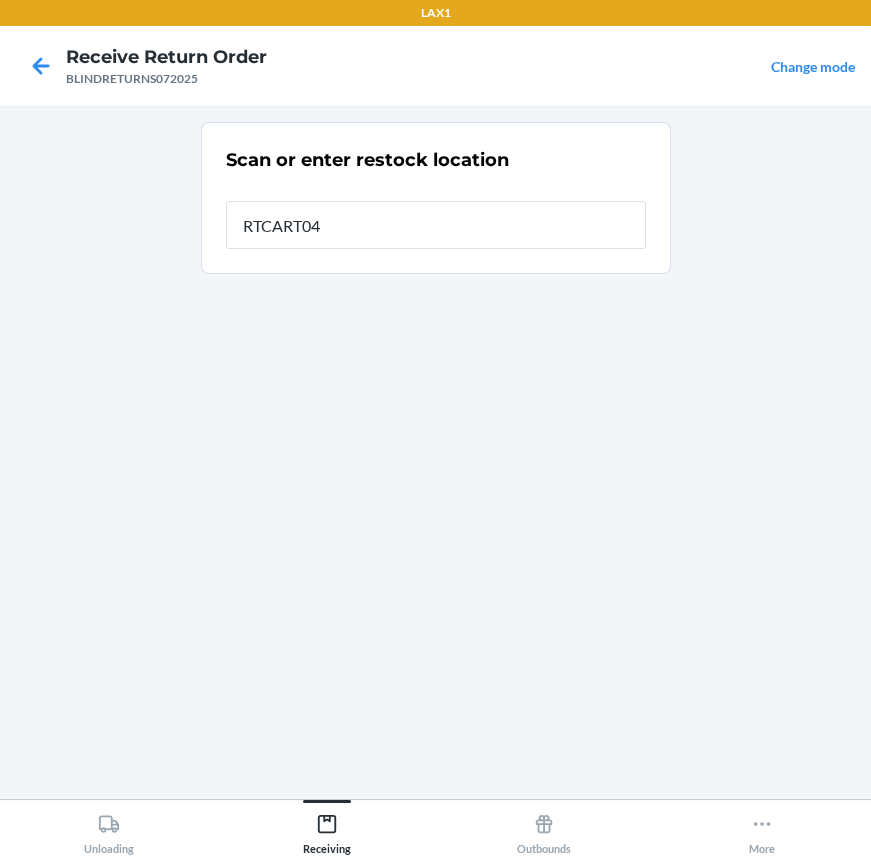 type on "RTCART042" 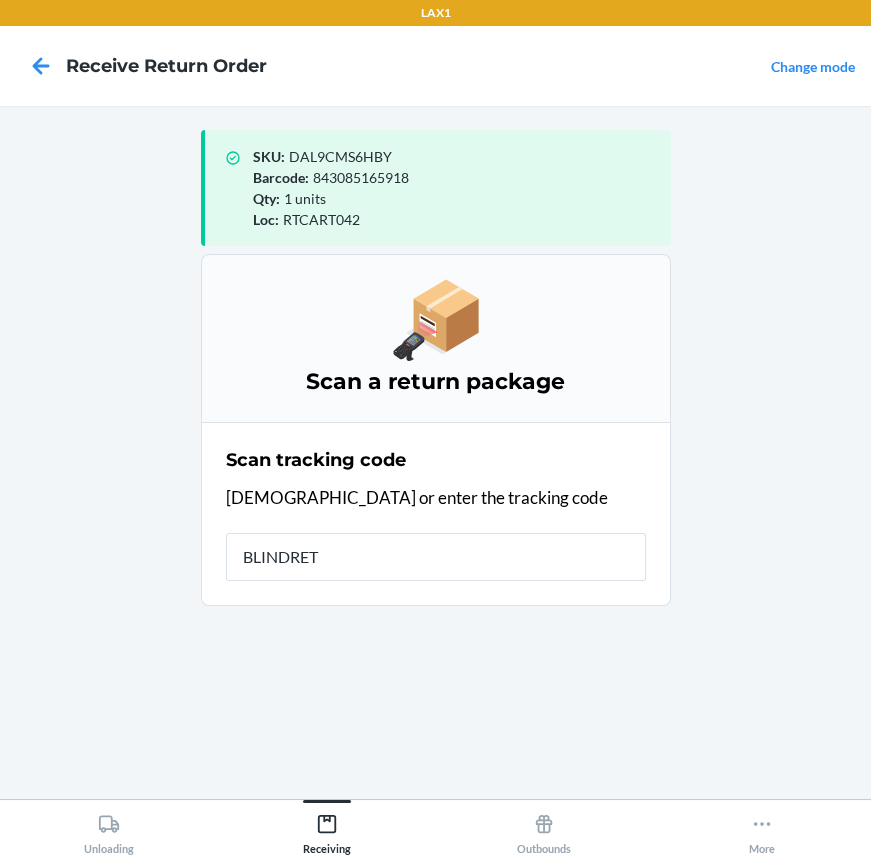 type on "BLINDRETU" 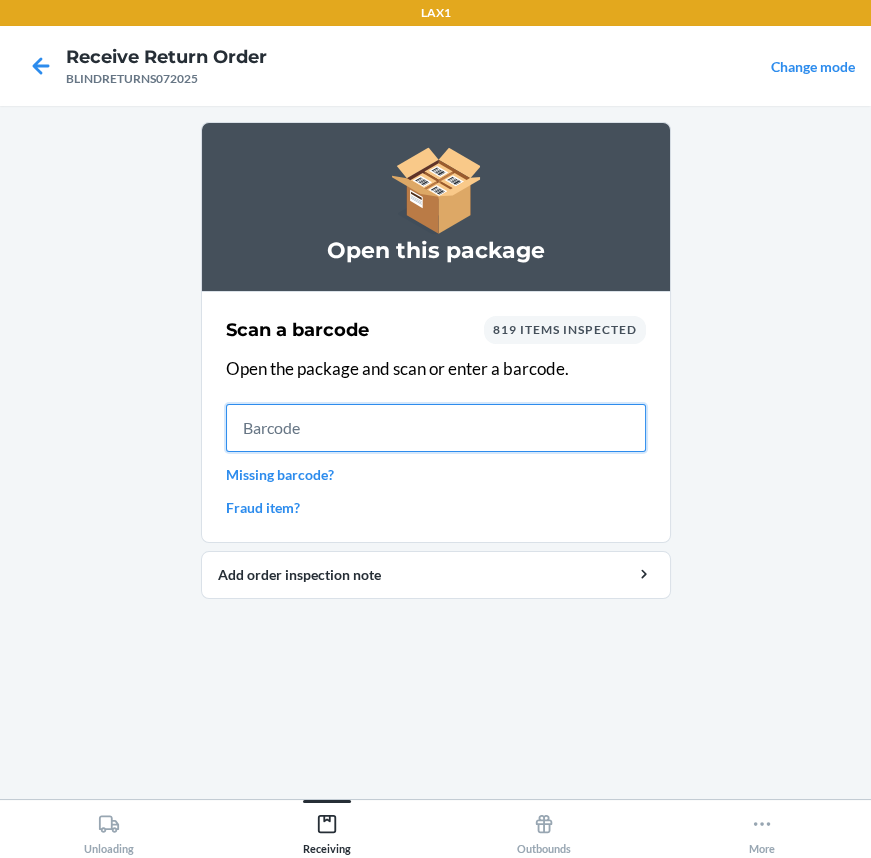 click at bounding box center [436, 428] 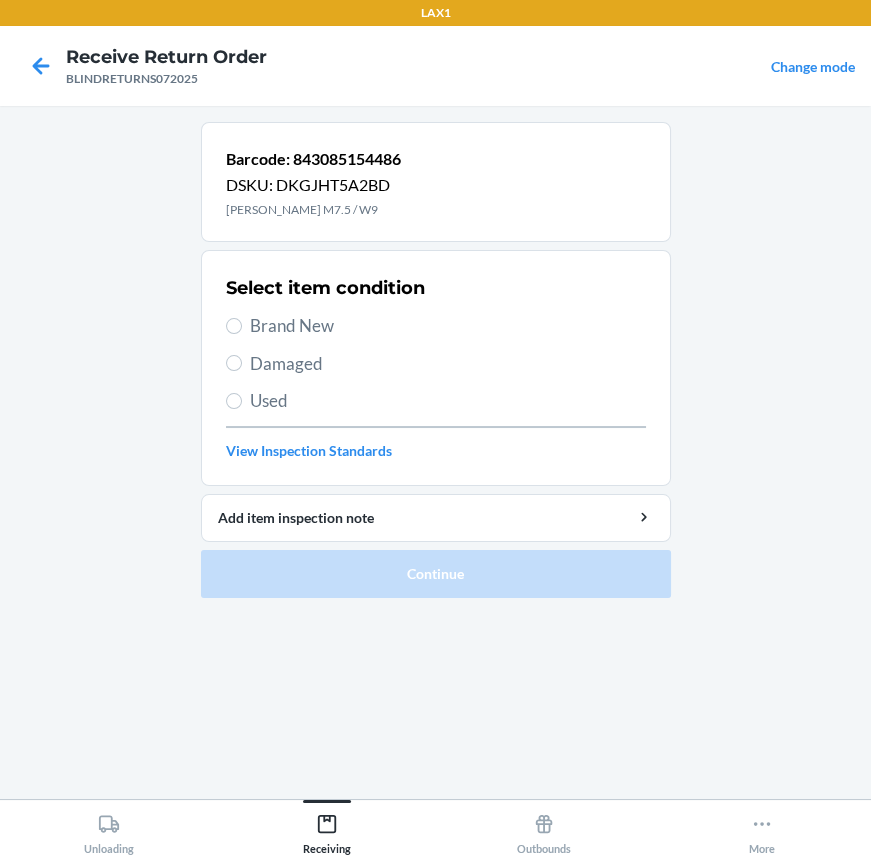 click on "Brand New" at bounding box center [448, 326] 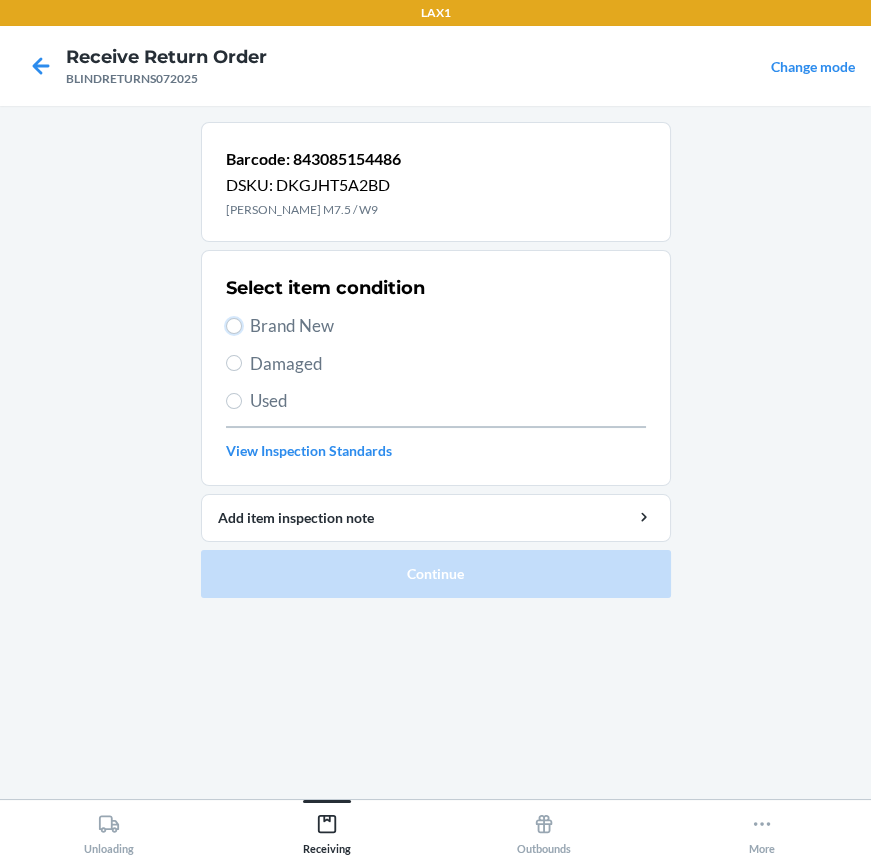 click on "Brand New" at bounding box center [234, 326] 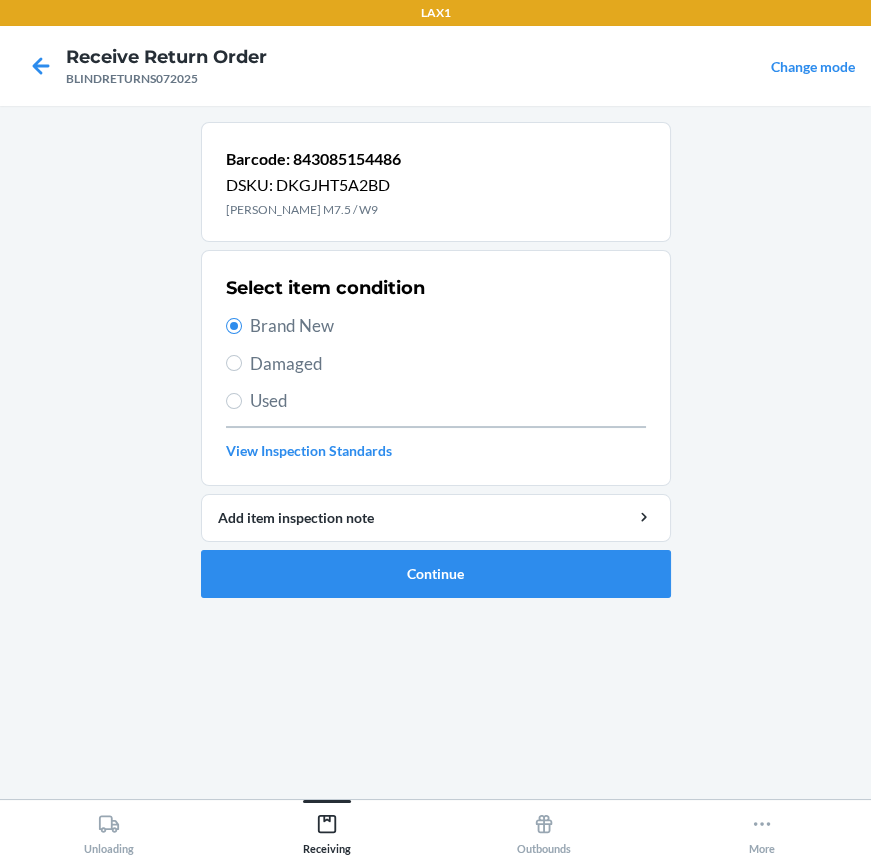 click on "Used" at bounding box center (448, 401) 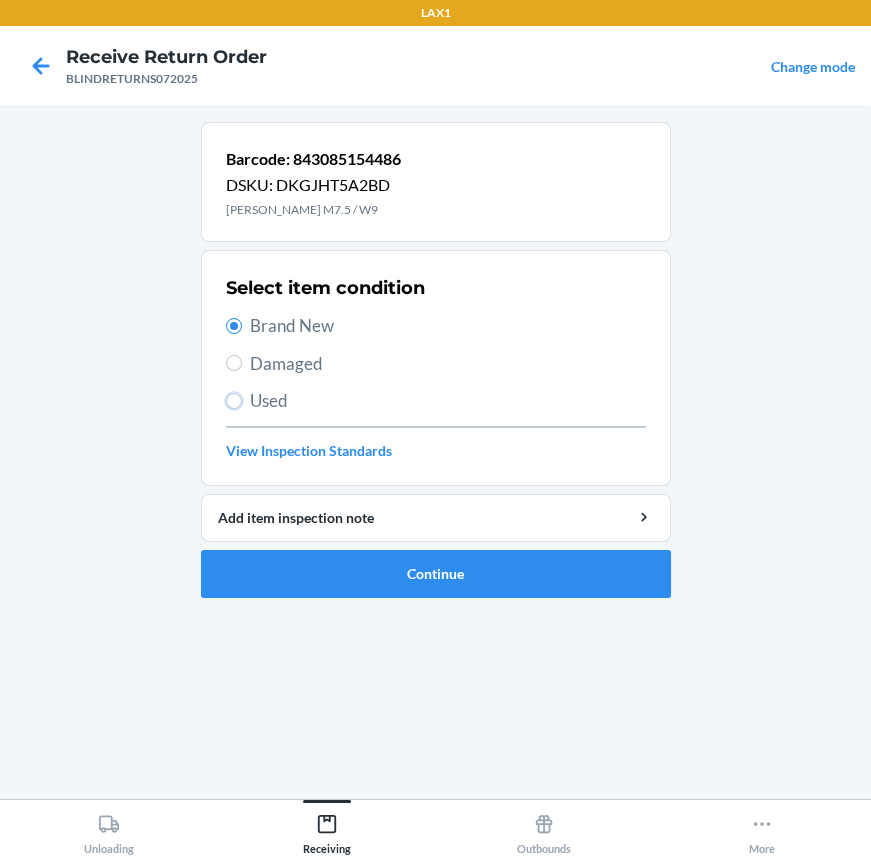 click on "Used" at bounding box center [234, 401] 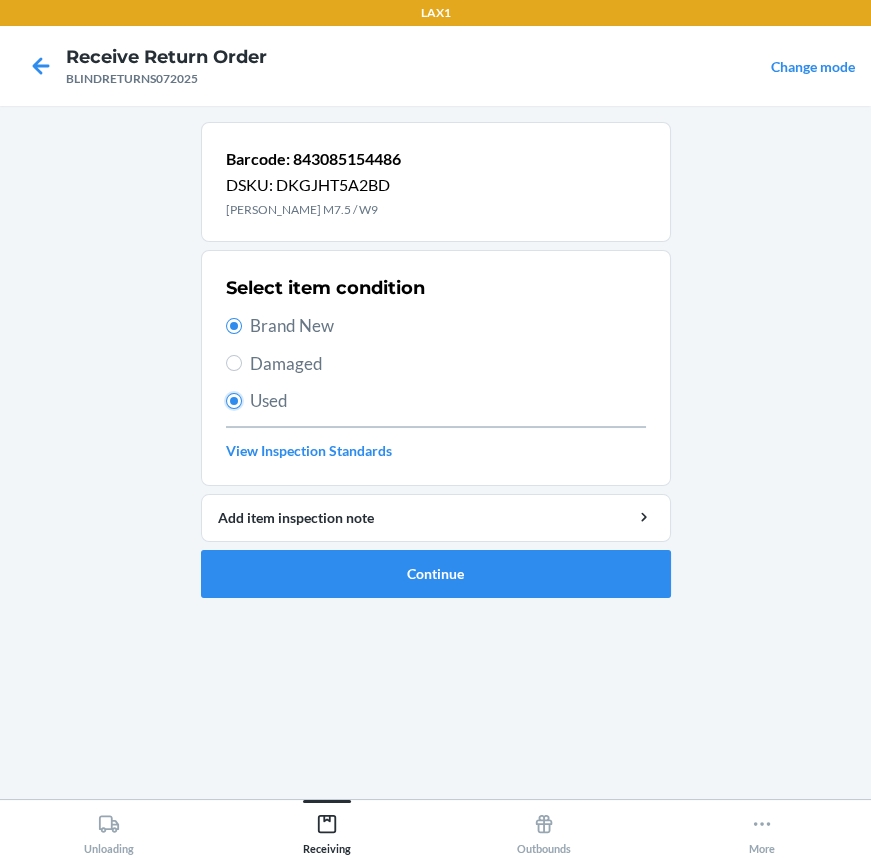radio on "false" 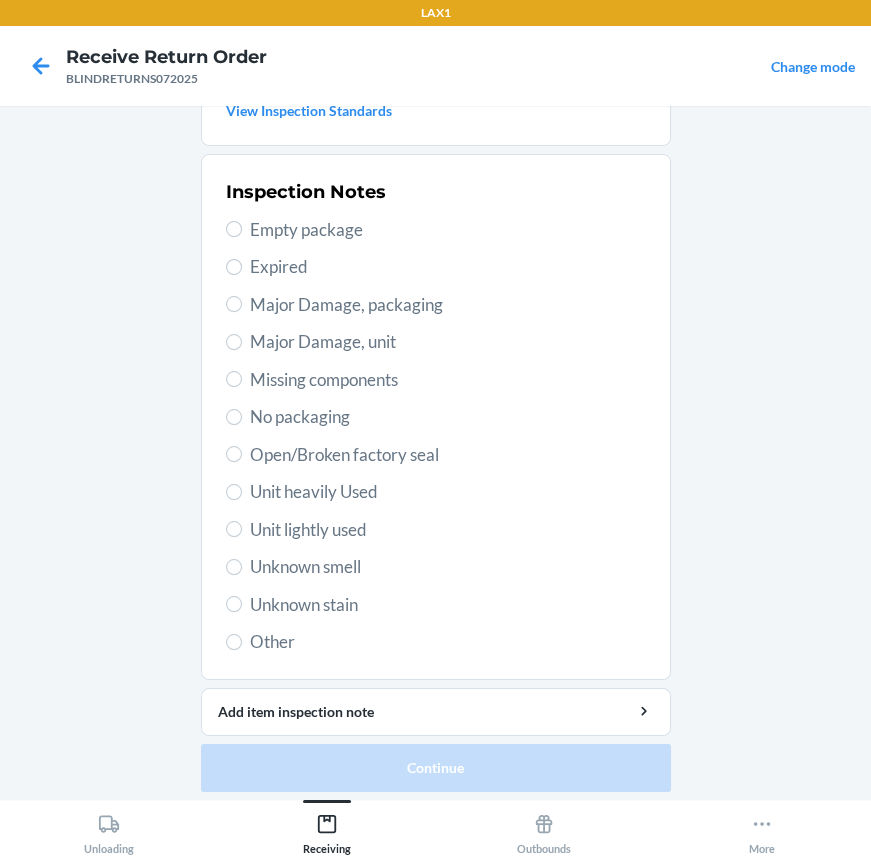 scroll, scrollTop: 346, scrollLeft: 0, axis: vertical 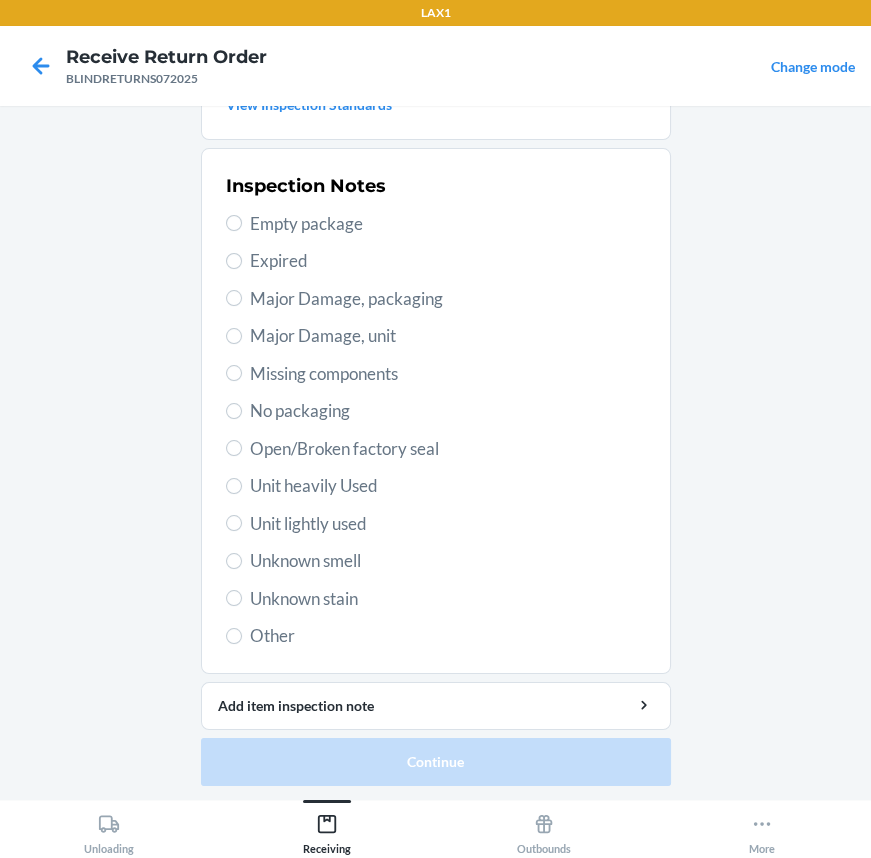 click on "Unit heavily Used" at bounding box center [448, 486] 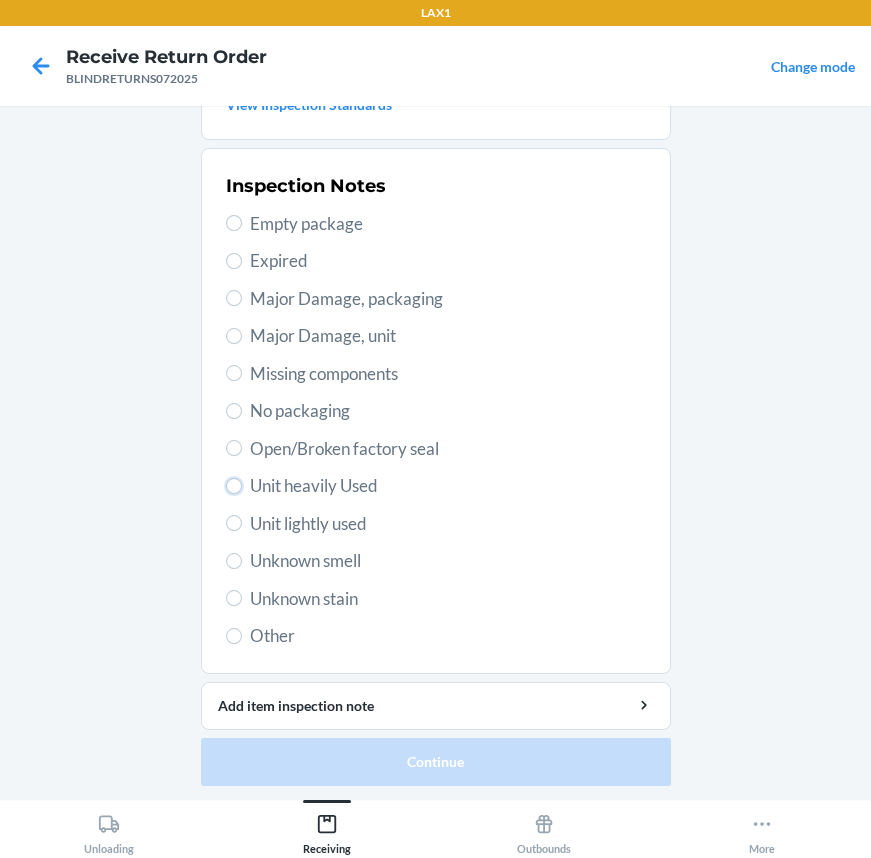 click on "Unit heavily Used" at bounding box center (234, 486) 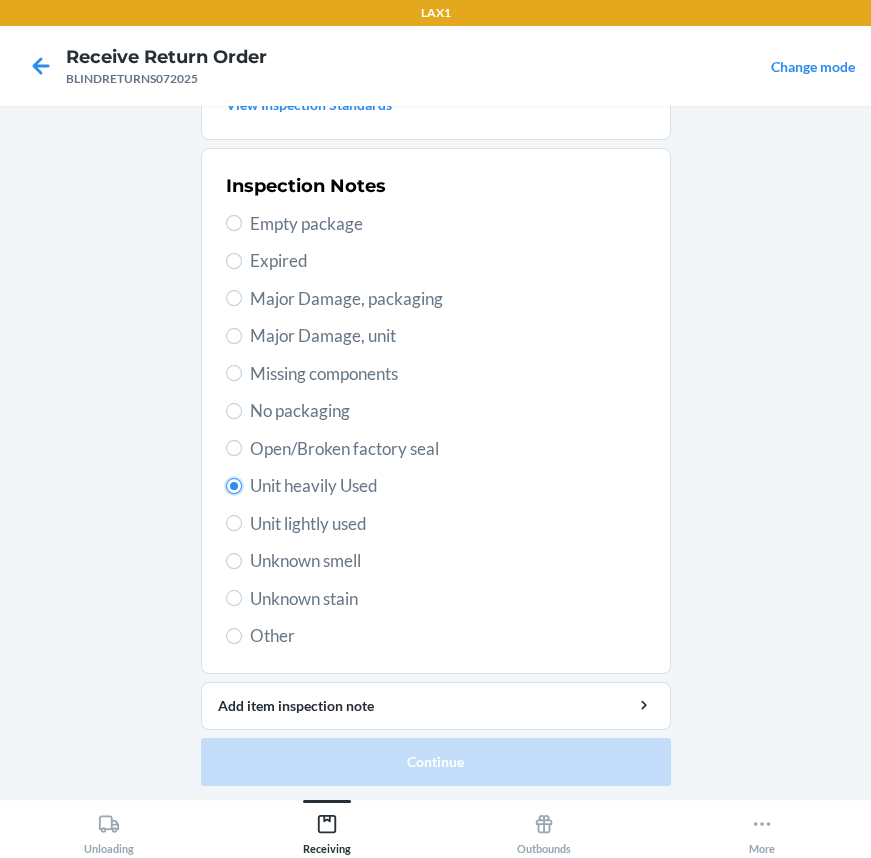 radio on "true" 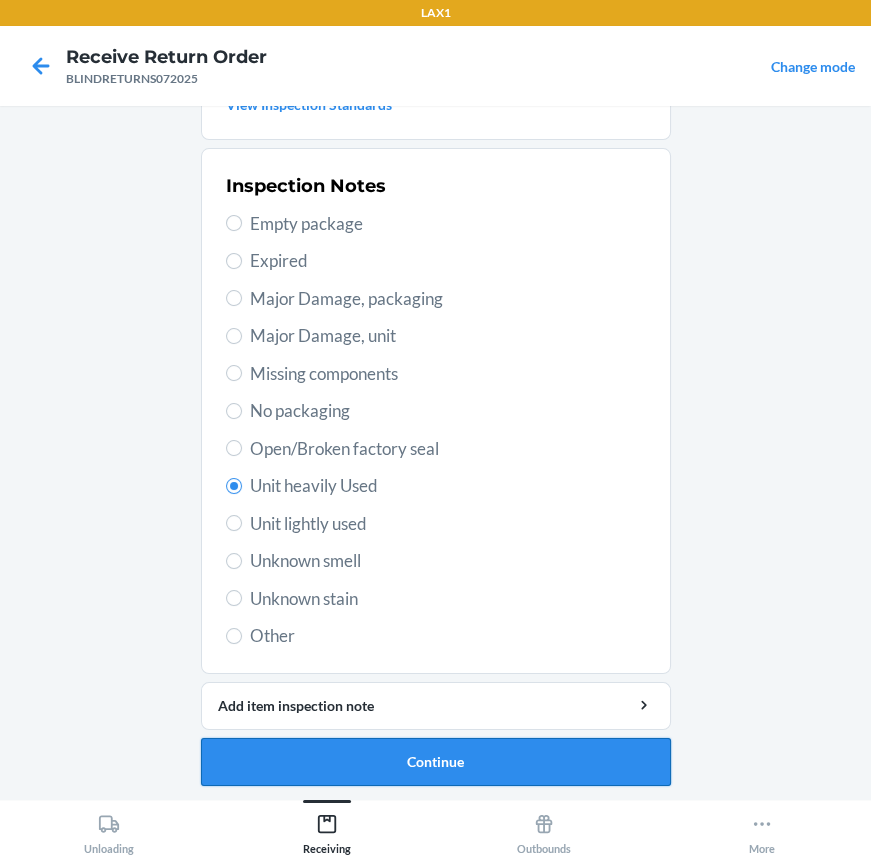 click on "Continue" at bounding box center (436, 762) 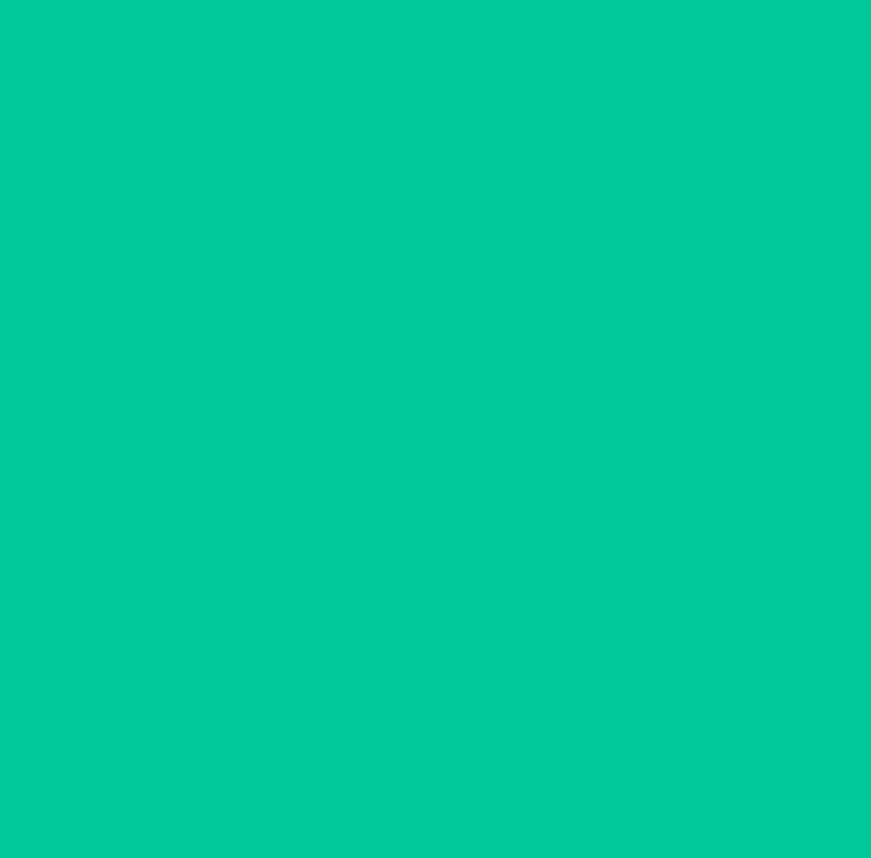 scroll, scrollTop: 0, scrollLeft: 0, axis: both 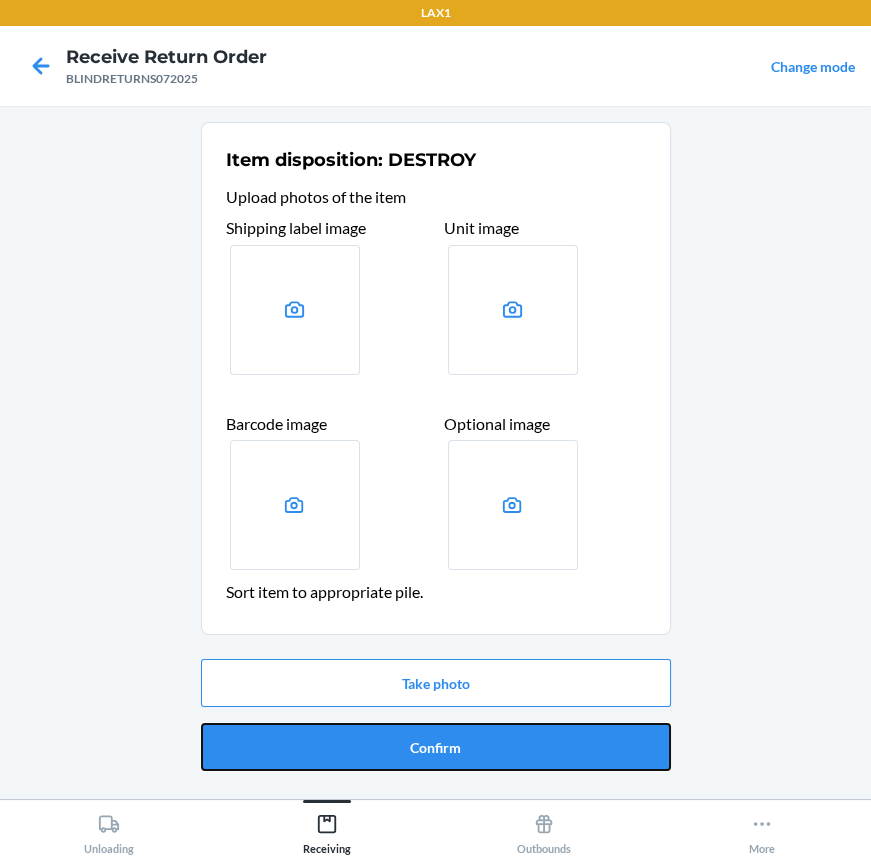 click on "Confirm" at bounding box center (436, 747) 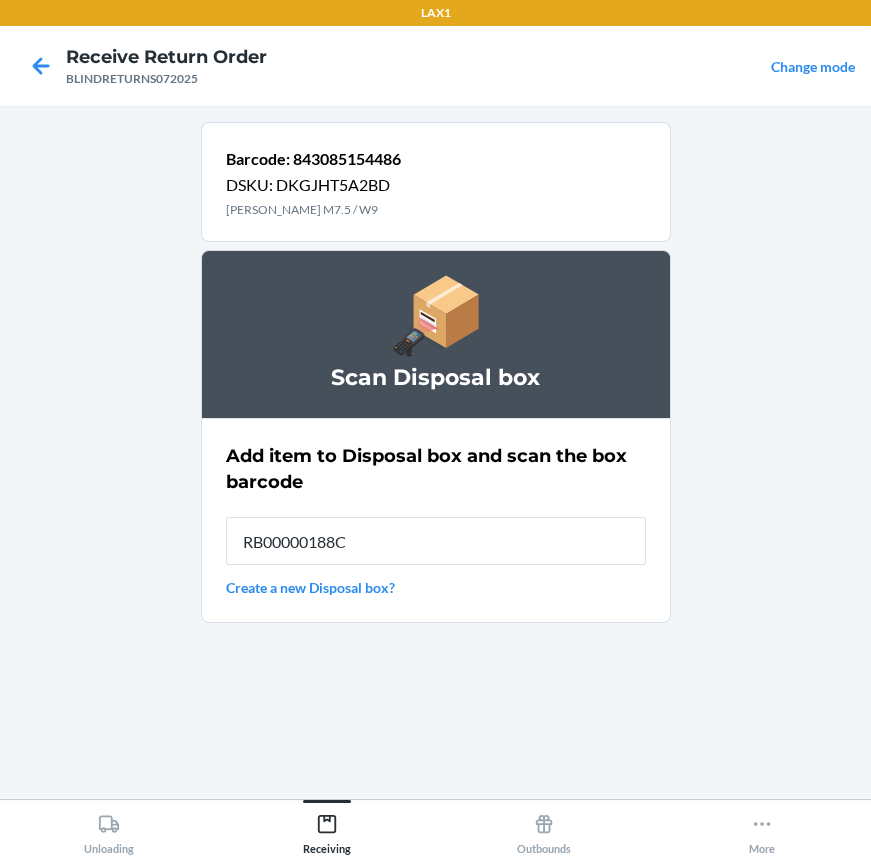 type on "RB00000188C" 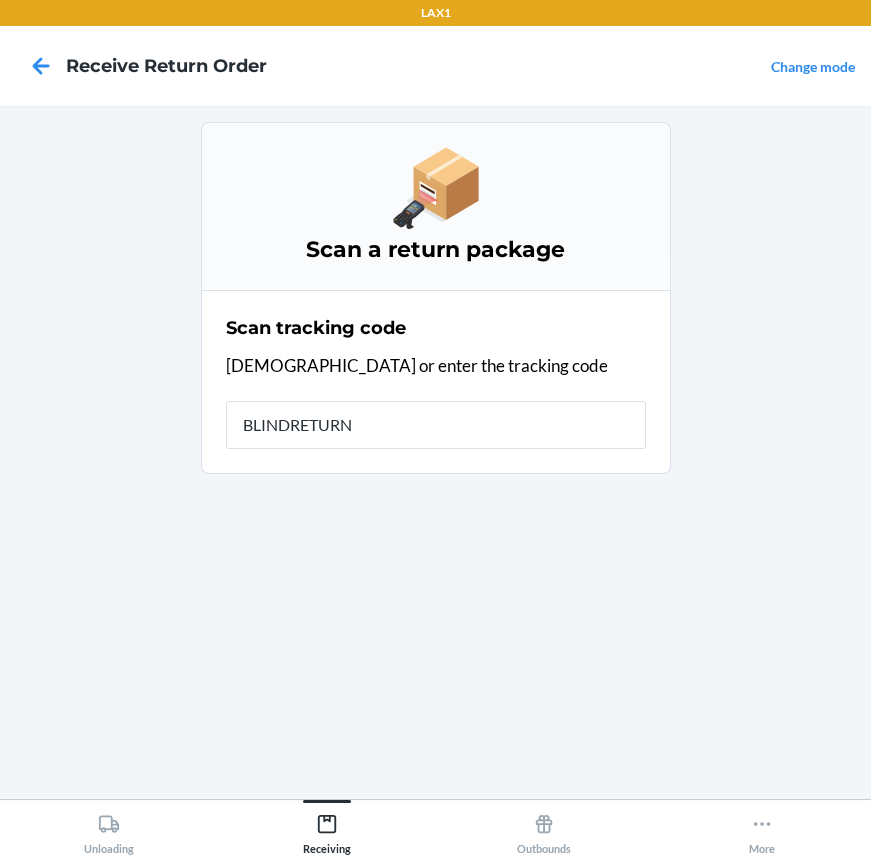 type on "BLINDRETURNS" 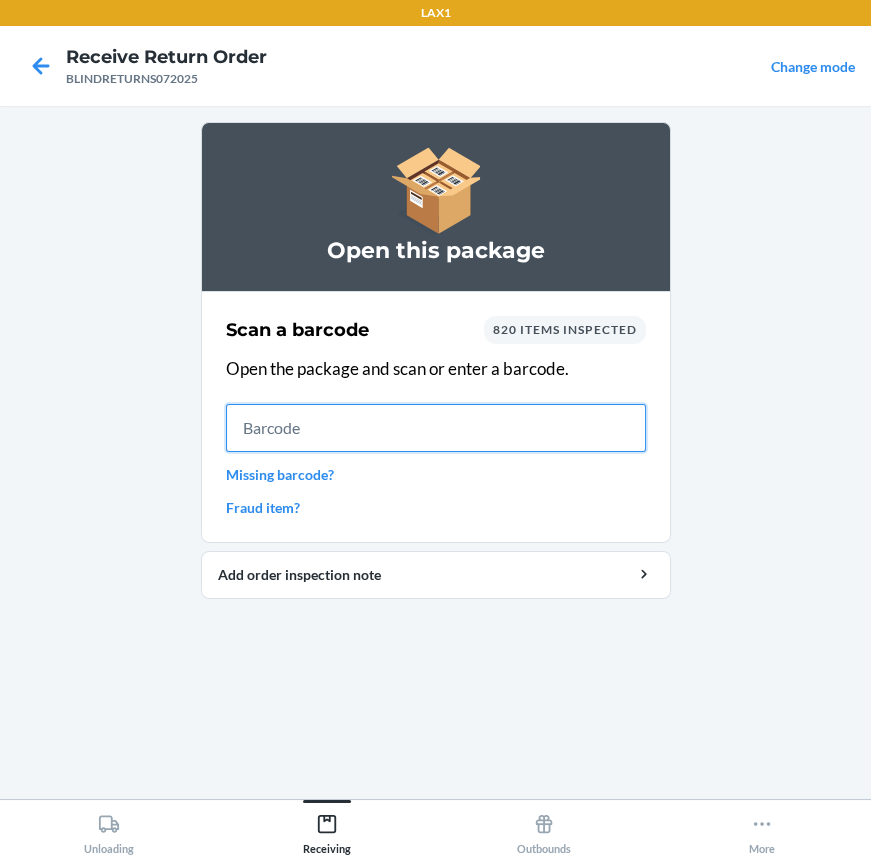 click at bounding box center (436, 428) 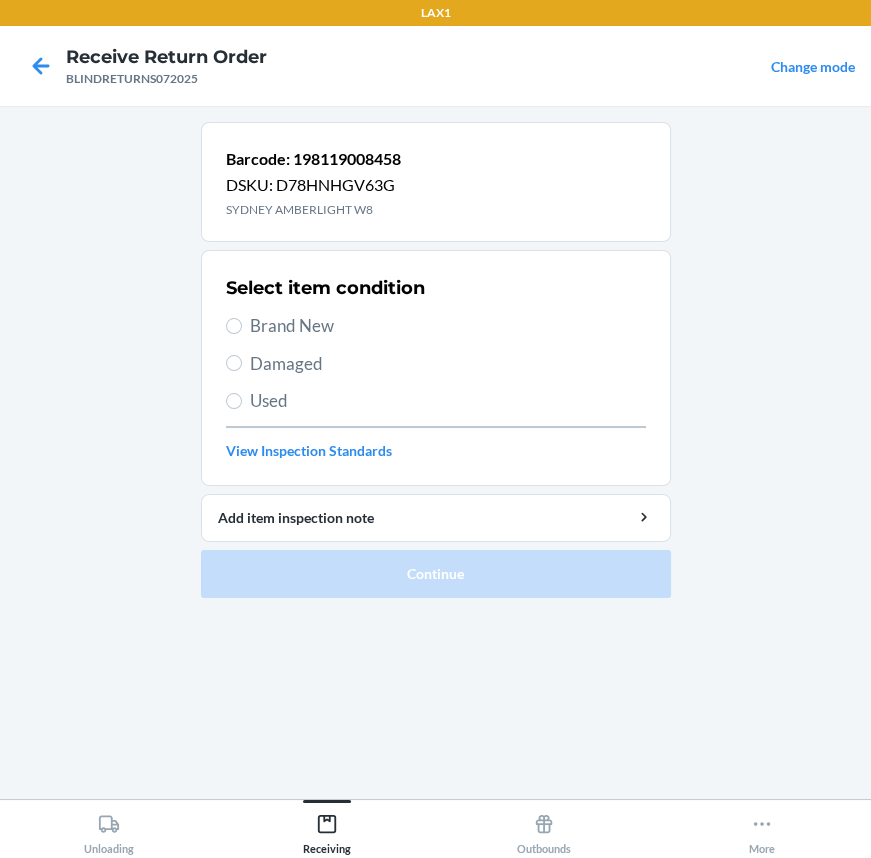 click on "Brand New" at bounding box center (448, 326) 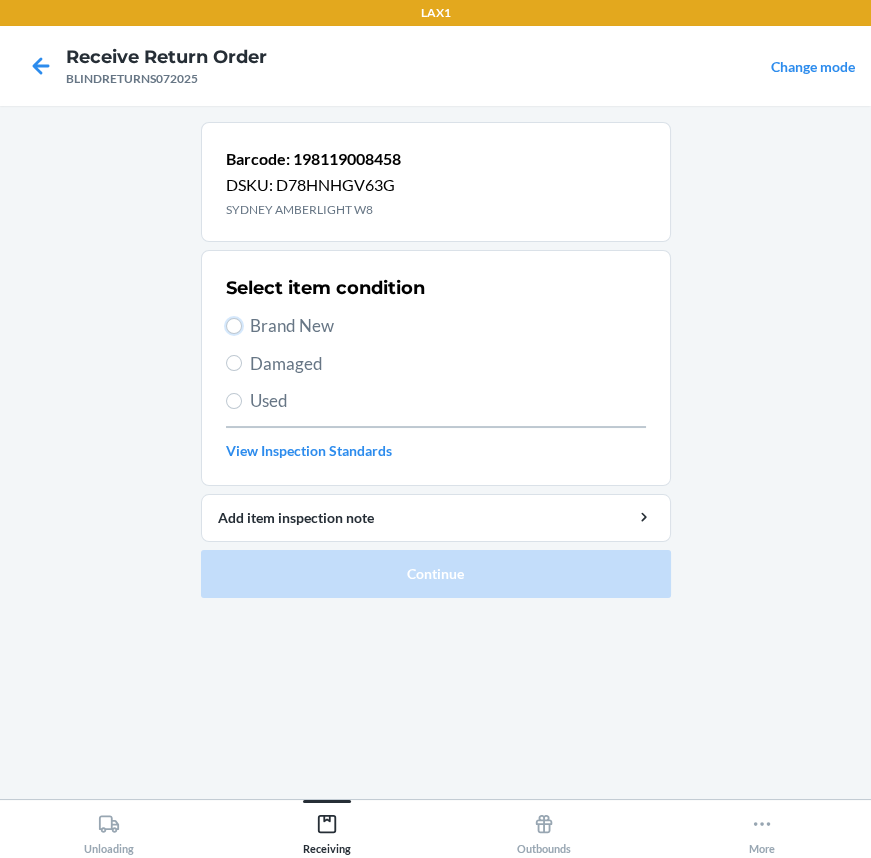 click on "Brand New" at bounding box center [234, 326] 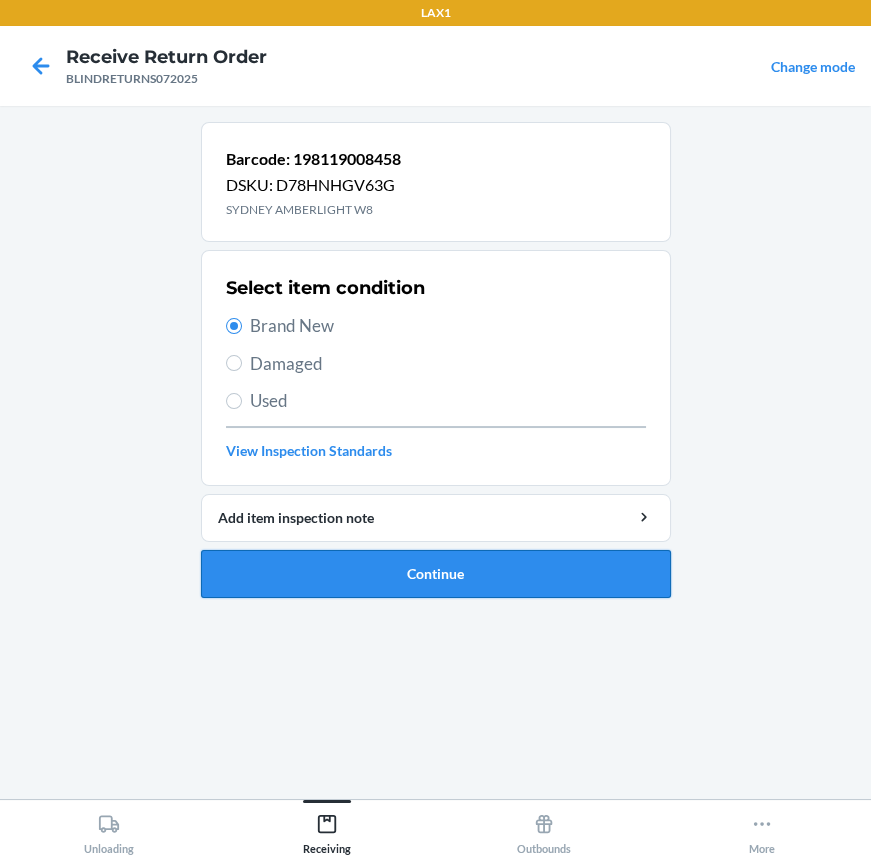 click on "Continue" at bounding box center (436, 574) 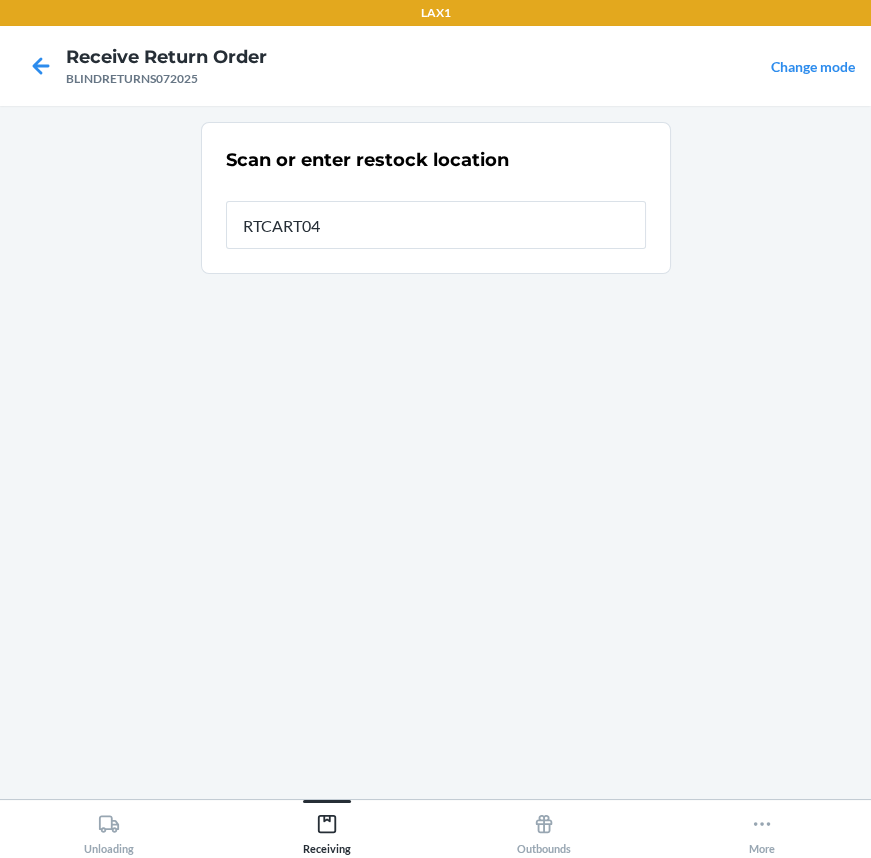 type on "RTCART042" 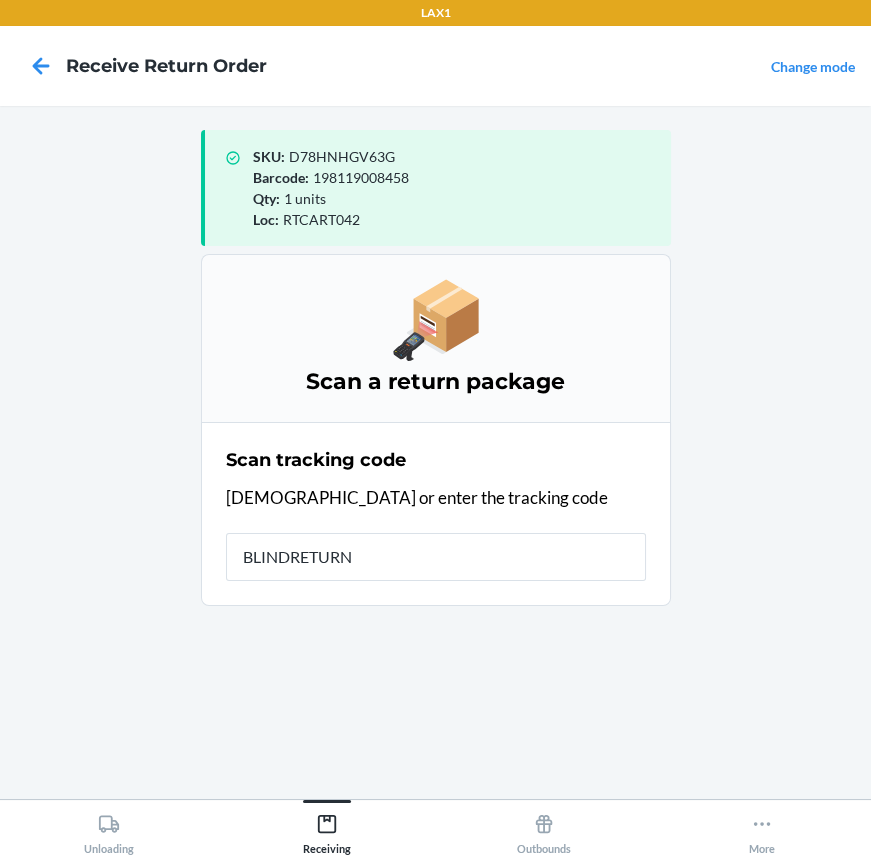type on "BLINDRETURNS" 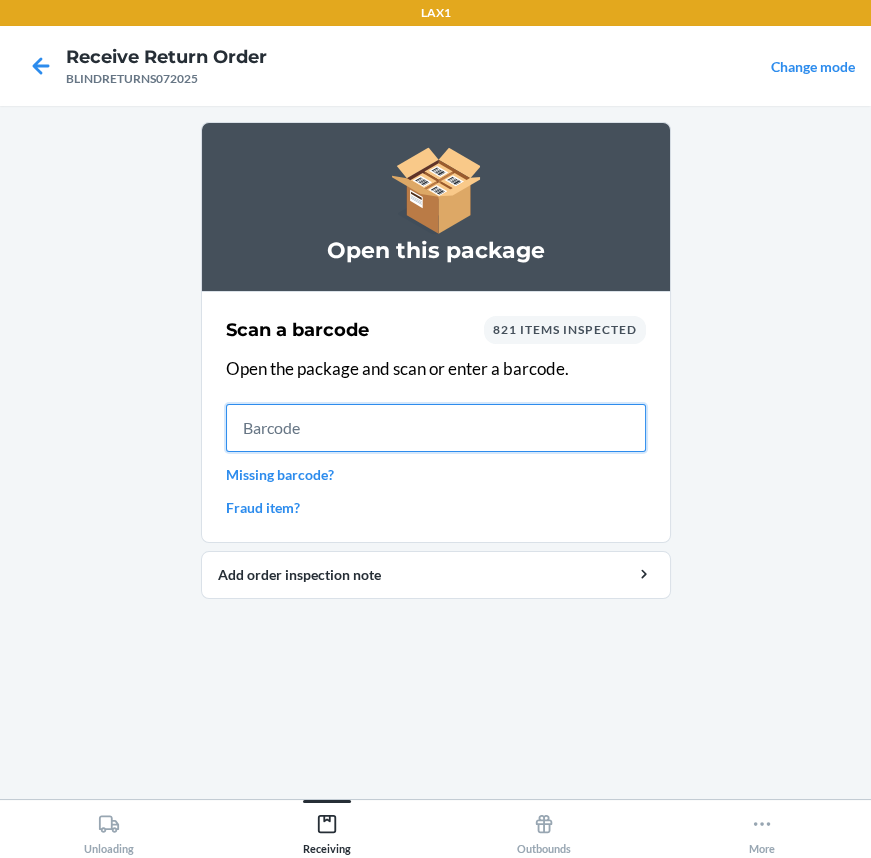 click at bounding box center (436, 428) 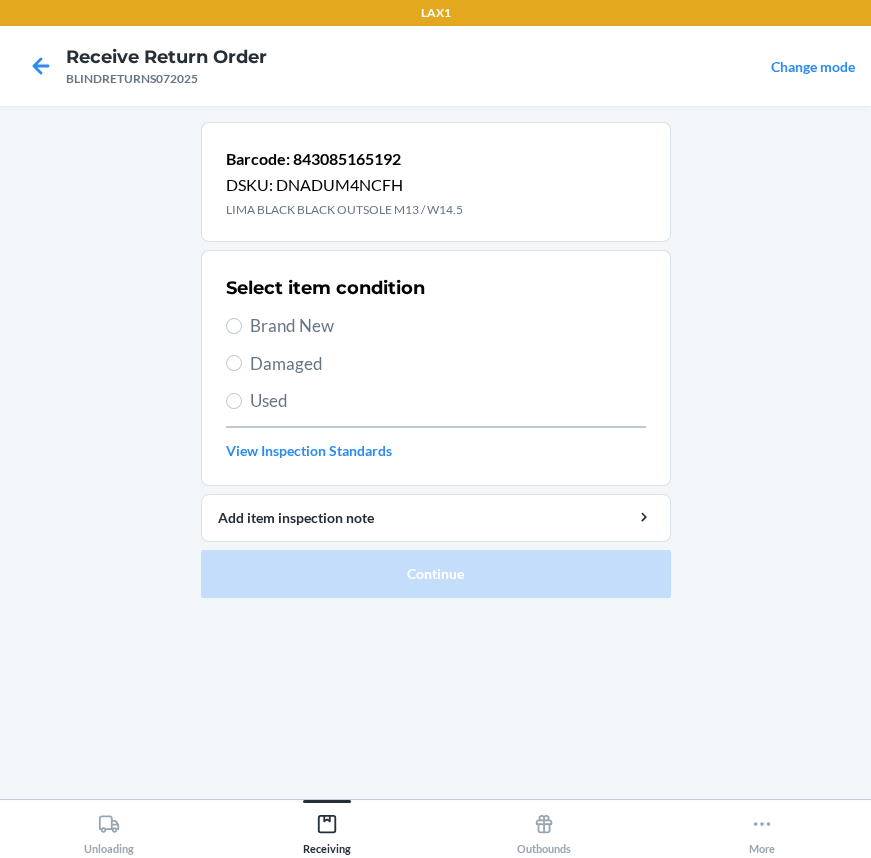 click on "Brand New" at bounding box center [448, 326] 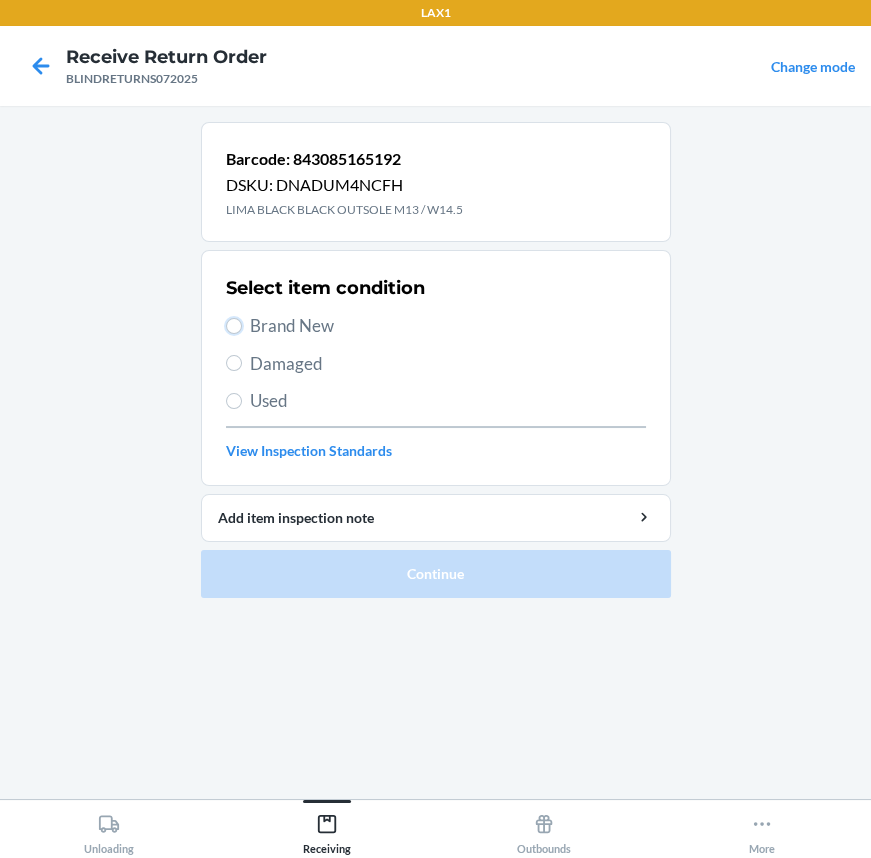 click on "Brand New" at bounding box center (234, 326) 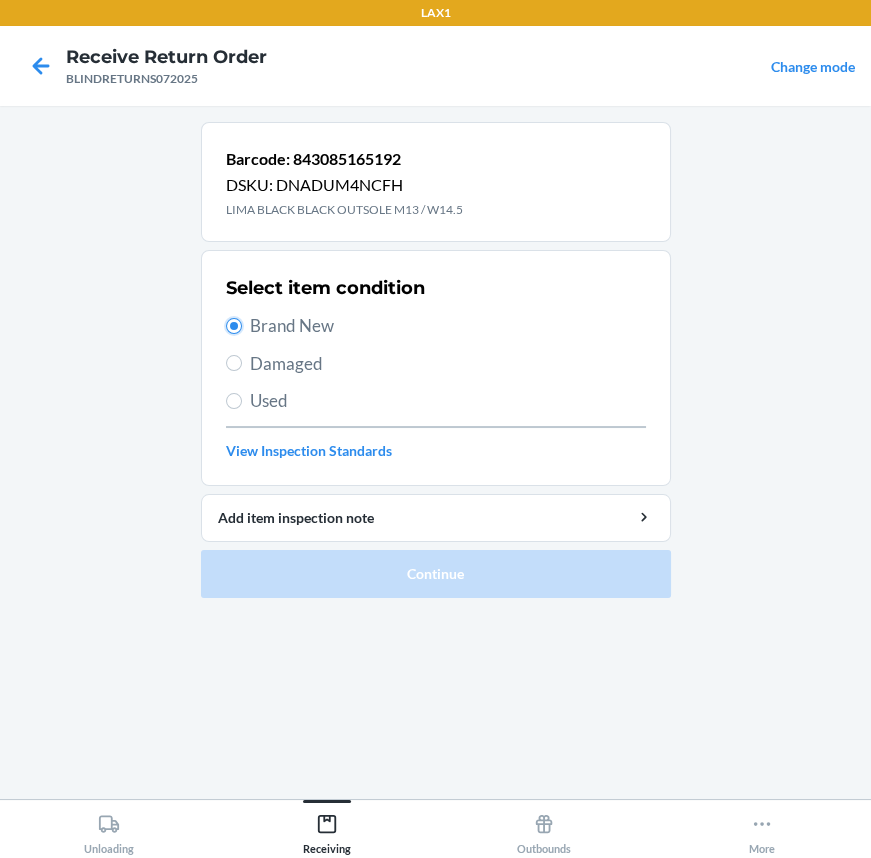 radio on "true" 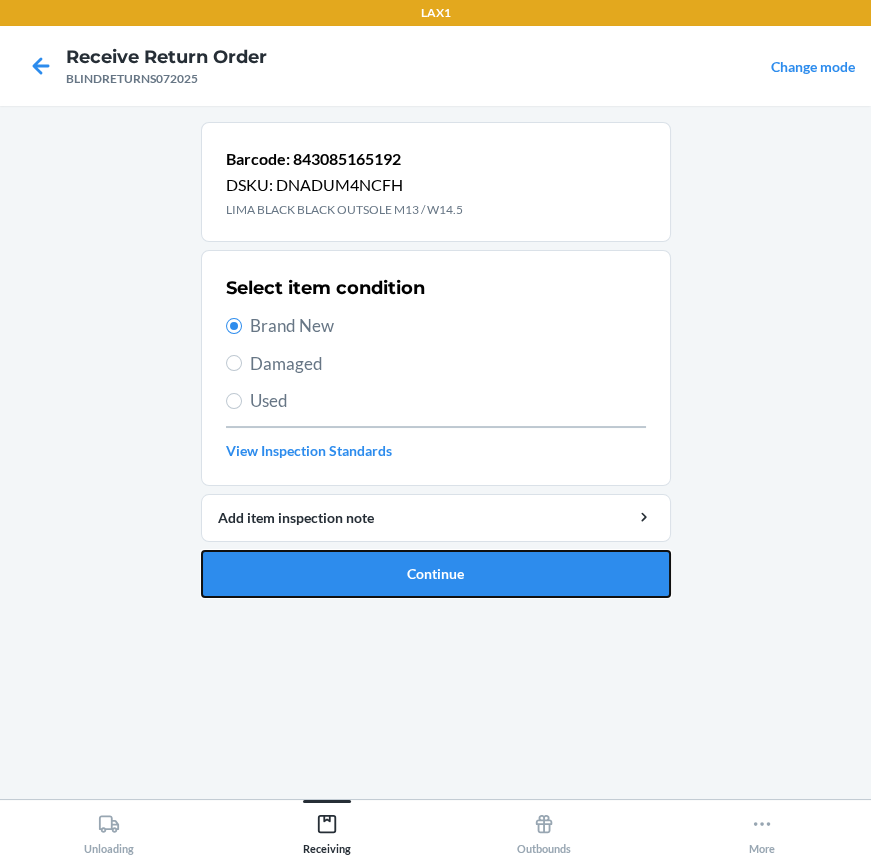 drag, startPoint x: 381, startPoint y: 572, endPoint x: 385, endPoint y: 553, distance: 19.416489 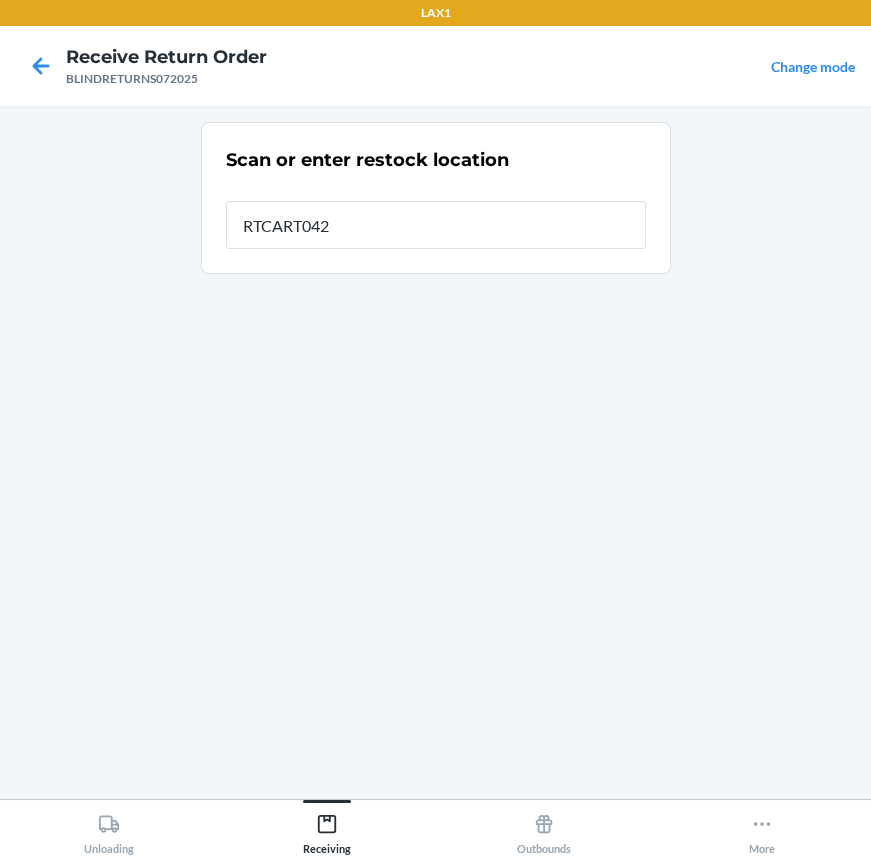 type on "RTCART042" 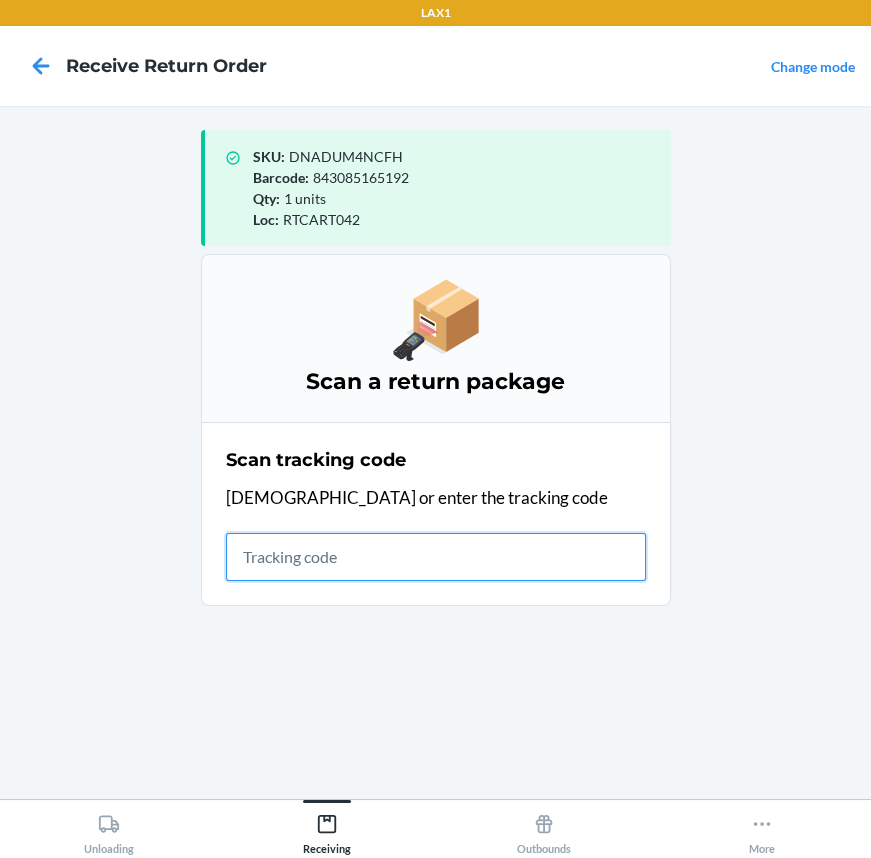 click at bounding box center [436, 557] 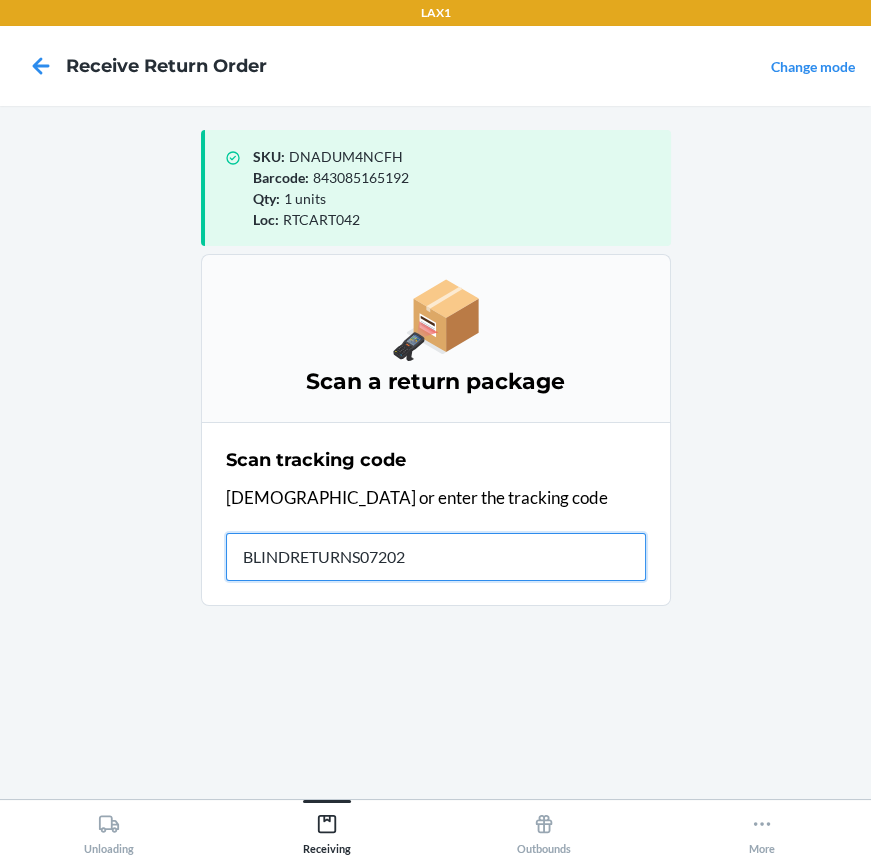type on "BLINDRETURNS072025" 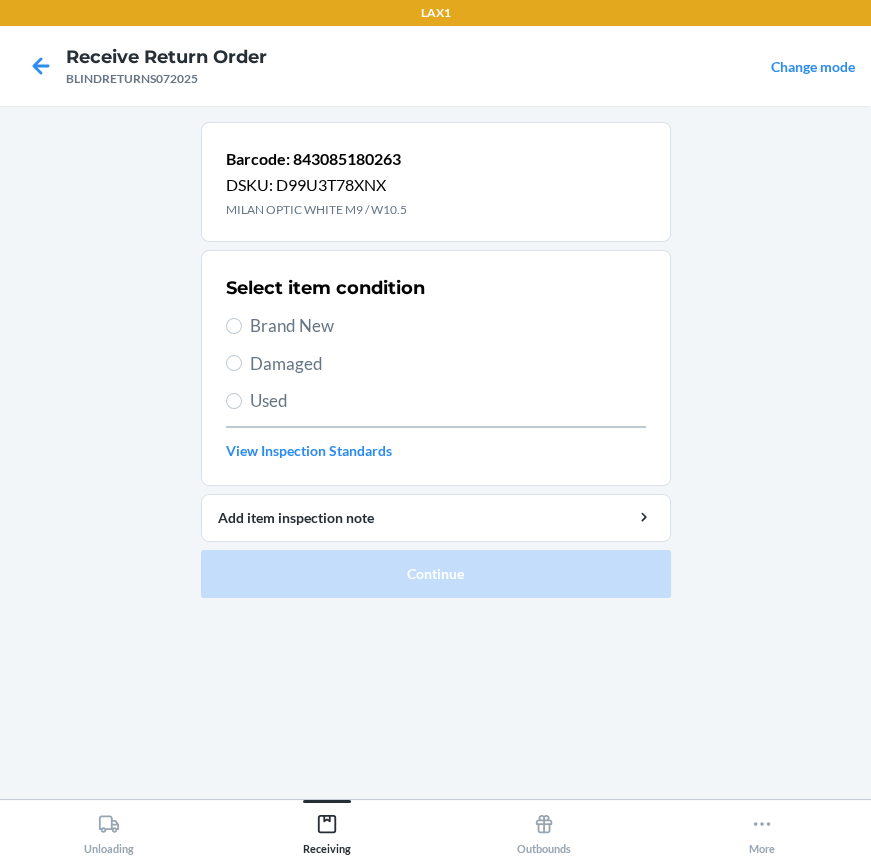 click on "Select item condition Brand New Damaged Used View Inspection Standards" at bounding box center [436, 368] 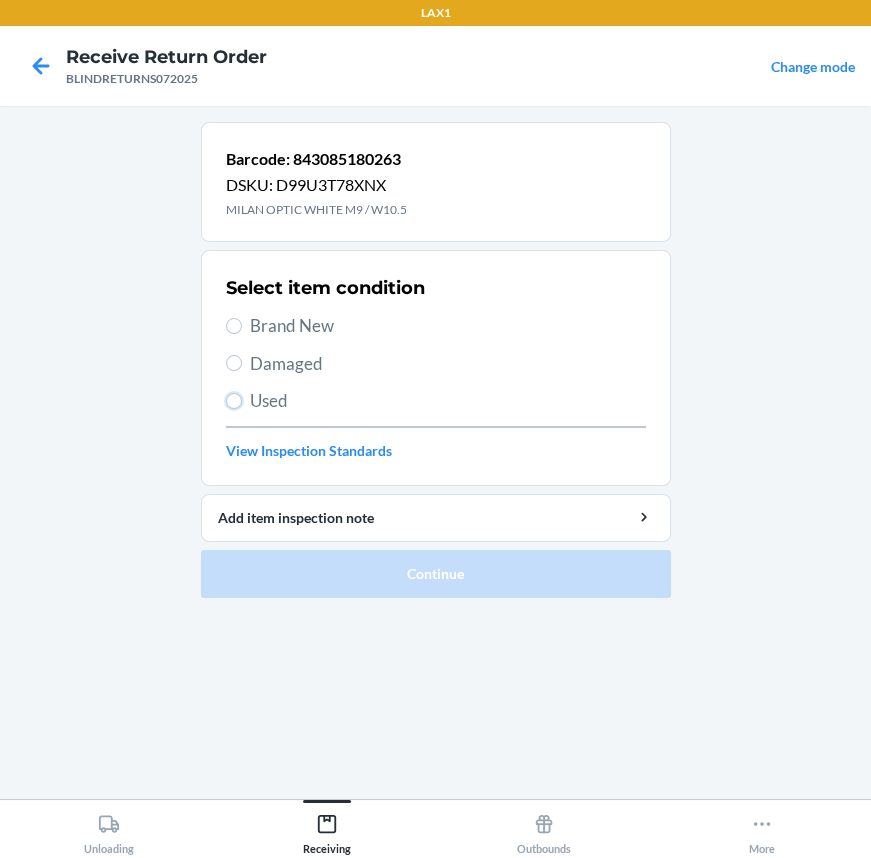 click on "Used" at bounding box center [234, 401] 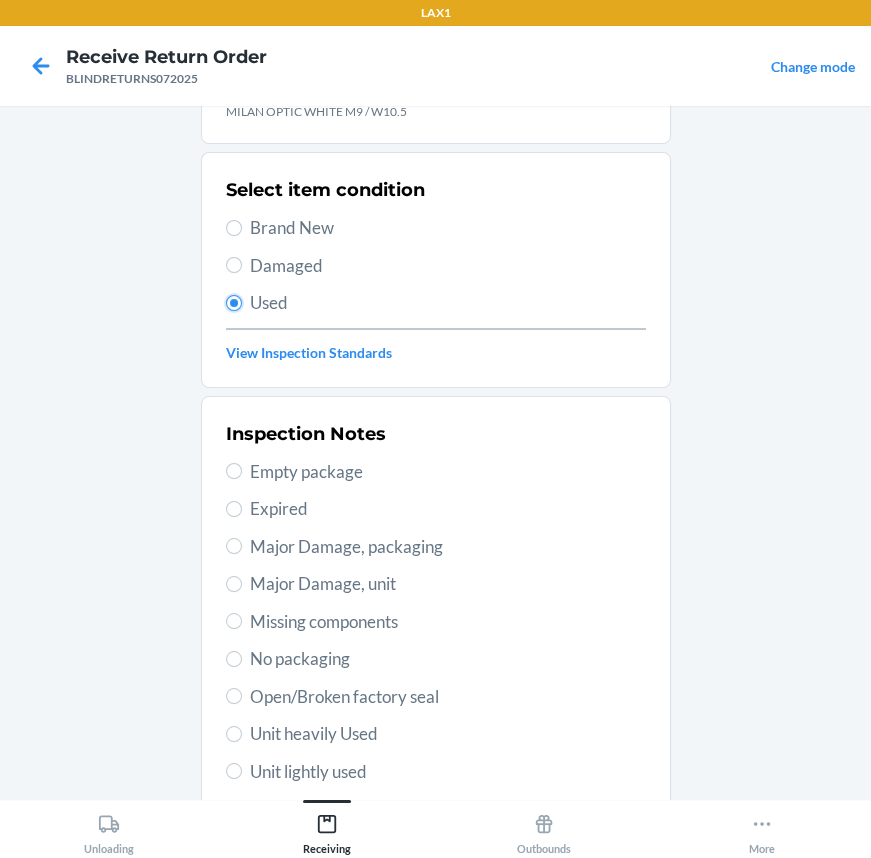 scroll, scrollTop: 272, scrollLeft: 0, axis: vertical 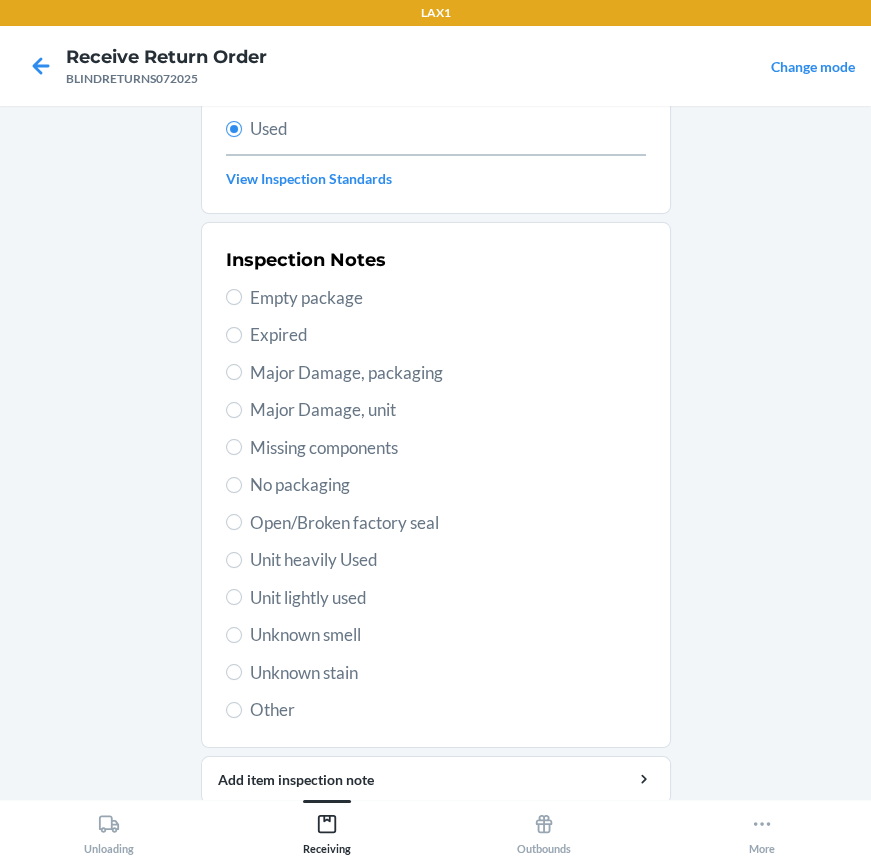 click on "Unit heavily Used" at bounding box center (448, 560) 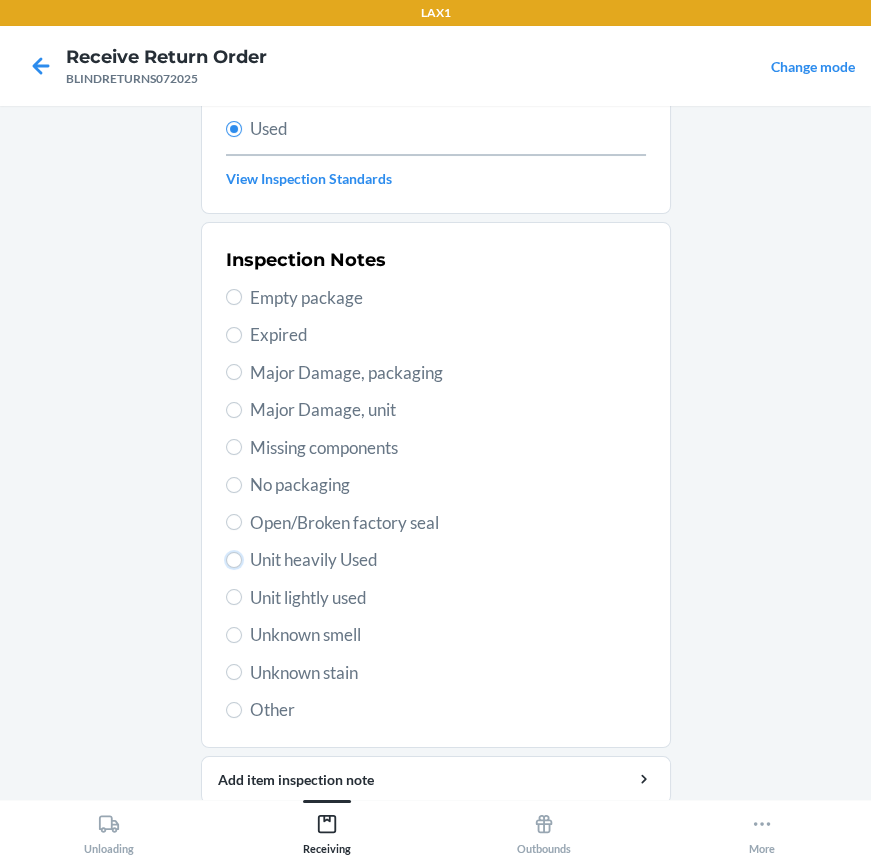 click on "Unit heavily Used" at bounding box center [234, 560] 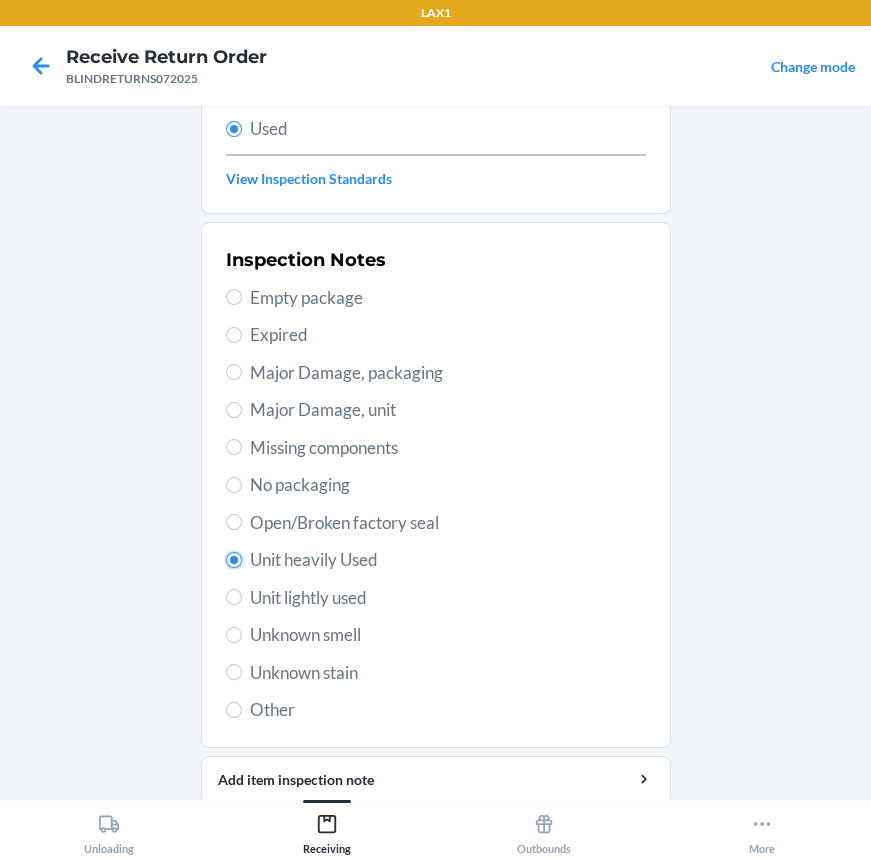 radio on "true" 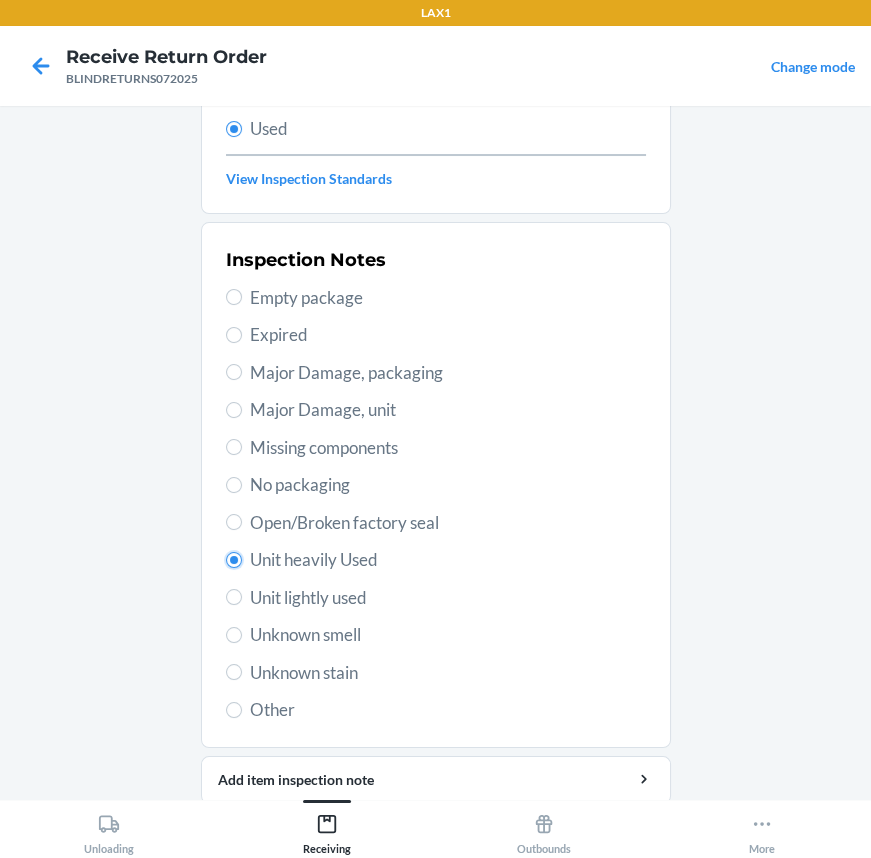 scroll, scrollTop: 346, scrollLeft: 0, axis: vertical 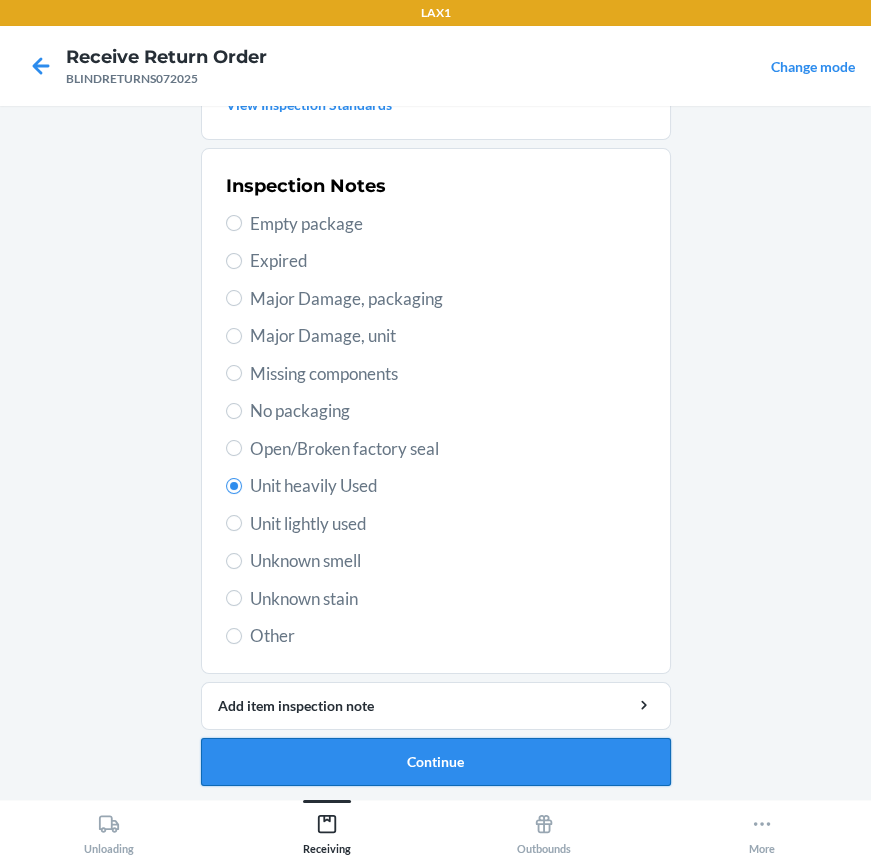 click on "Continue" at bounding box center [436, 762] 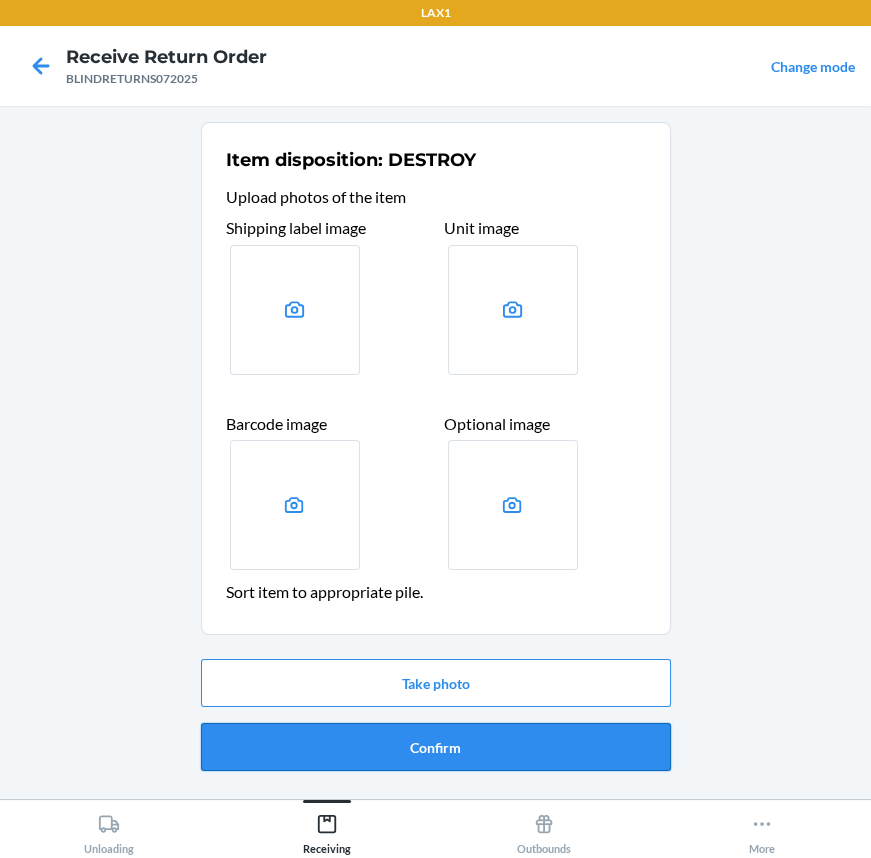 click on "Confirm" at bounding box center (436, 747) 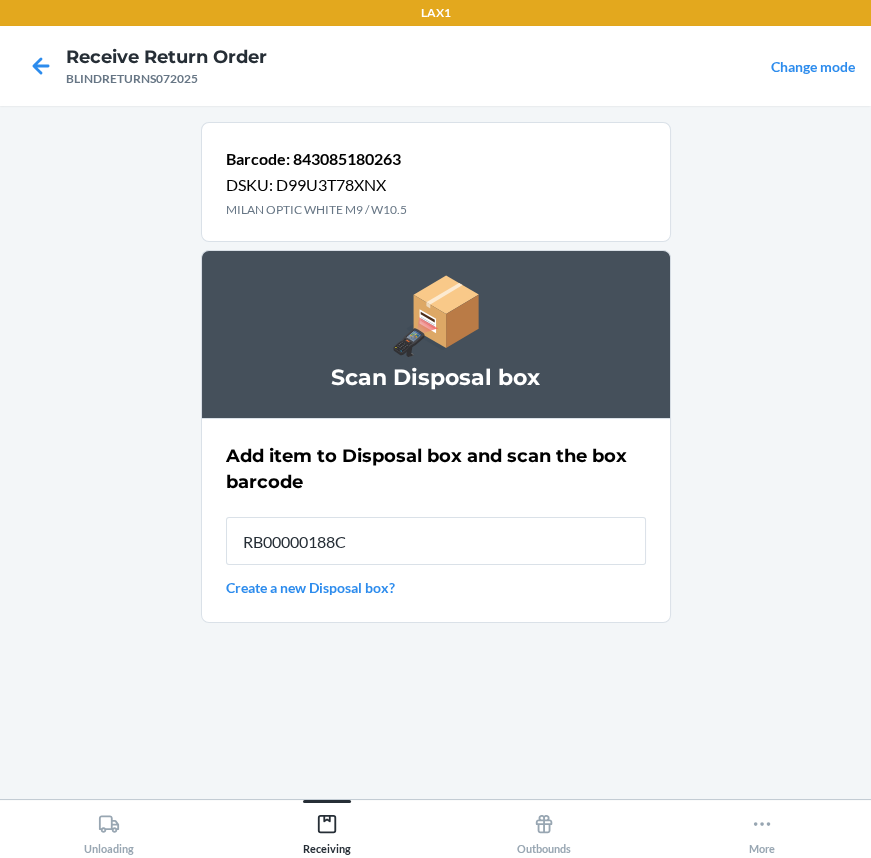 type on "RB00000188C" 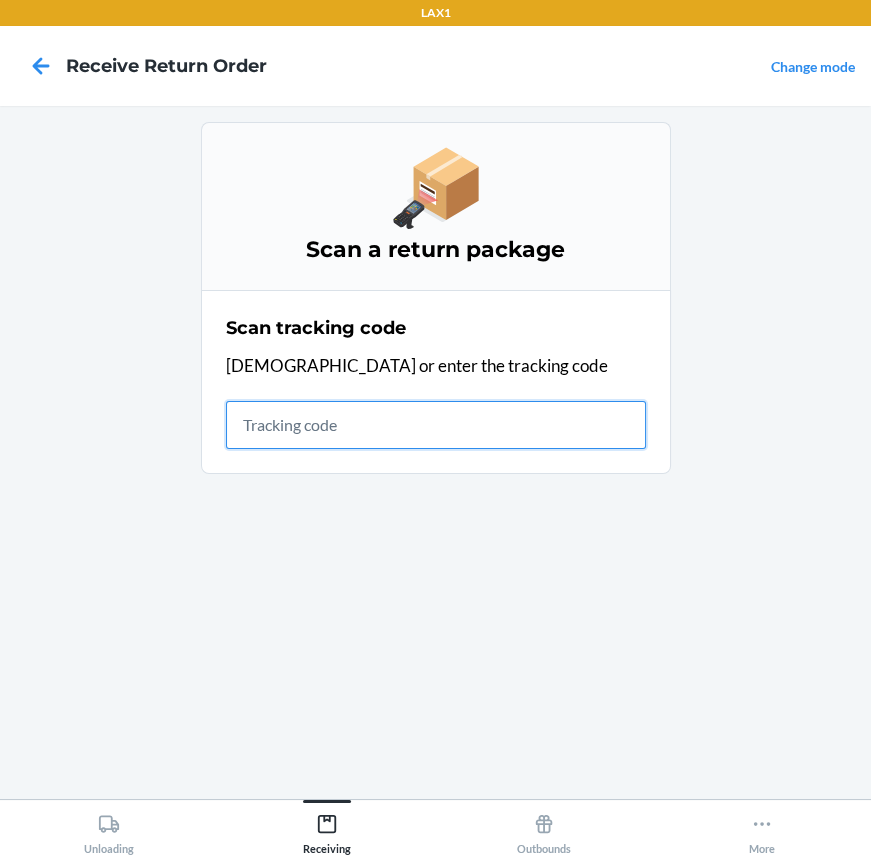 click at bounding box center [436, 425] 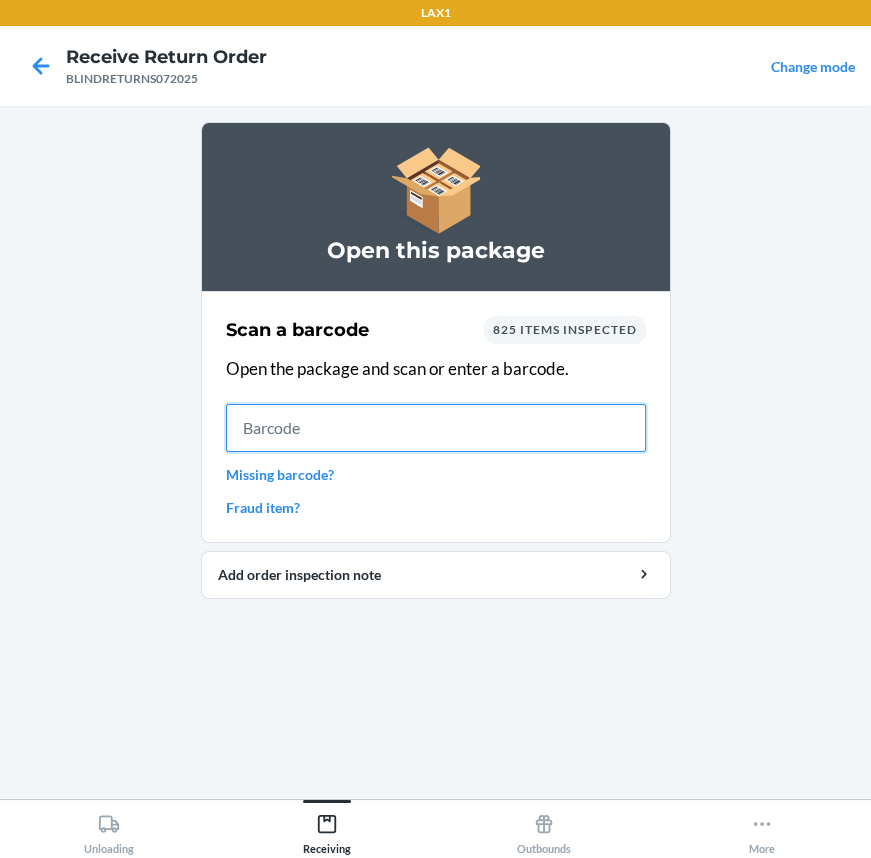 click at bounding box center (436, 428) 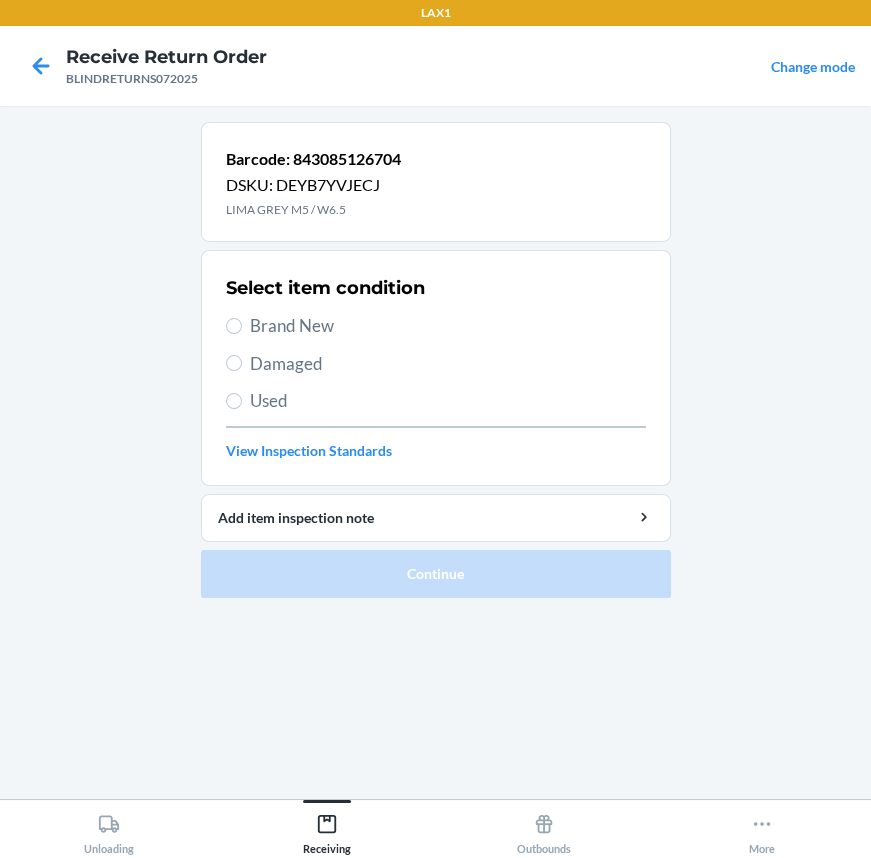 click on "Brand New" at bounding box center (448, 326) 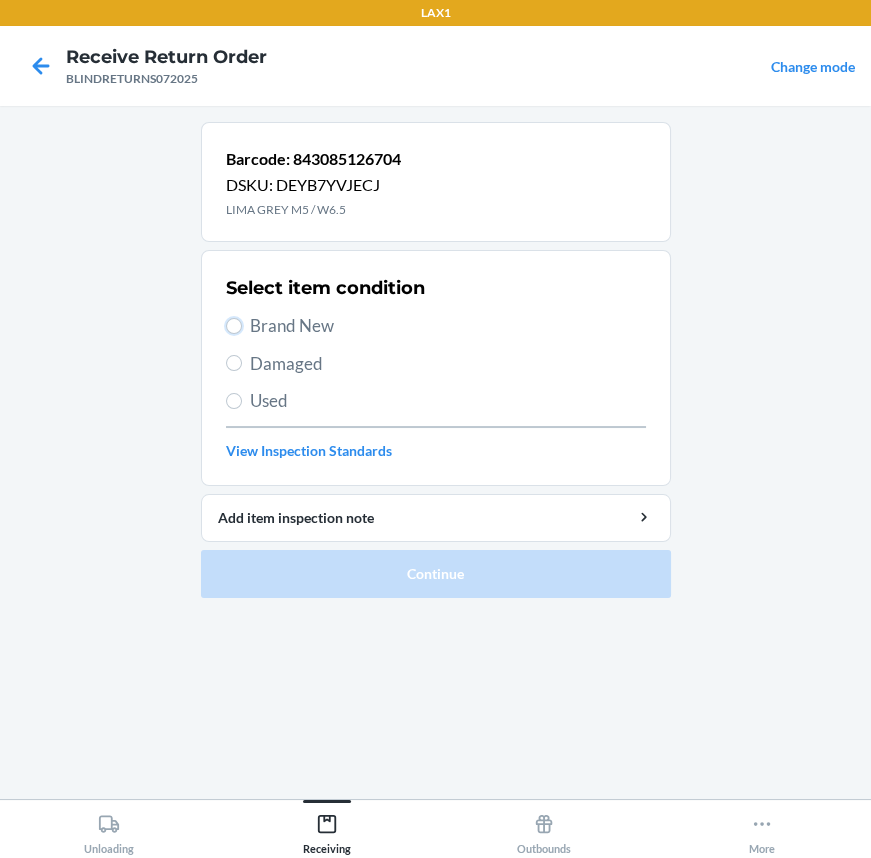 click on "Brand New" at bounding box center (234, 326) 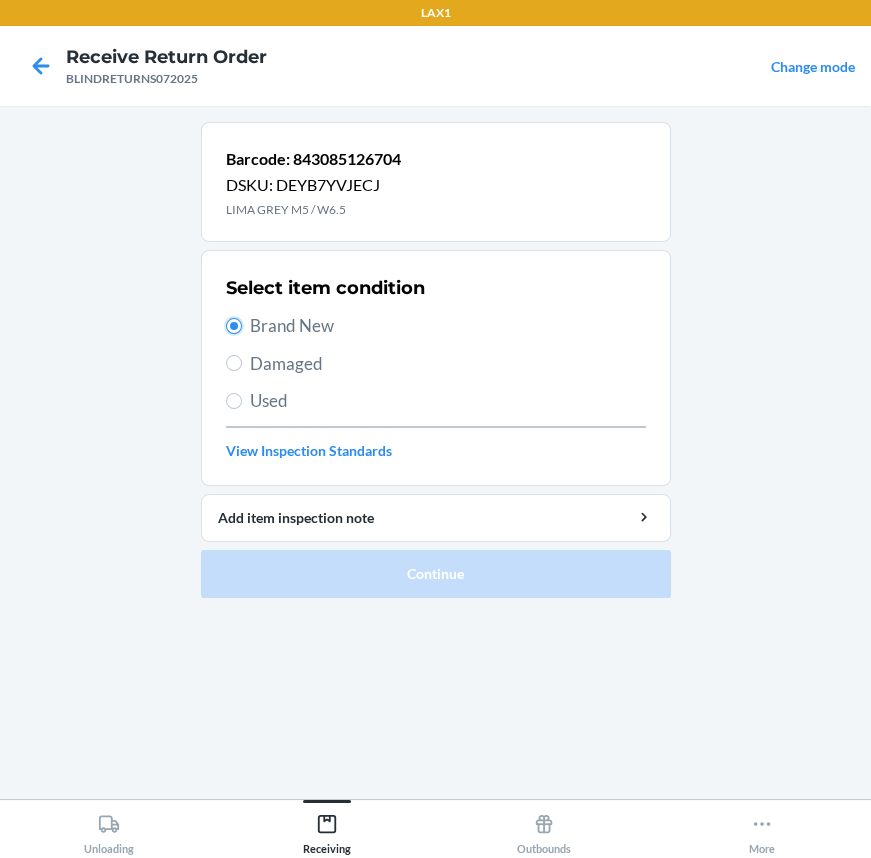 radio on "true" 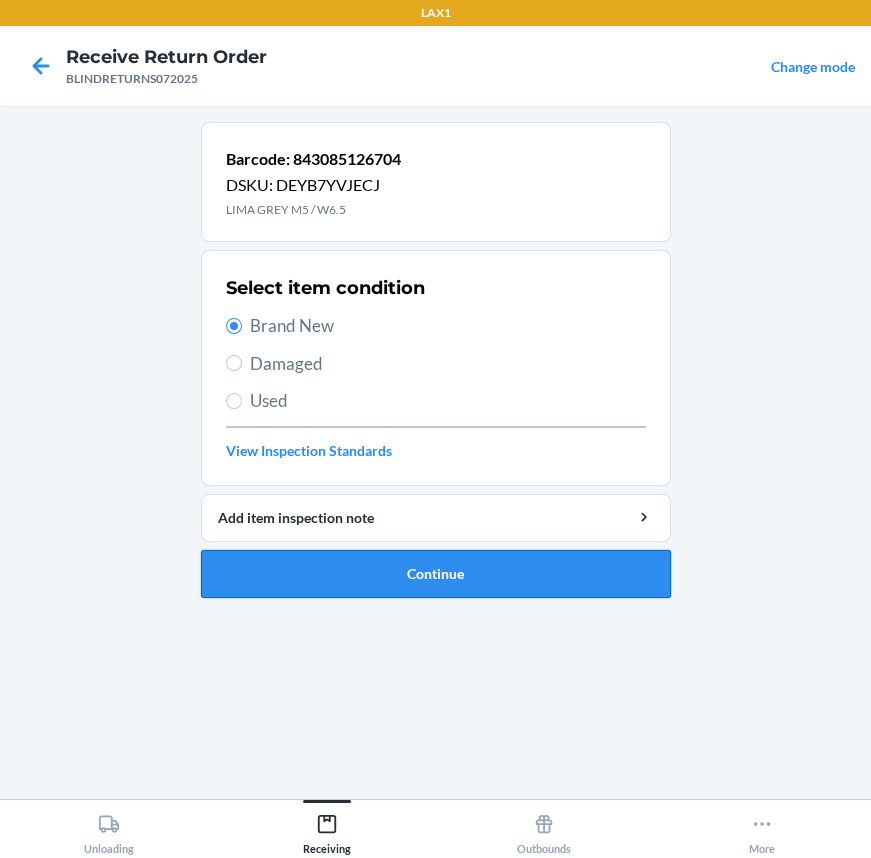 click on "Continue" at bounding box center [436, 574] 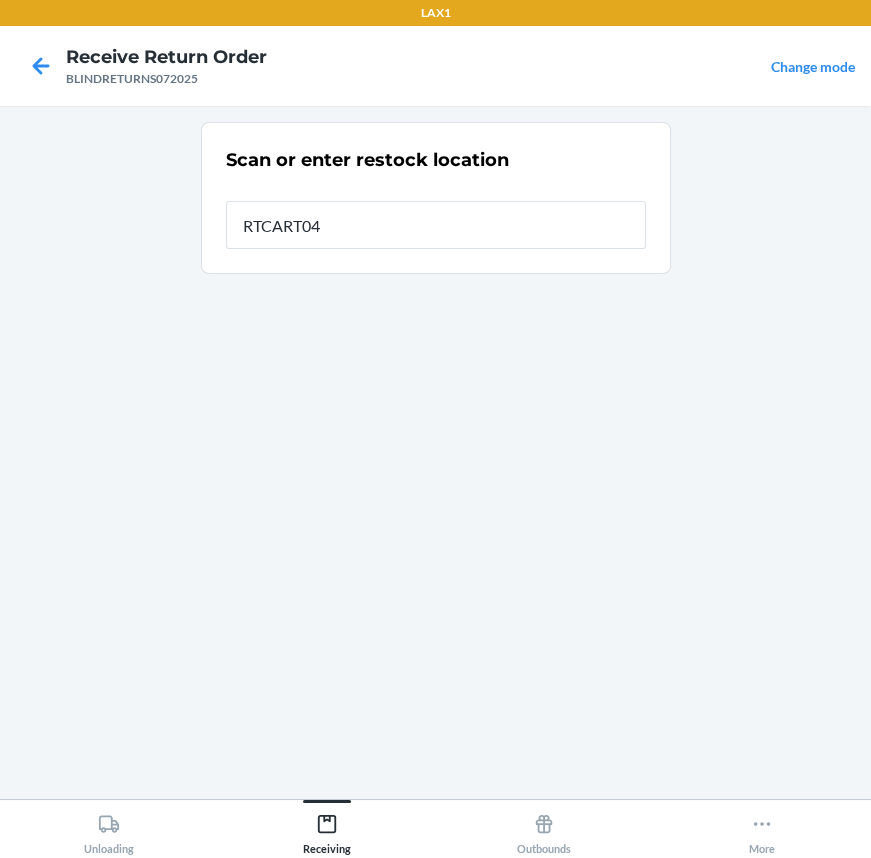 type on "RTCART042" 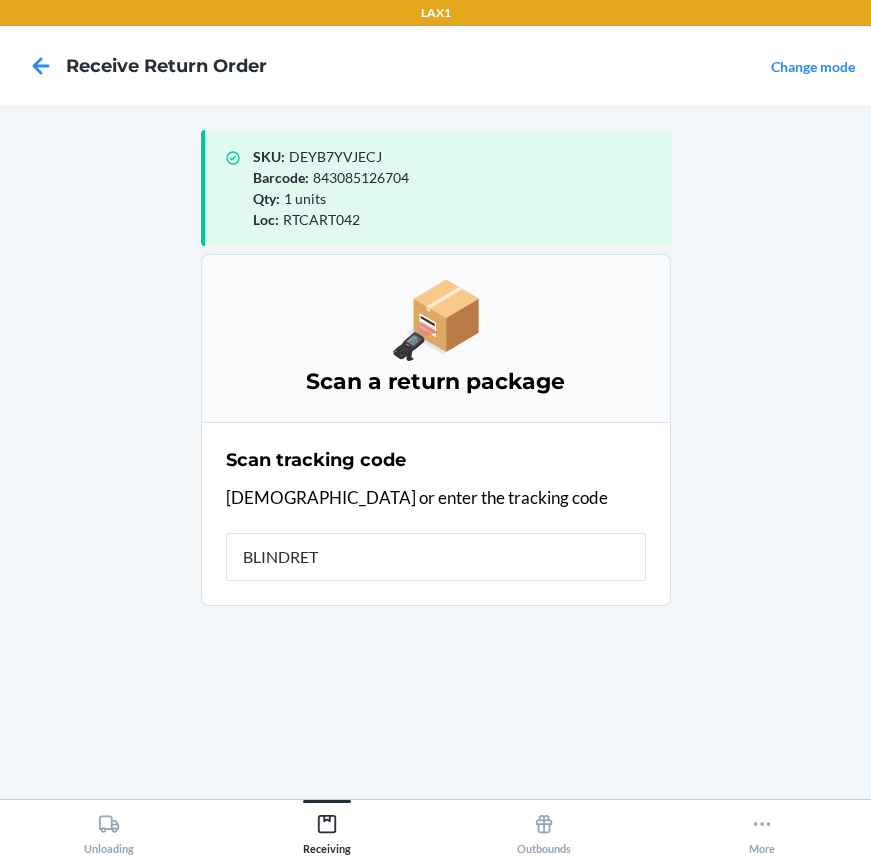 type on "BLINDRETU" 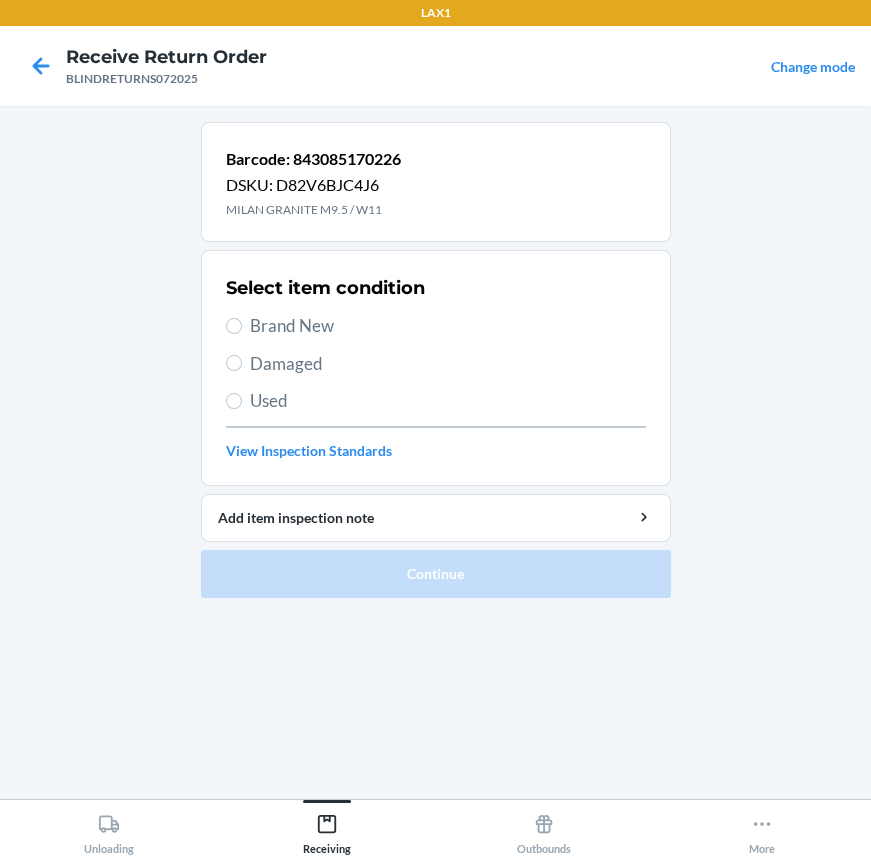 click on "Brand New" at bounding box center [448, 326] 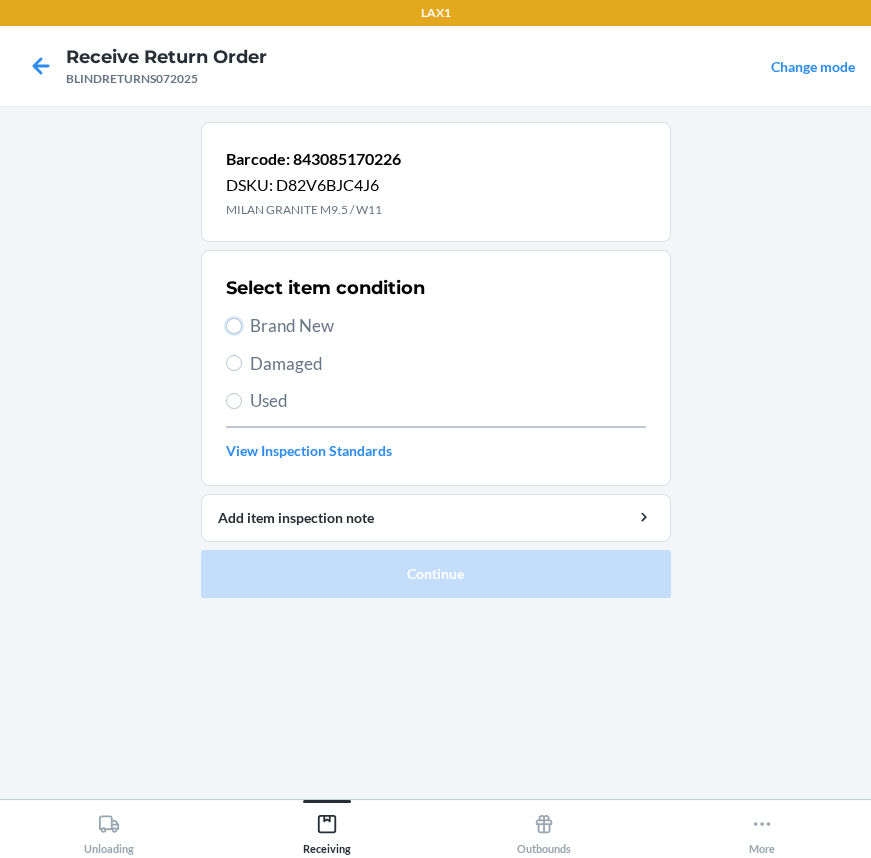 click on "Brand New" at bounding box center (234, 326) 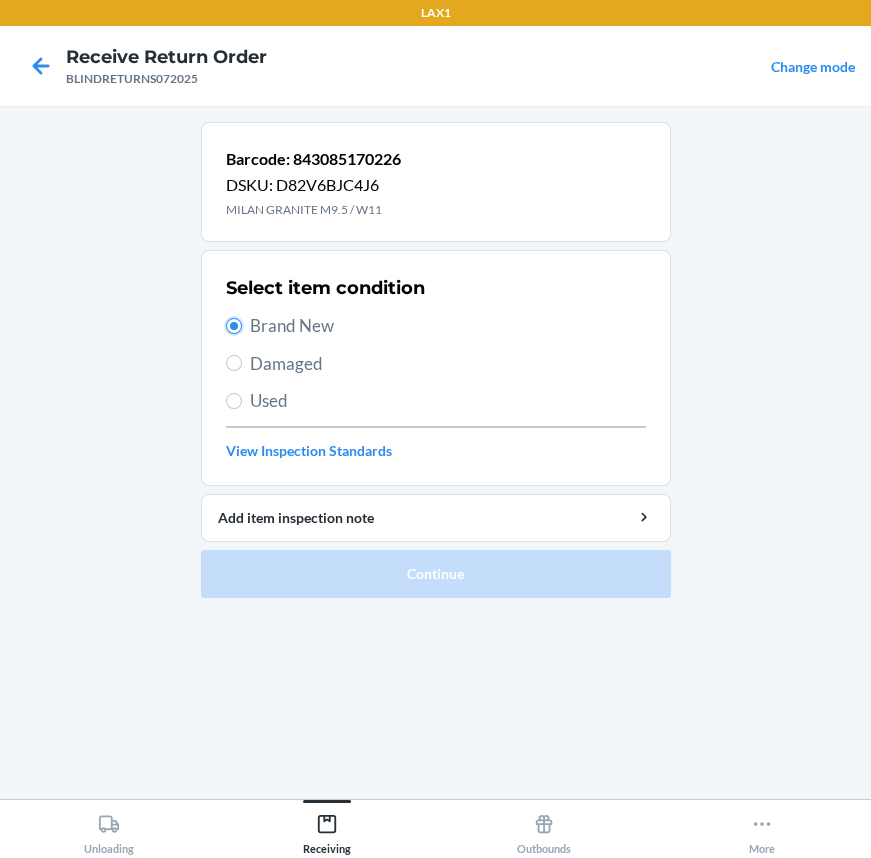 radio on "true" 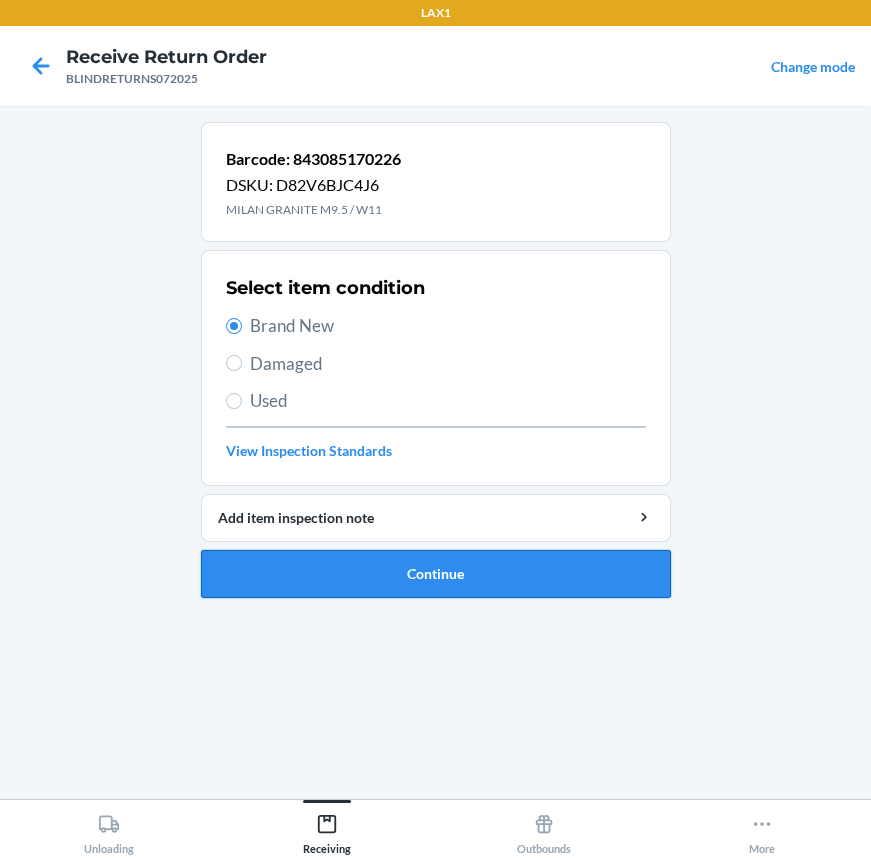 click on "Continue" at bounding box center [436, 574] 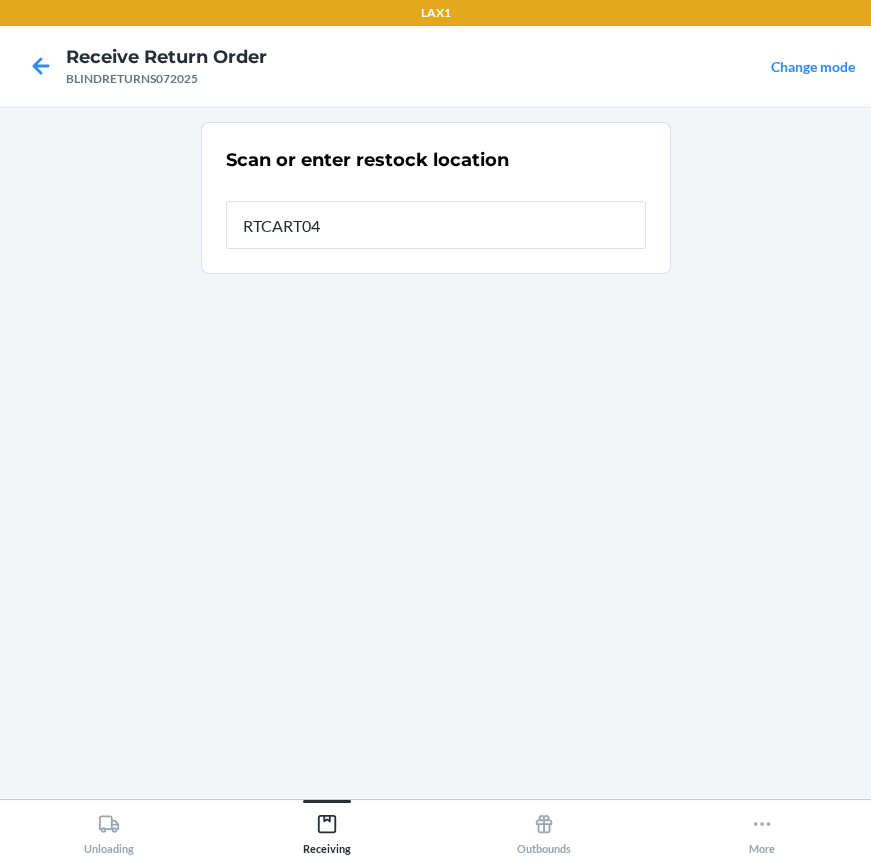 type on "RTCART042" 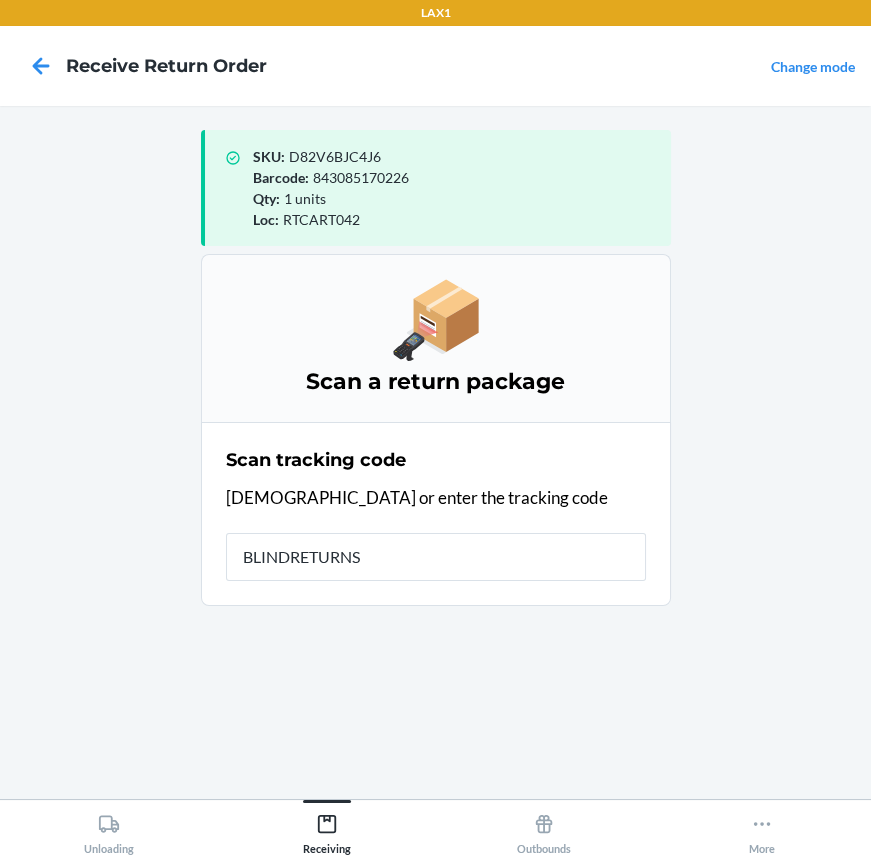 type on "BLINDRETURNS0" 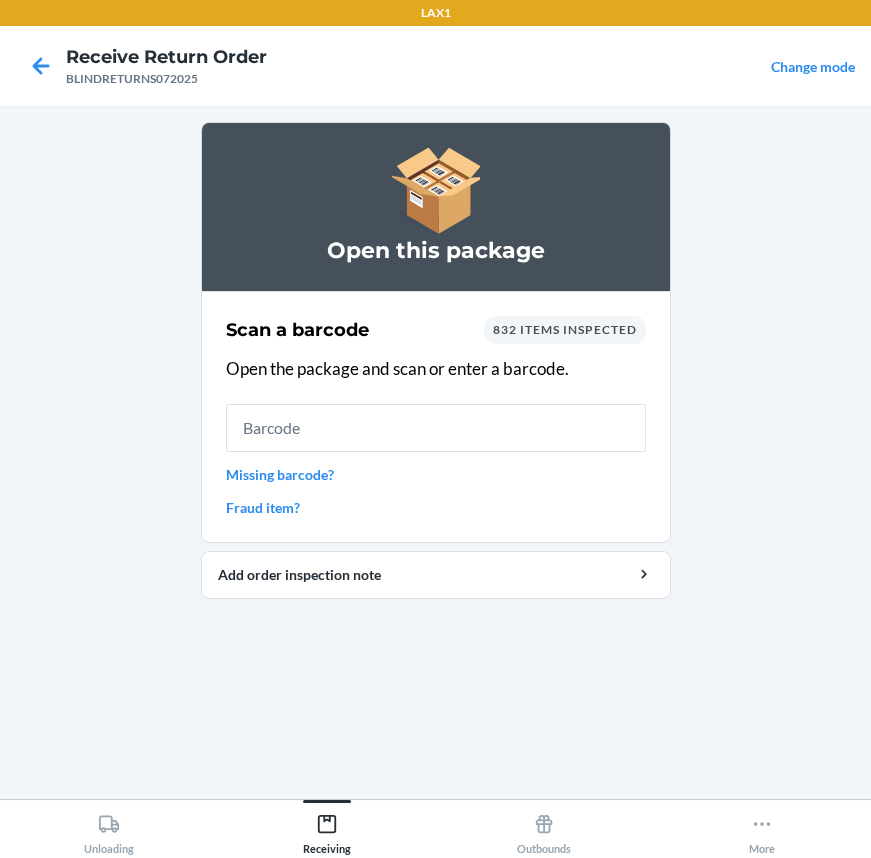 drag, startPoint x: 69, startPoint y: 704, endPoint x: 45, endPoint y: 702, distance: 24.083189 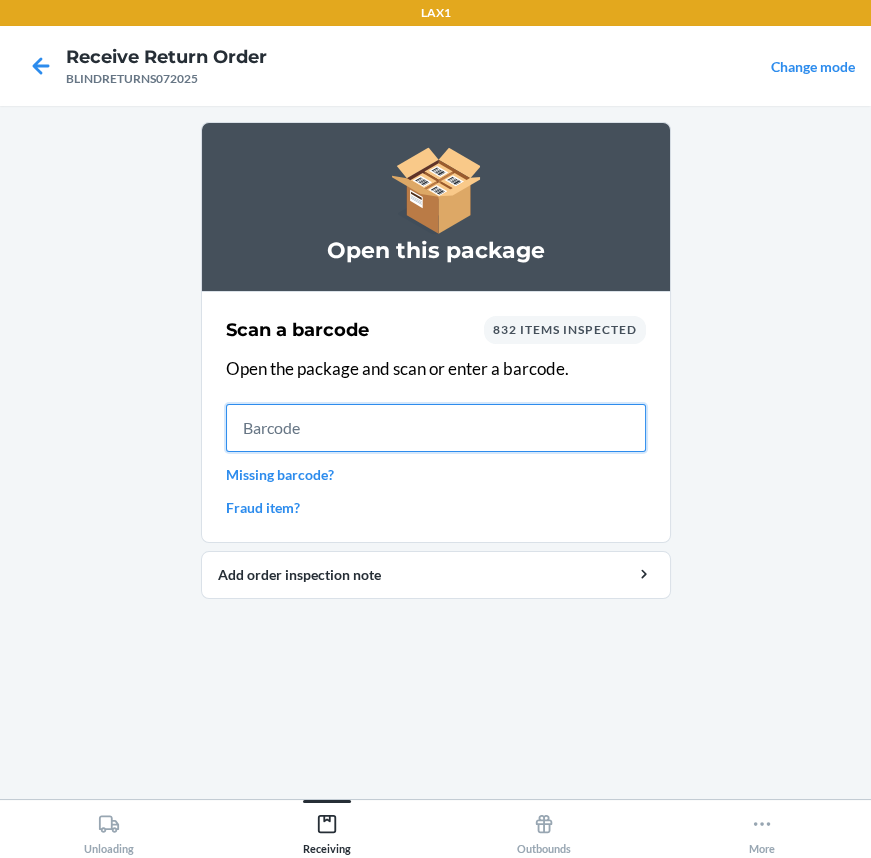 click at bounding box center [436, 428] 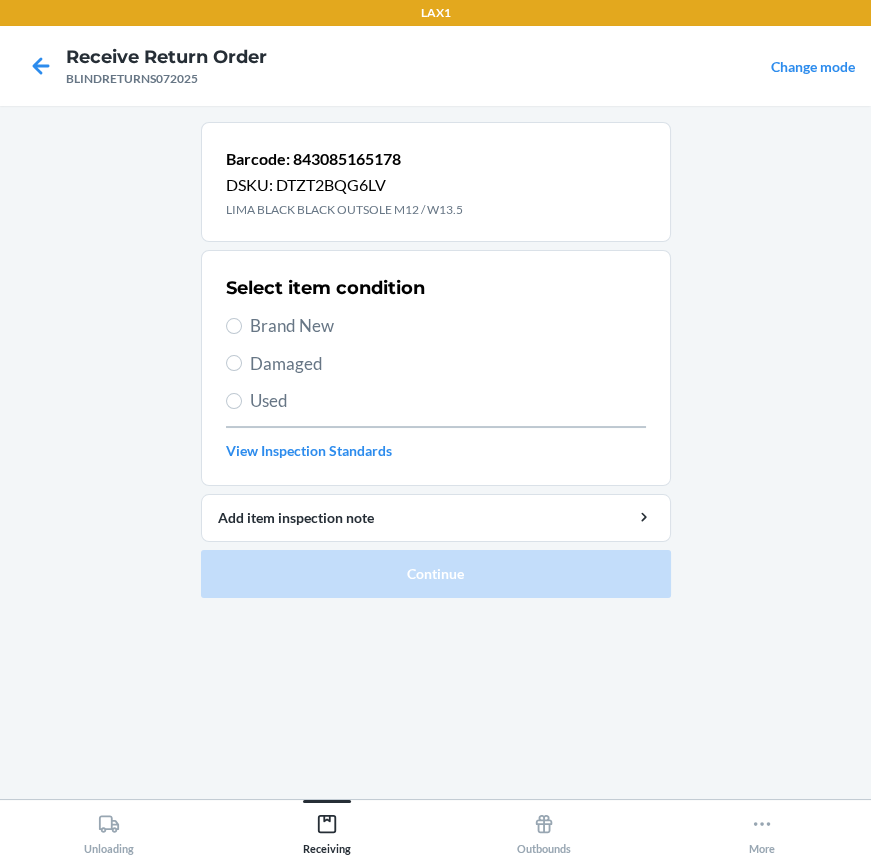 click on "Brand New" at bounding box center (448, 326) 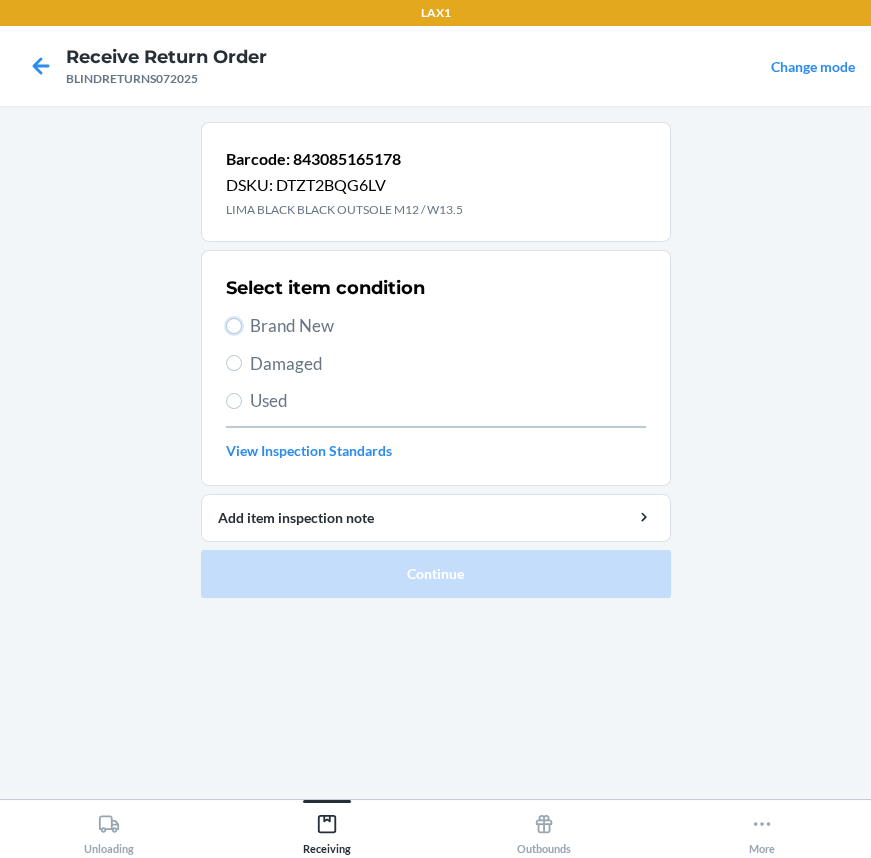 click on "Brand New" at bounding box center (234, 326) 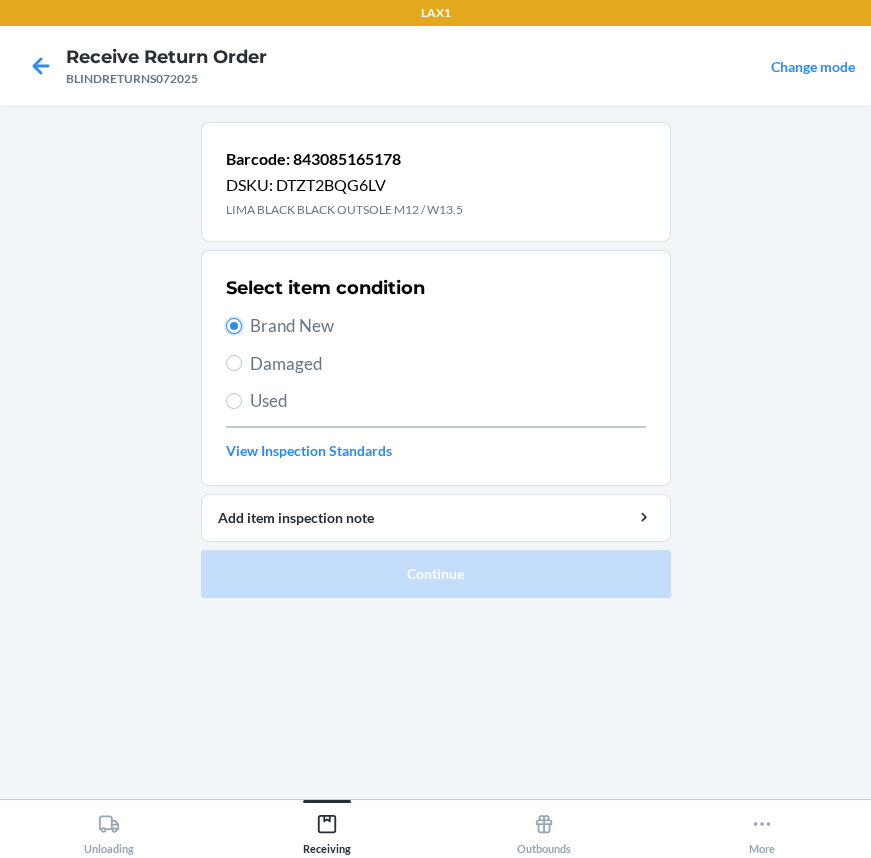 radio on "true" 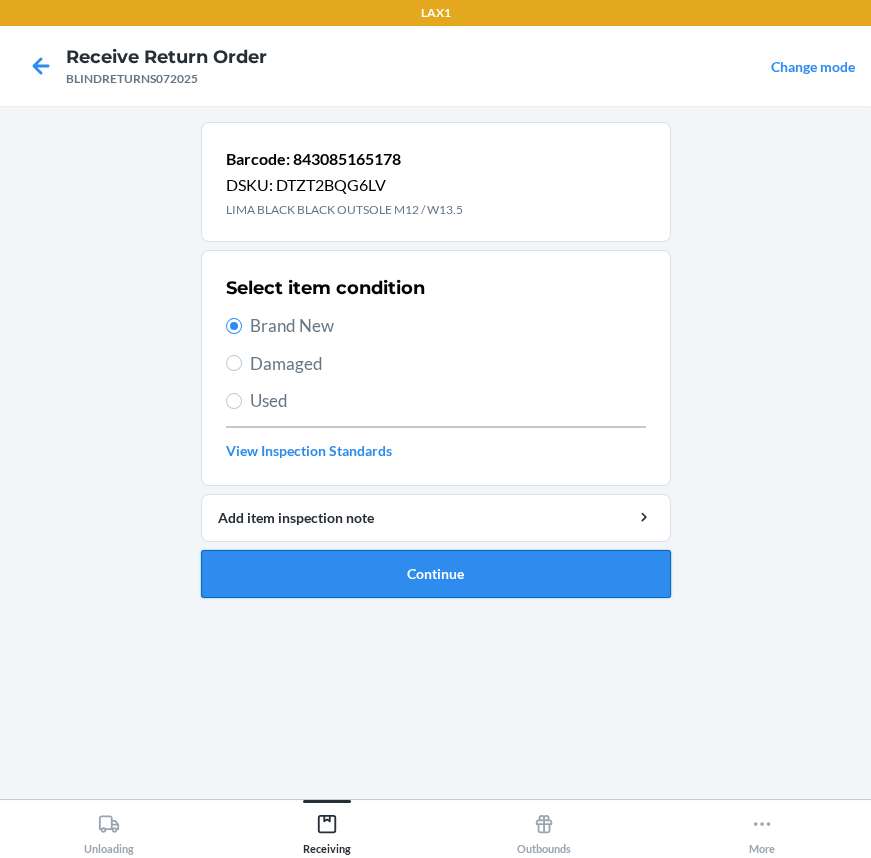 click on "Continue" at bounding box center (436, 574) 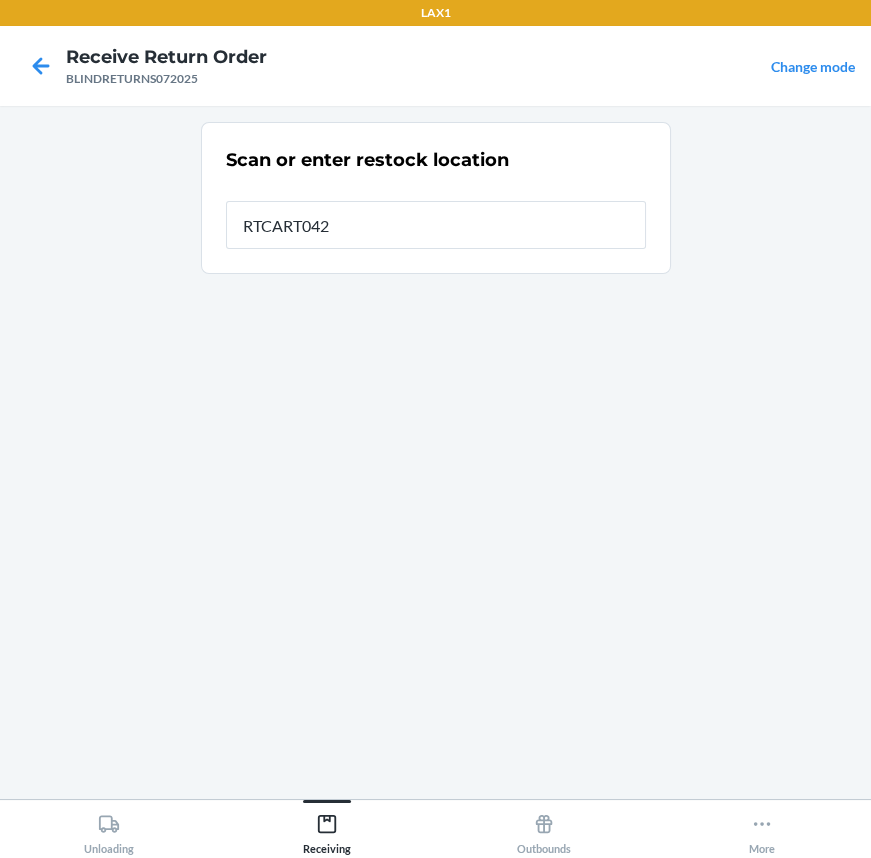 type on "RTCART042" 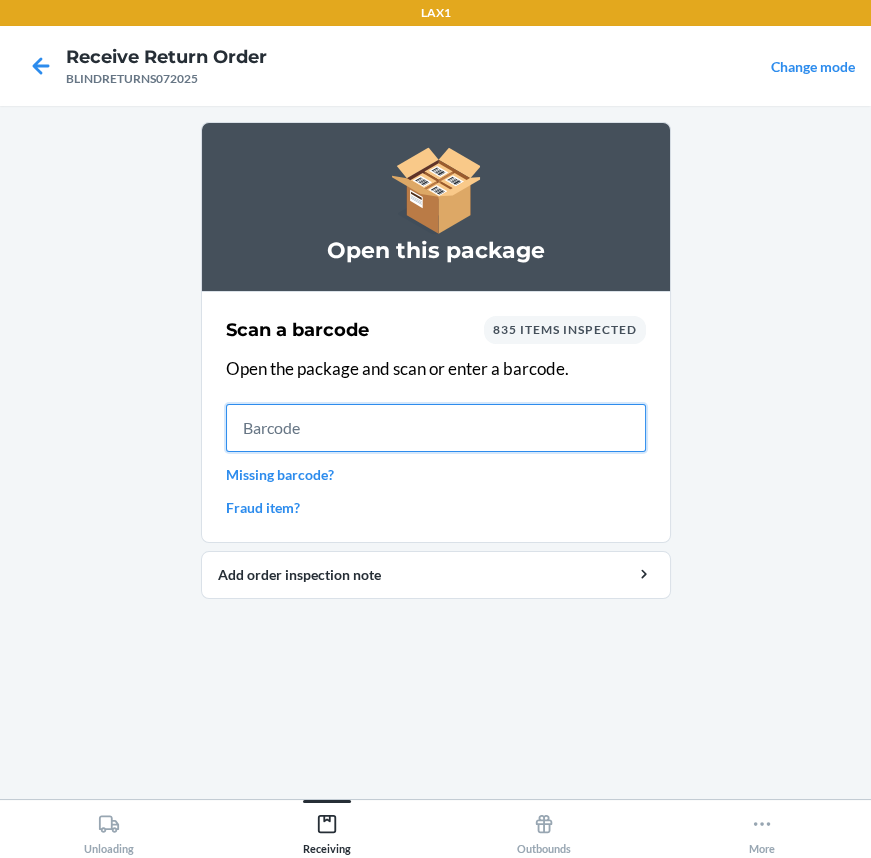 click at bounding box center (436, 428) 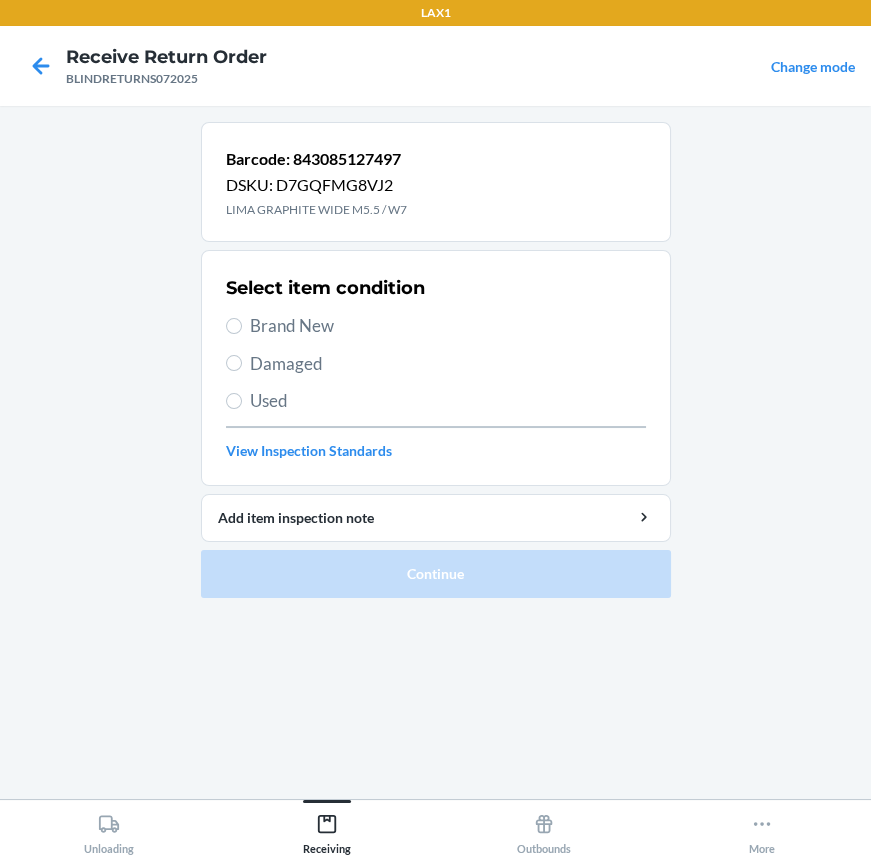 click on "Brand New" at bounding box center (448, 326) 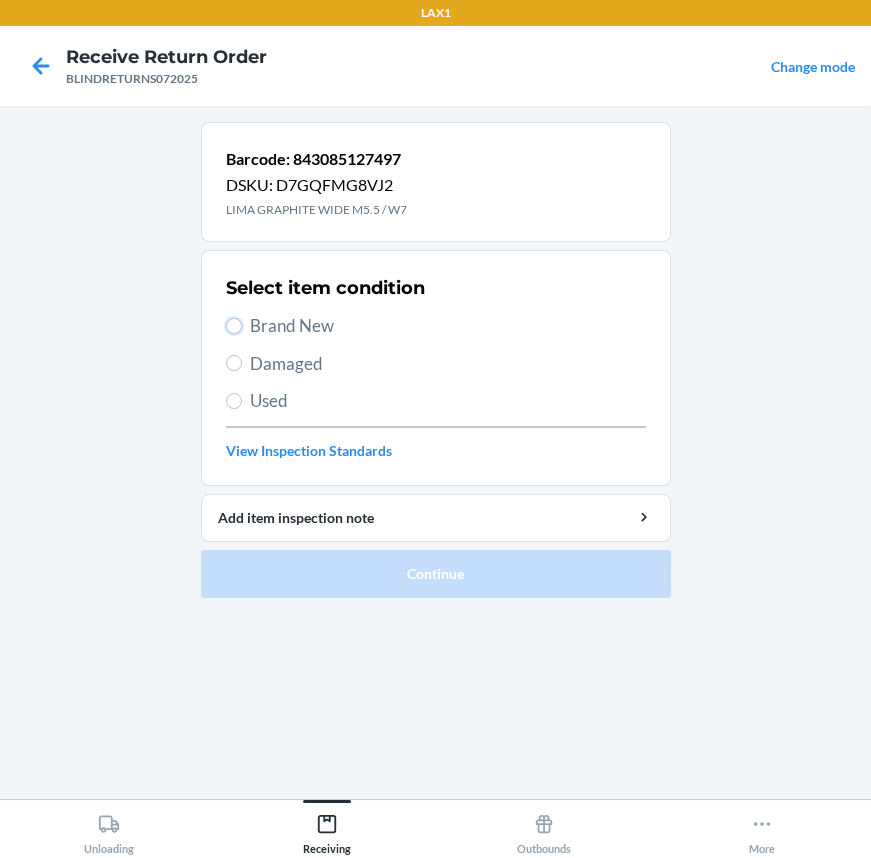 click on "Brand New" at bounding box center (234, 326) 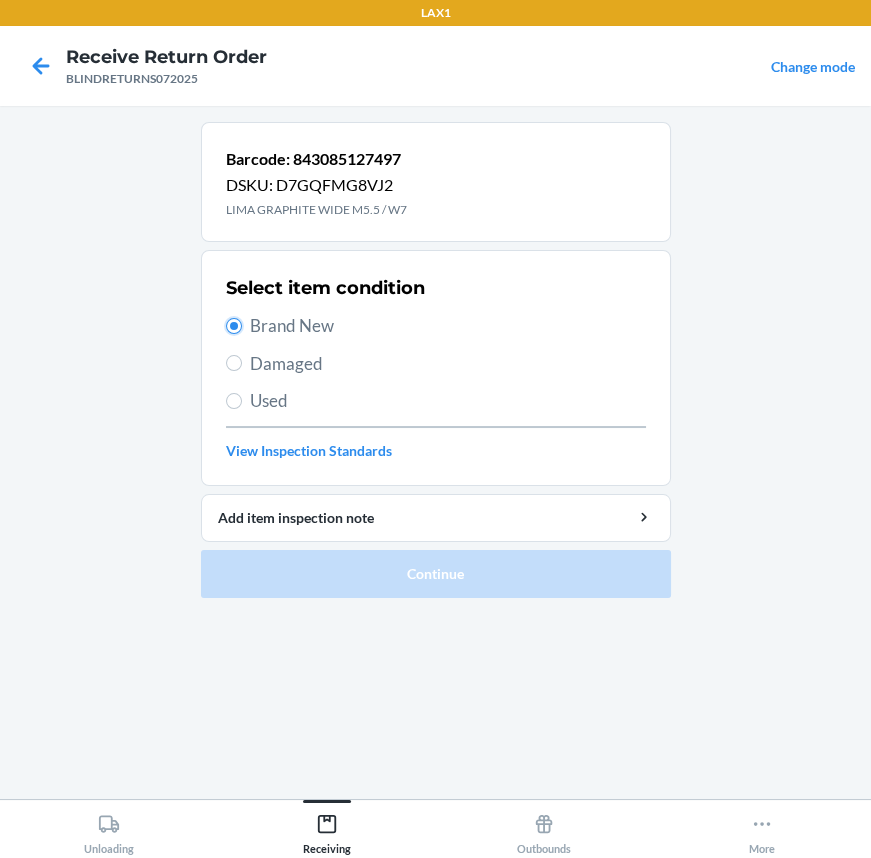 radio on "true" 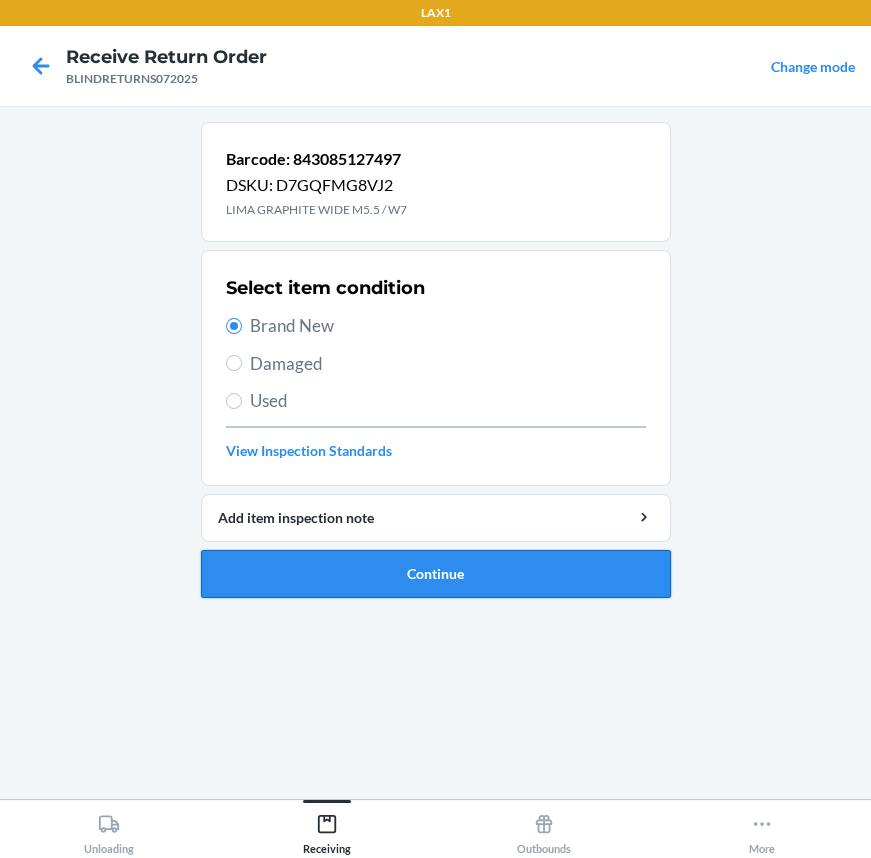 click on "Continue" at bounding box center (436, 574) 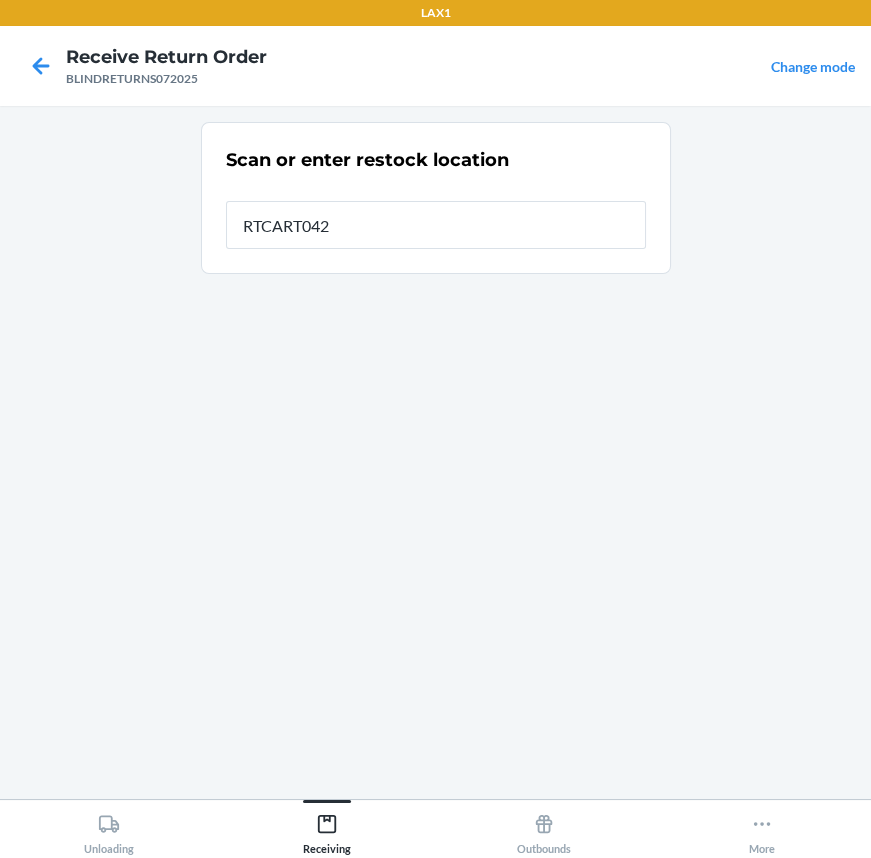 type on "RTCART042" 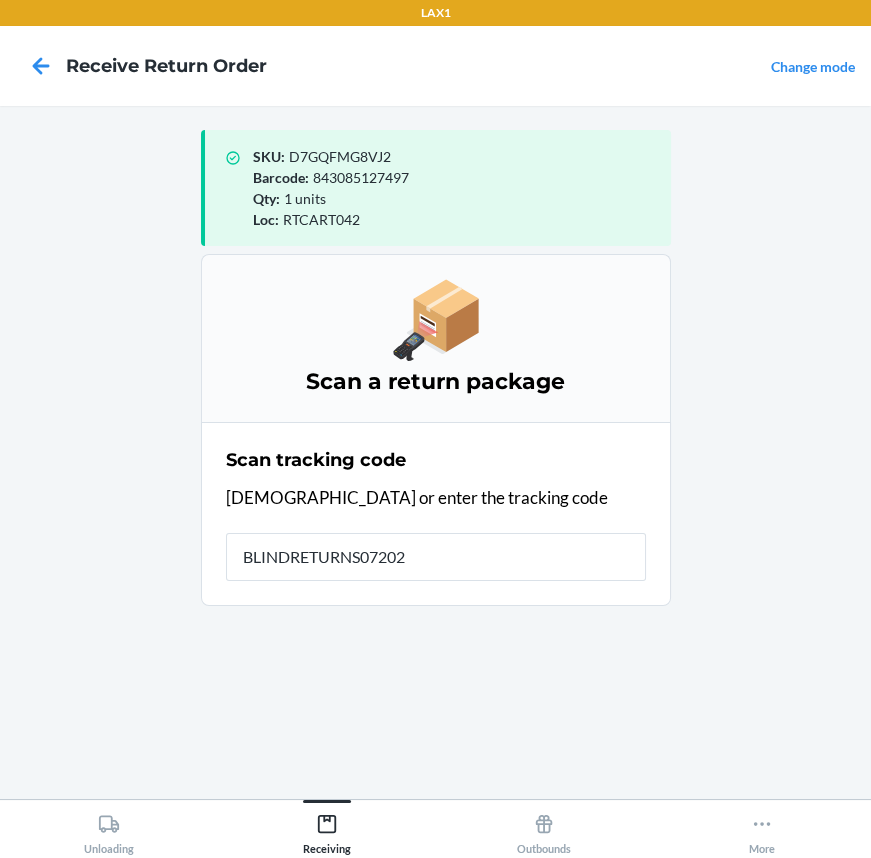 type on "BLINDRETURNS072025" 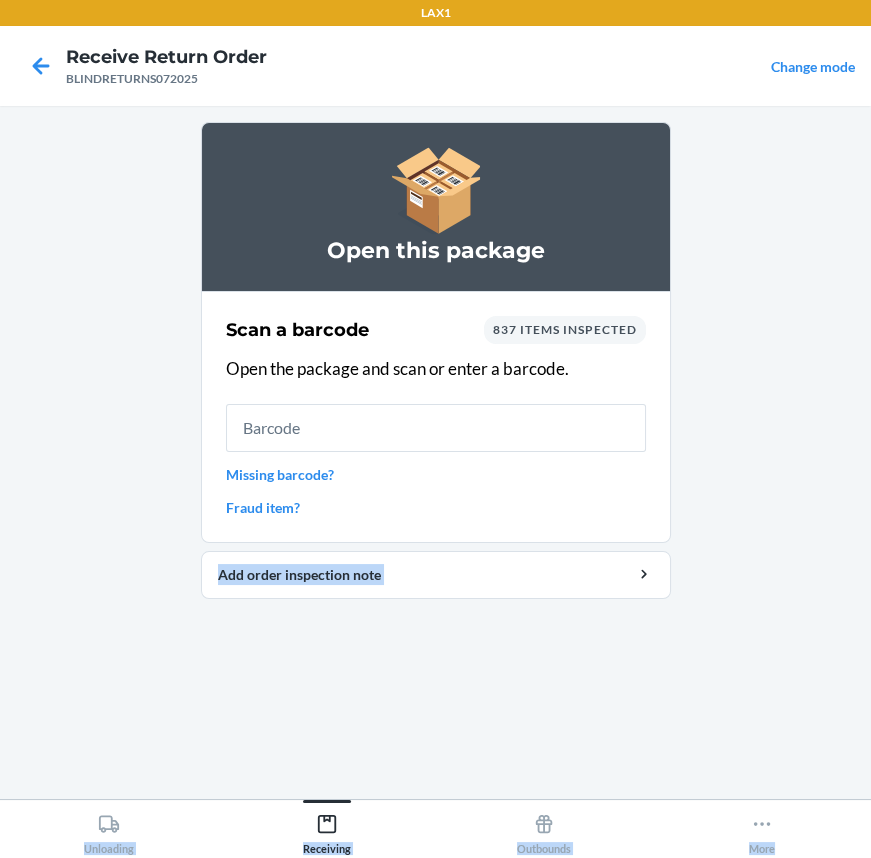 click on "LAX1 Receive Return Order BLINDRETURNS072025 Change mode   Open this package Scan a barcode 837 items inspected Open the package and scan or enter a barcode. Missing barcode? Fraud item? Add order inspection note Unloading Receiving Outbounds More" at bounding box center (435, 429) 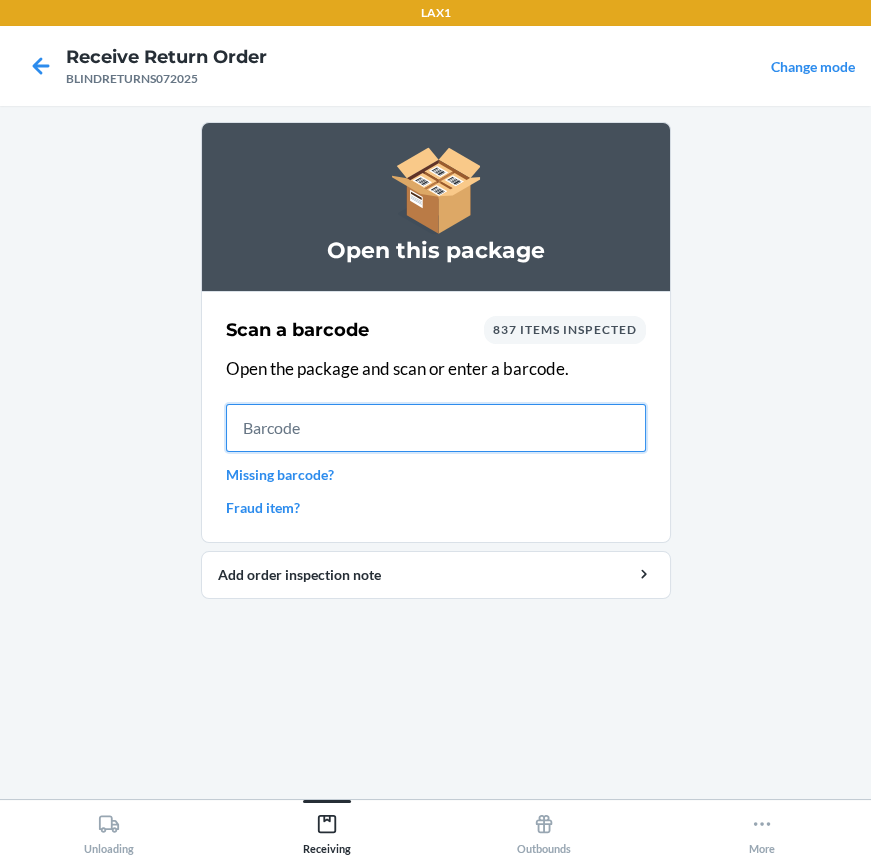 click at bounding box center (436, 428) 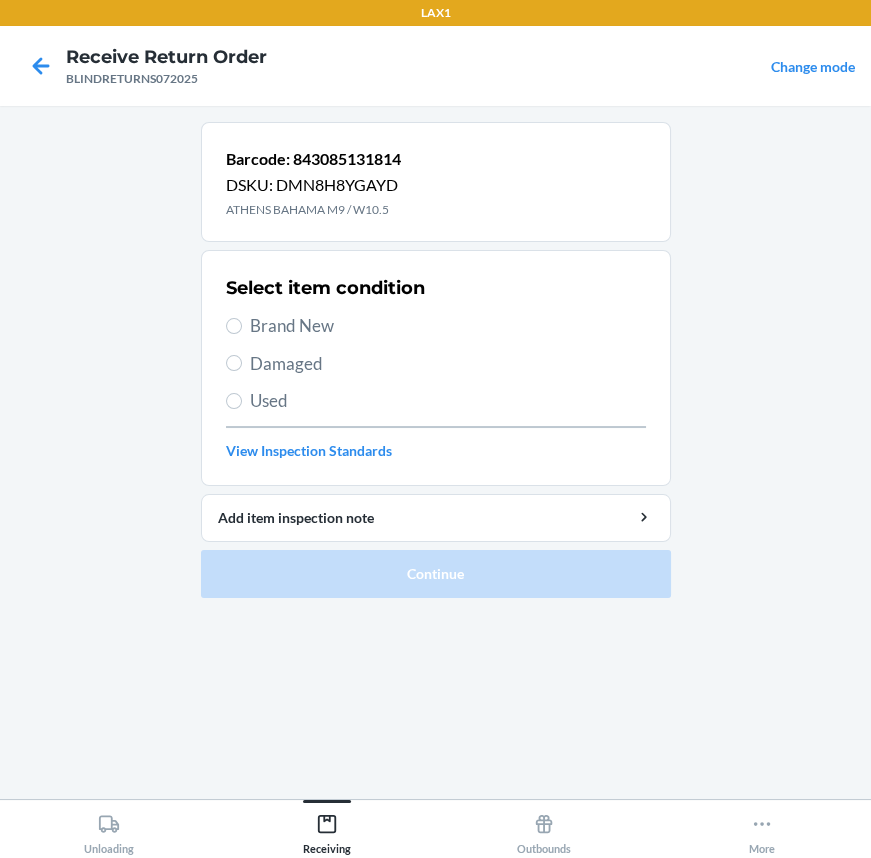 click on "Brand New" at bounding box center (448, 326) 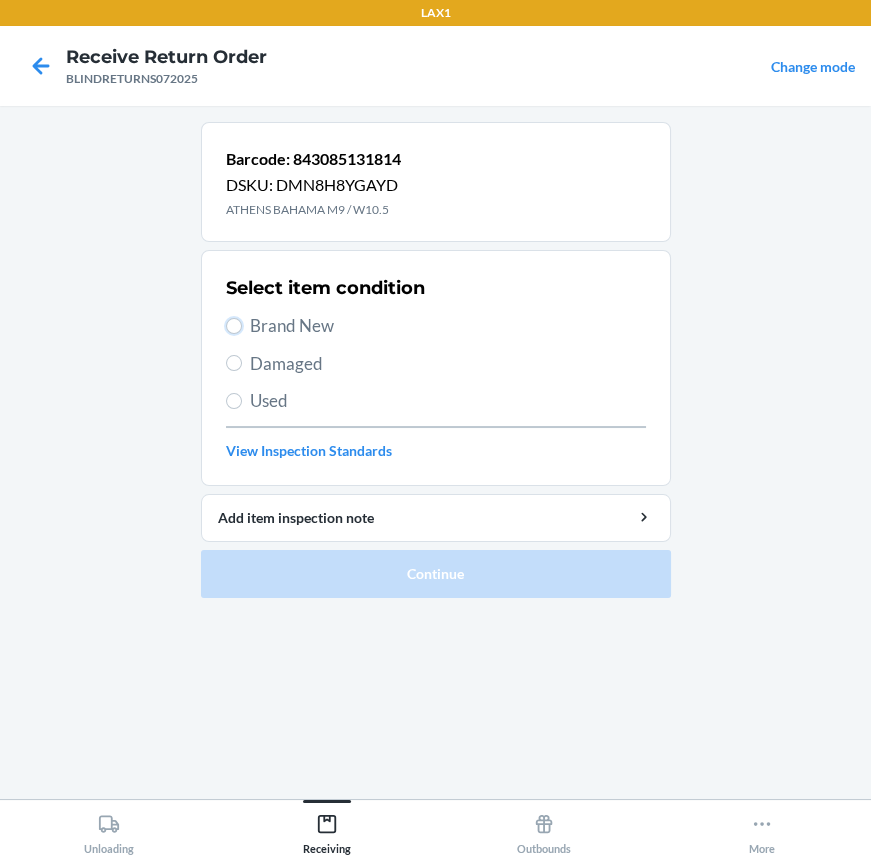 click on "Brand New" at bounding box center (234, 326) 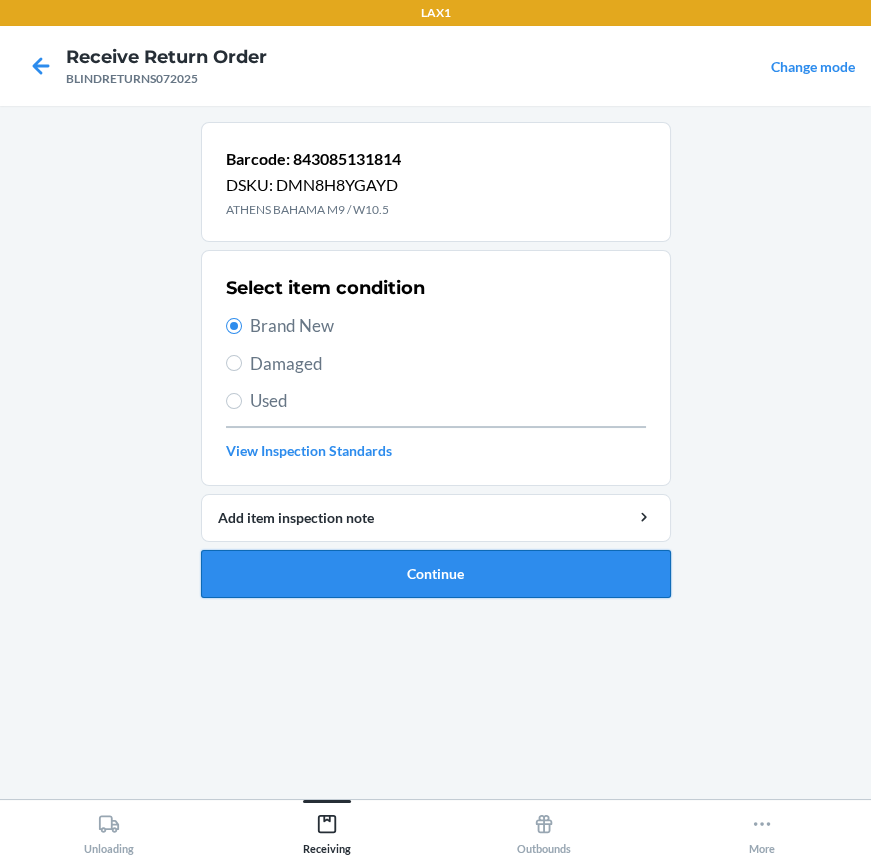 click on "Continue" at bounding box center [436, 574] 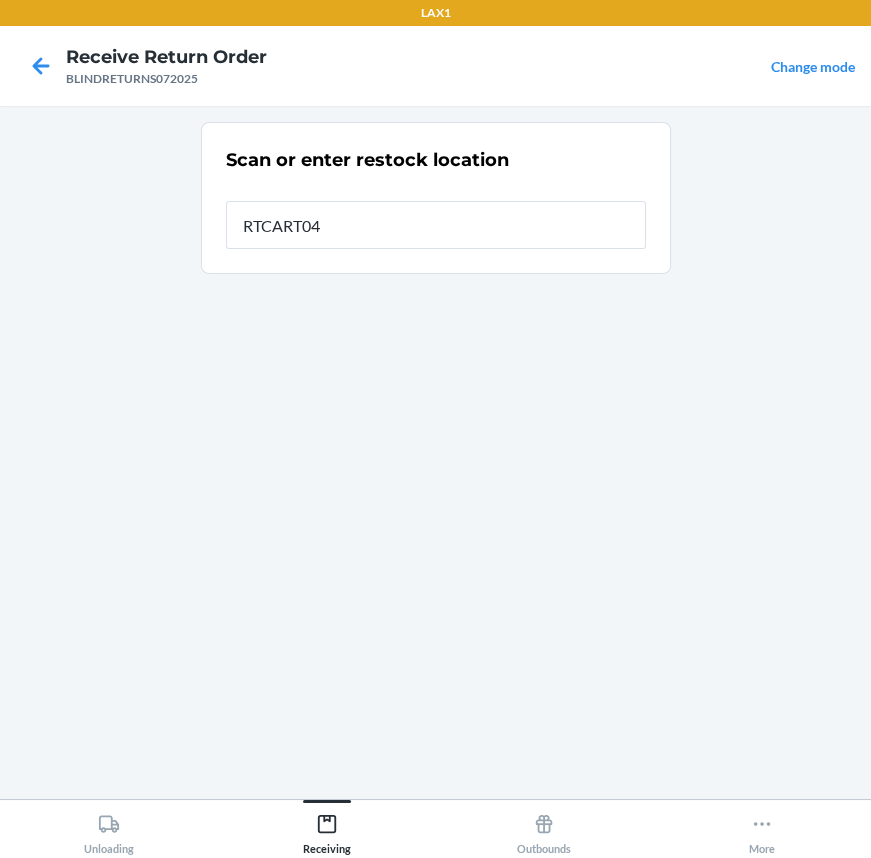 type on "RTCART042" 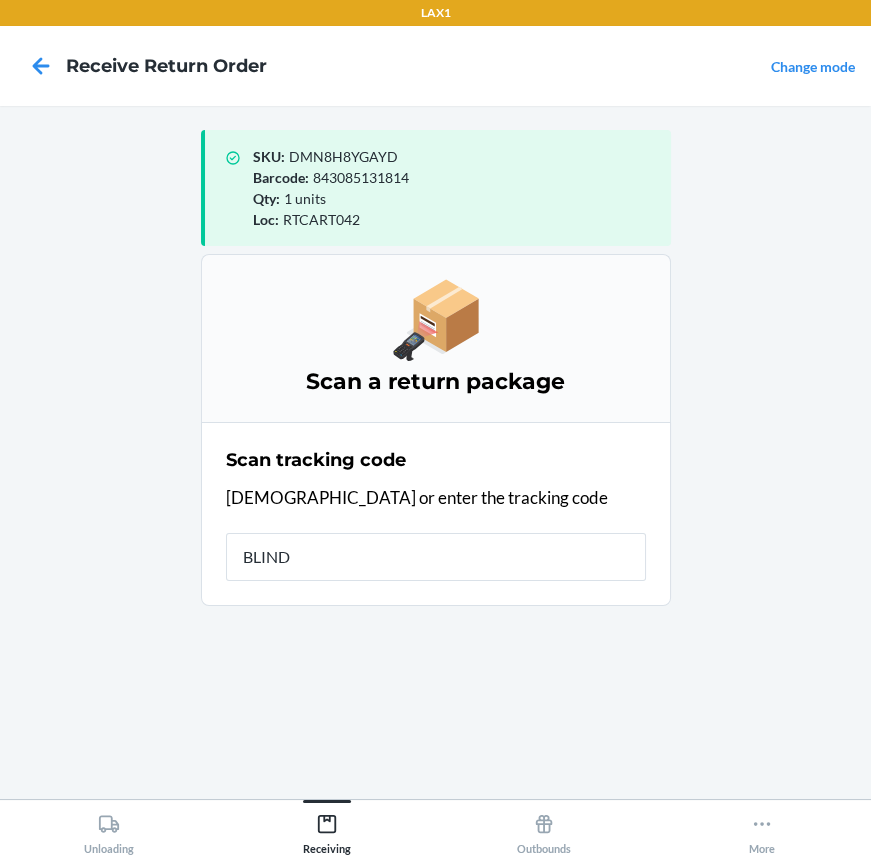 type on "BLINDR" 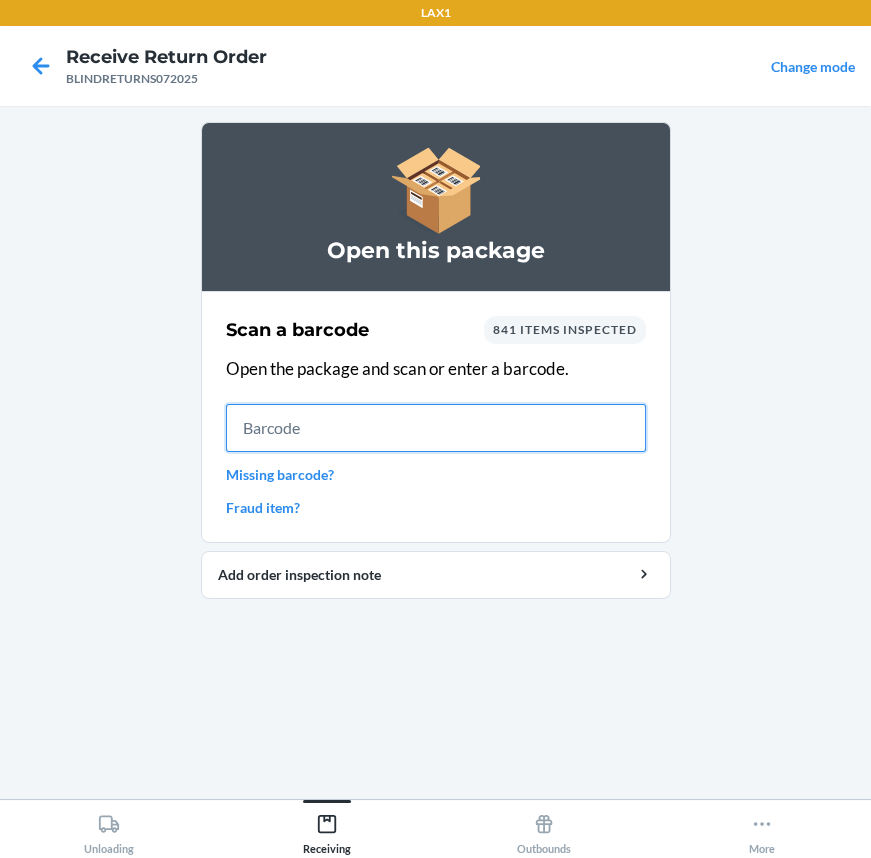 click at bounding box center [436, 428] 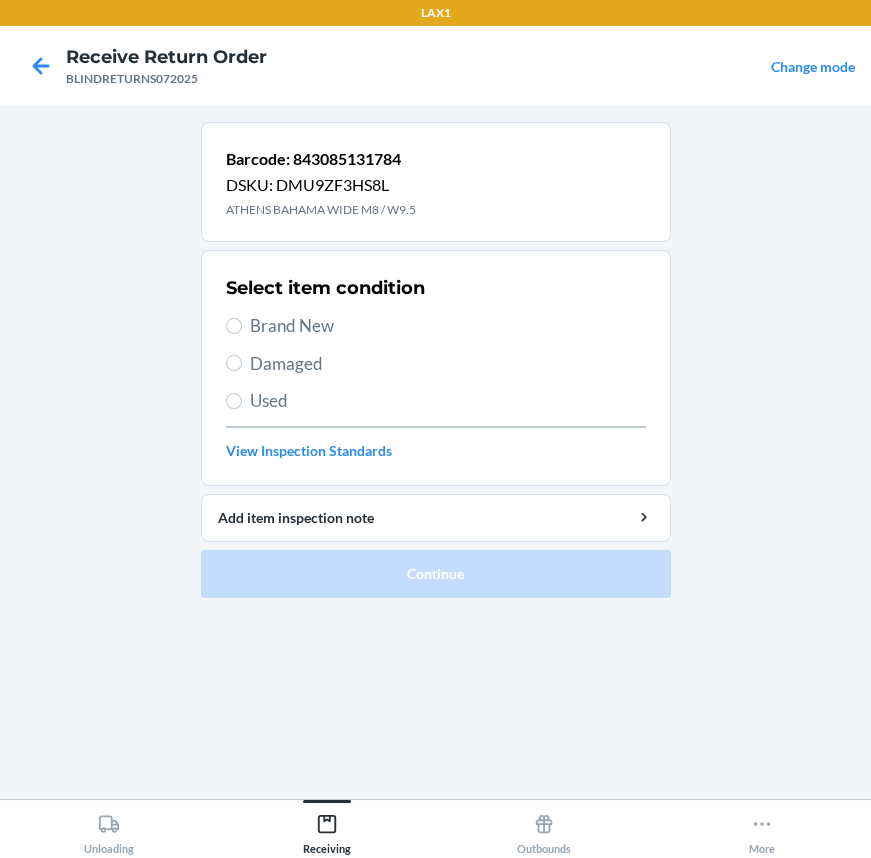 click on "Select item condition Brand New Damaged Used View Inspection Standards" at bounding box center (436, 368) 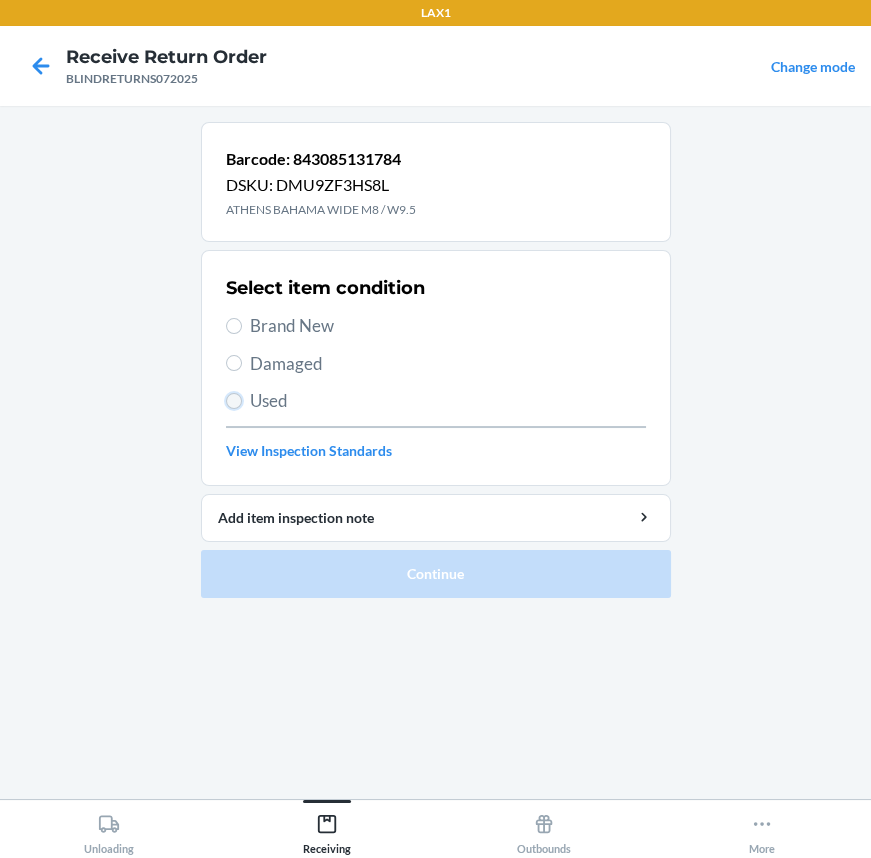 click on "Used" at bounding box center (234, 401) 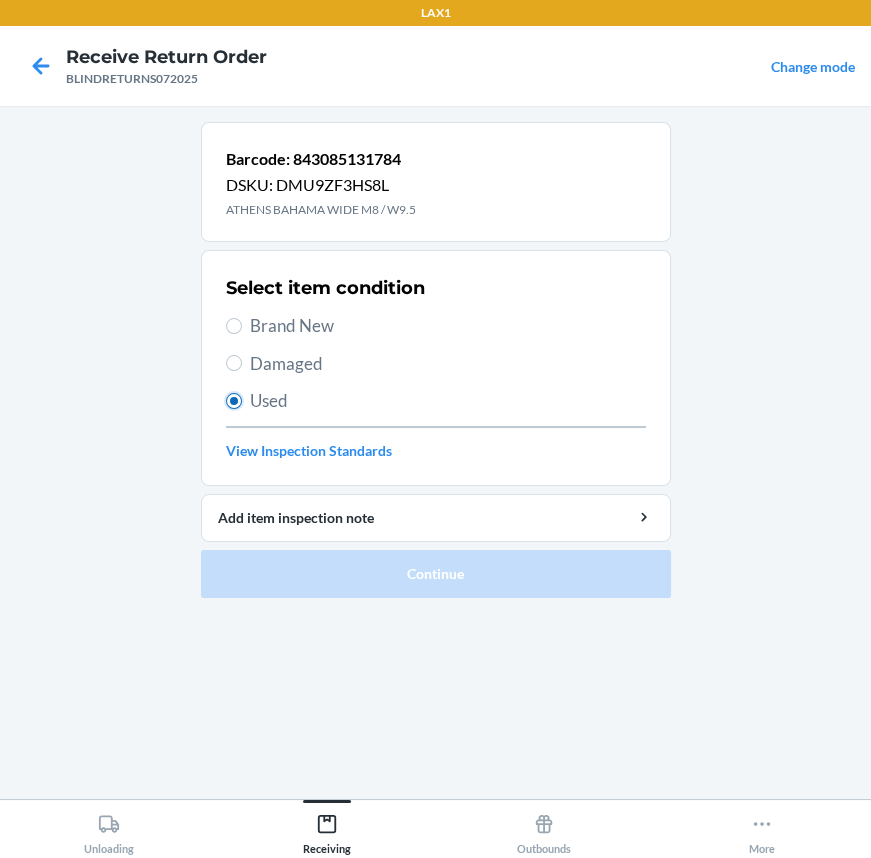 radio on "true" 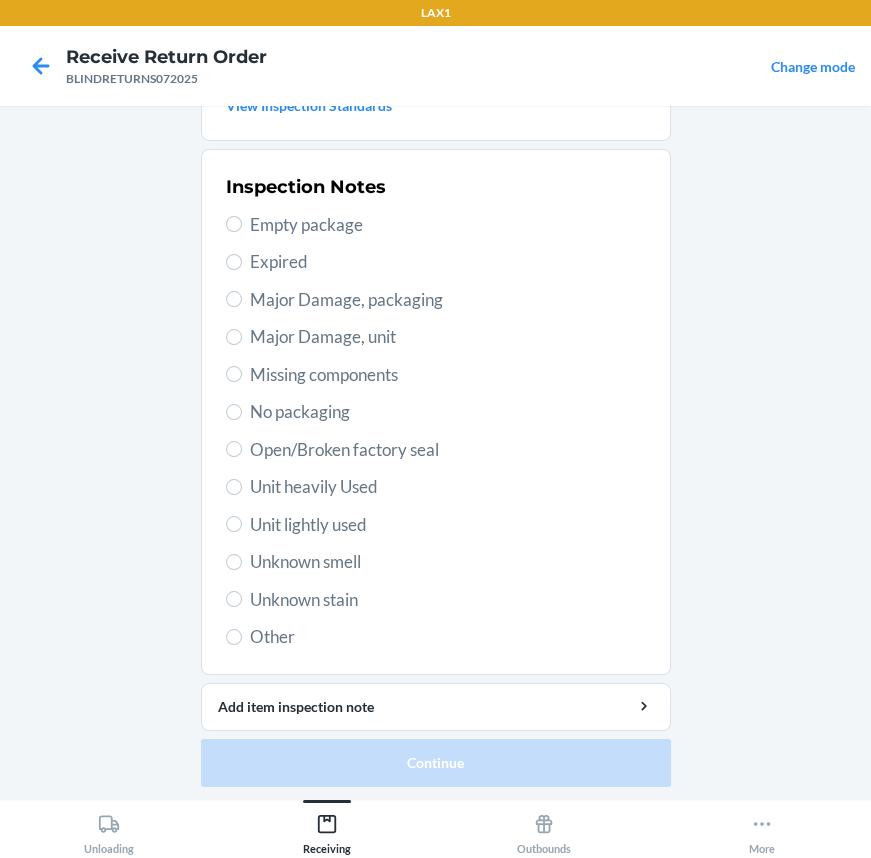scroll, scrollTop: 346, scrollLeft: 0, axis: vertical 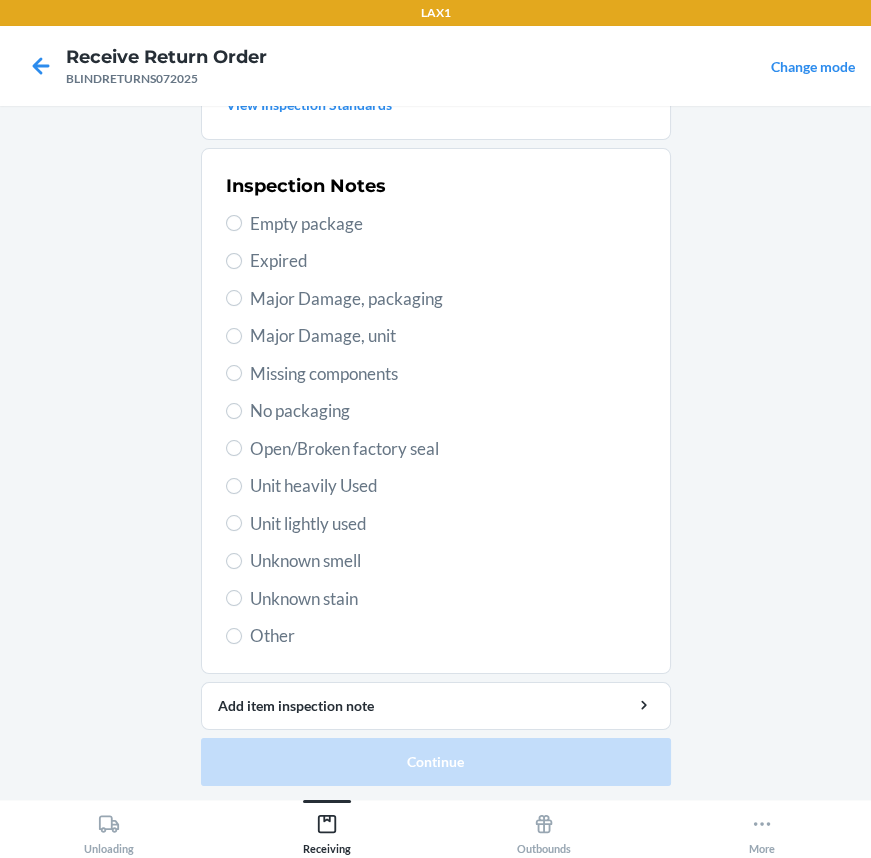 click on "Unit heavily Used" at bounding box center [448, 486] 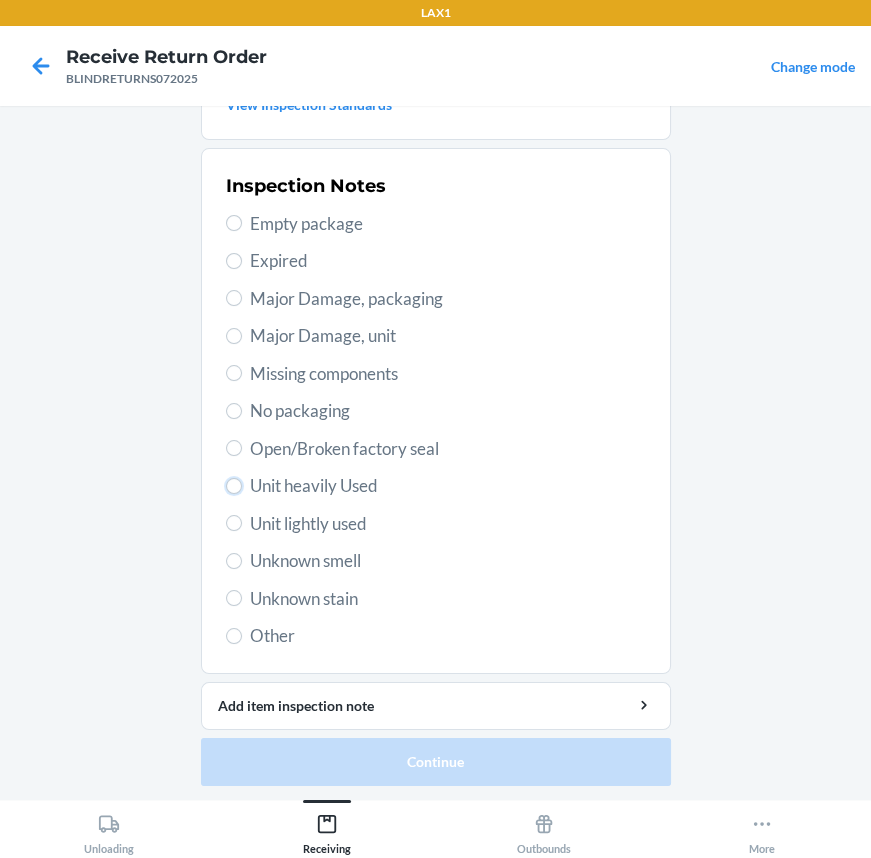 click on "Unit heavily Used" at bounding box center (234, 486) 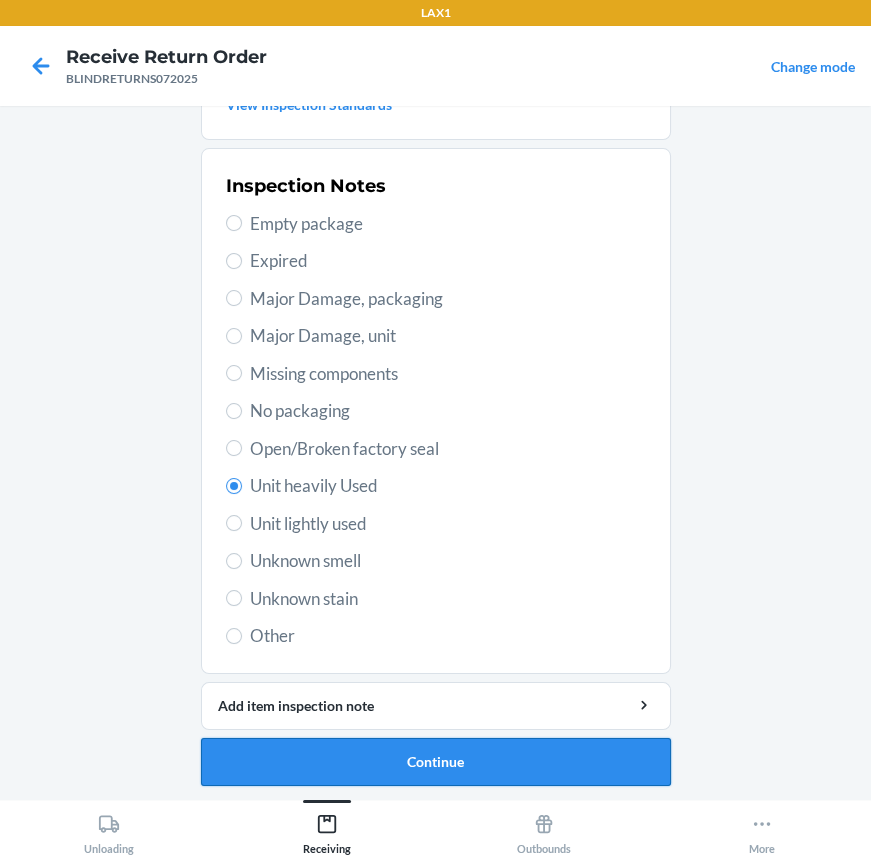 click on "Continue" at bounding box center (436, 762) 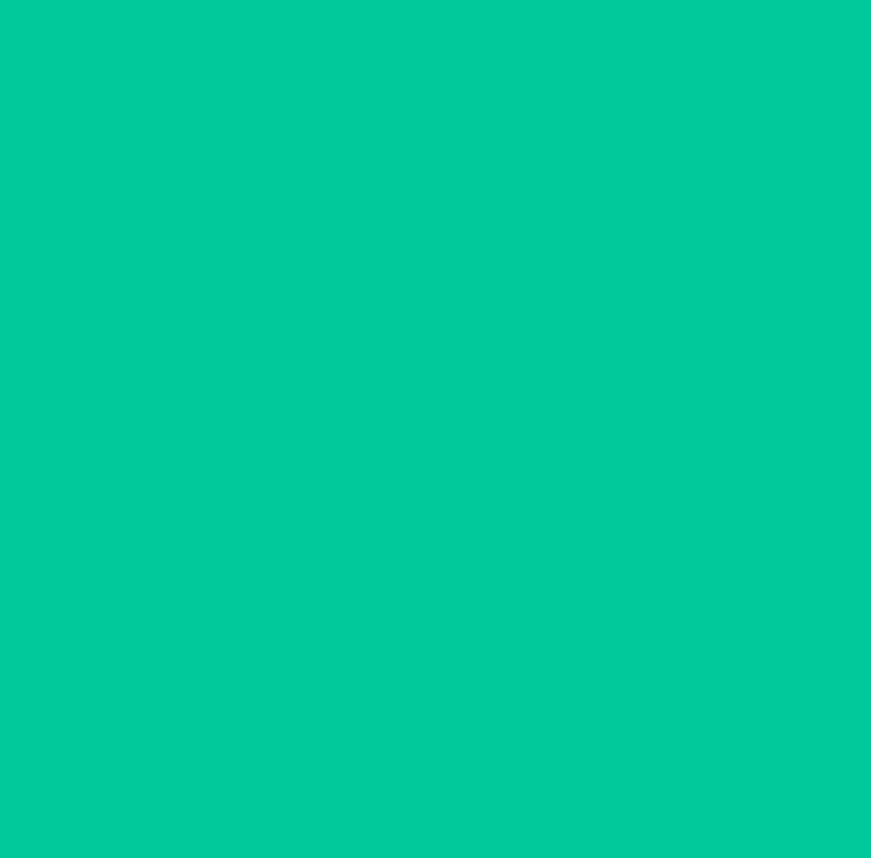 scroll, scrollTop: 0, scrollLeft: 0, axis: both 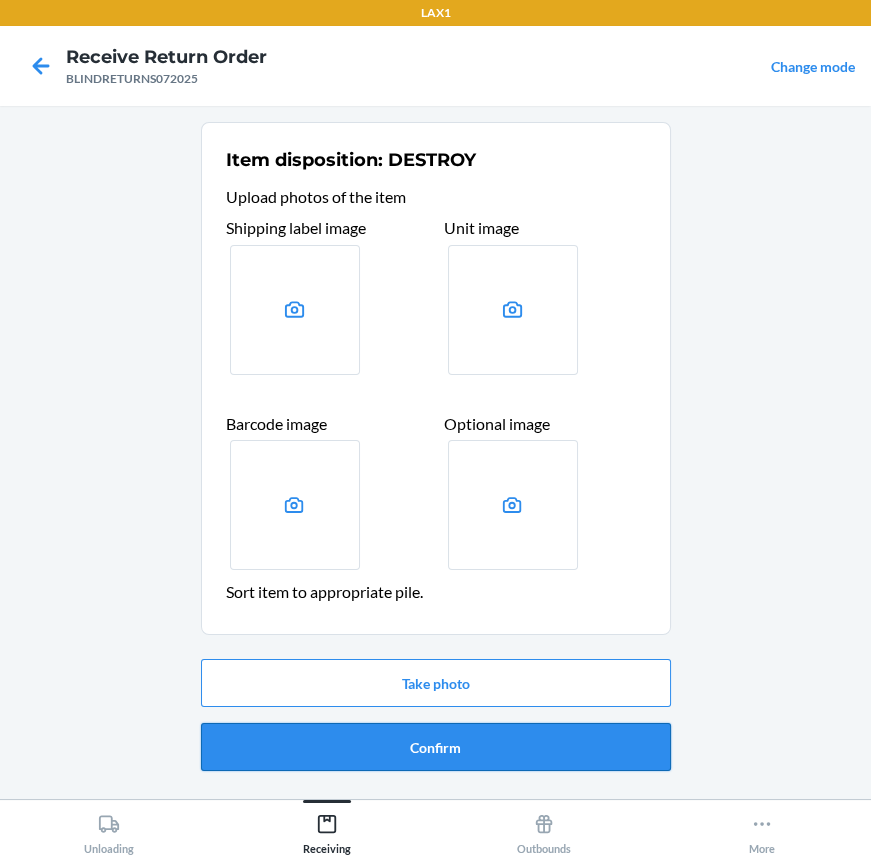 click on "Confirm" at bounding box center (436, 747) 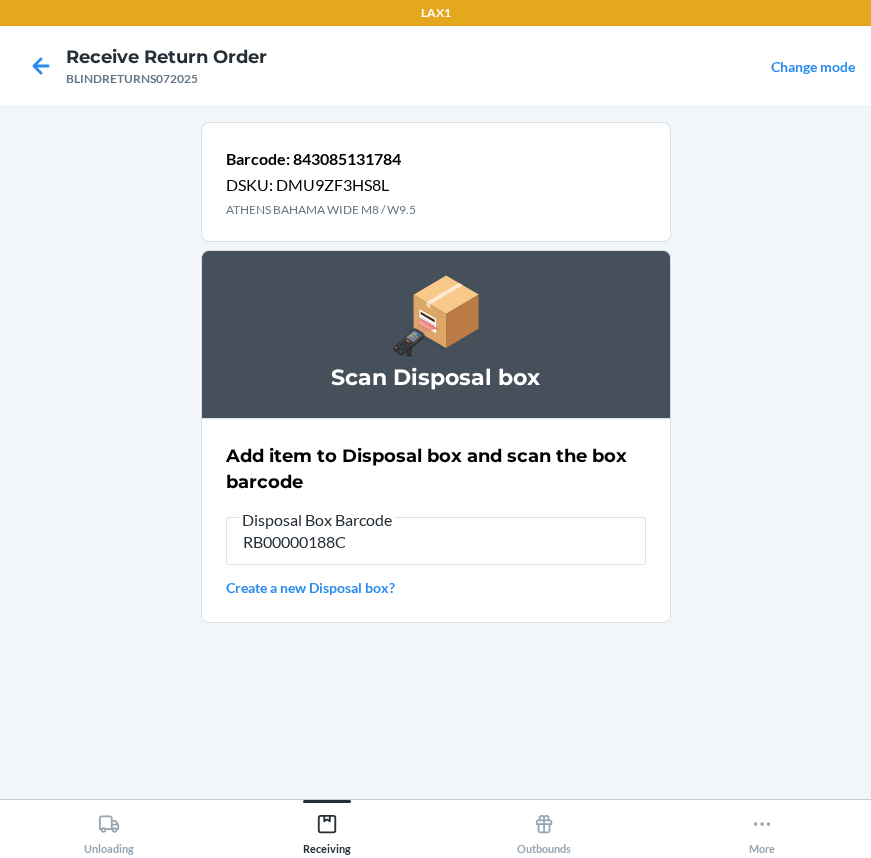 type on "RB00000188C" 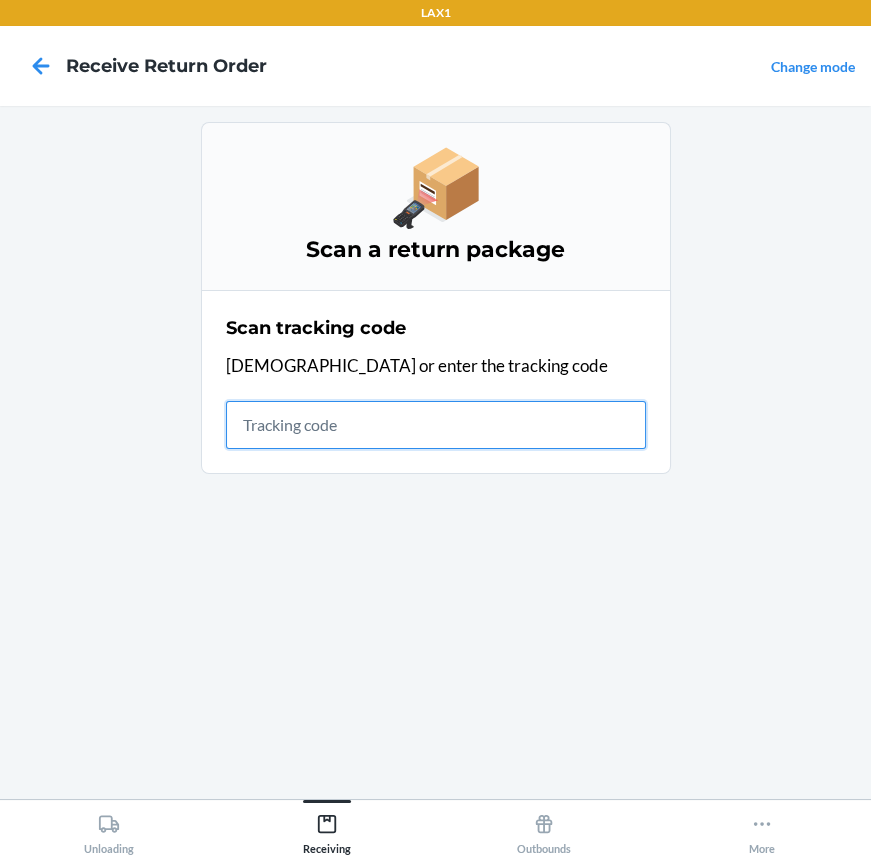 click at bounding box center (436, 425) 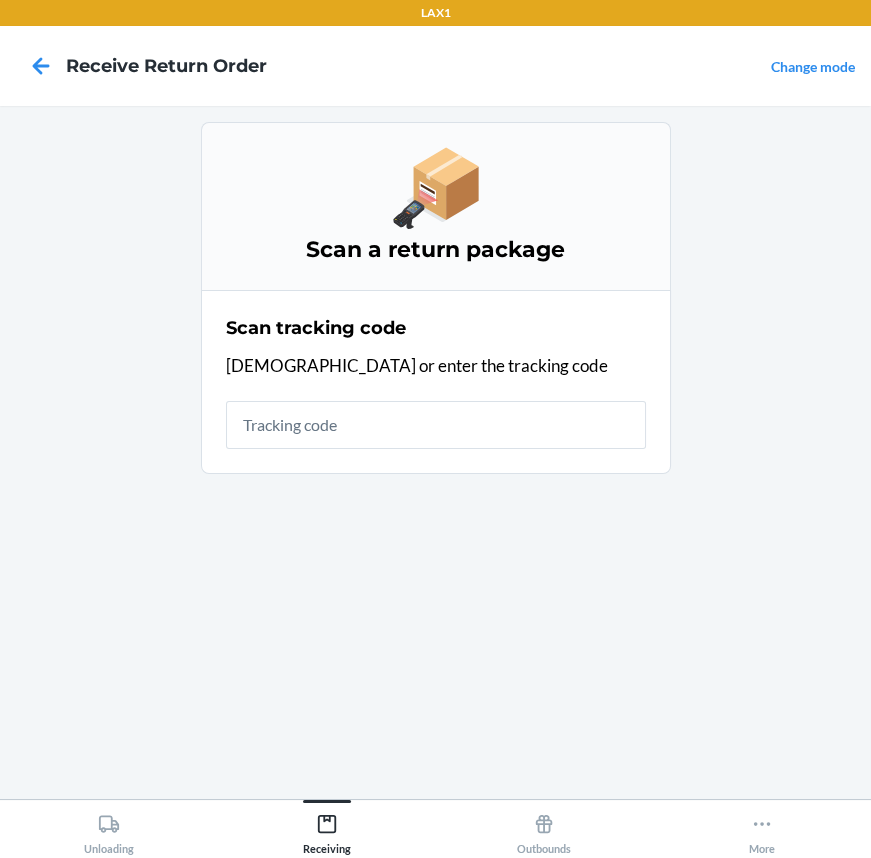 drag, startPoint x: 502, startPoint y: 311, endPoint x: 861, endPoint y: -89, distance: 537.4765 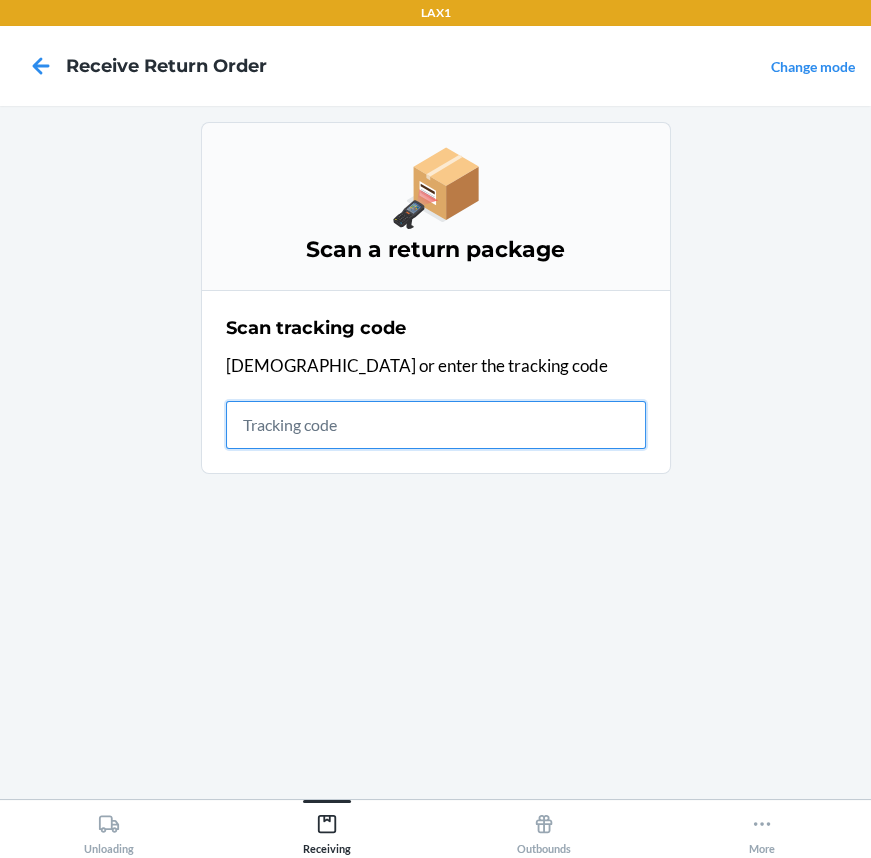 click at bounding box center (436, 425) 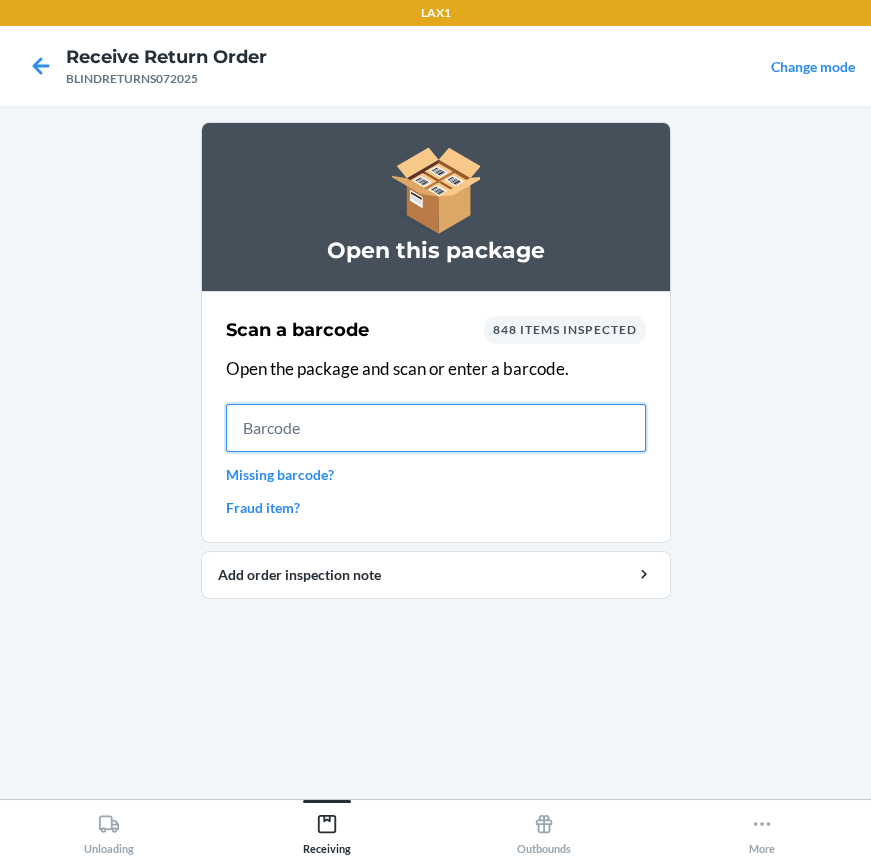 click at bounding box center [436, 428] 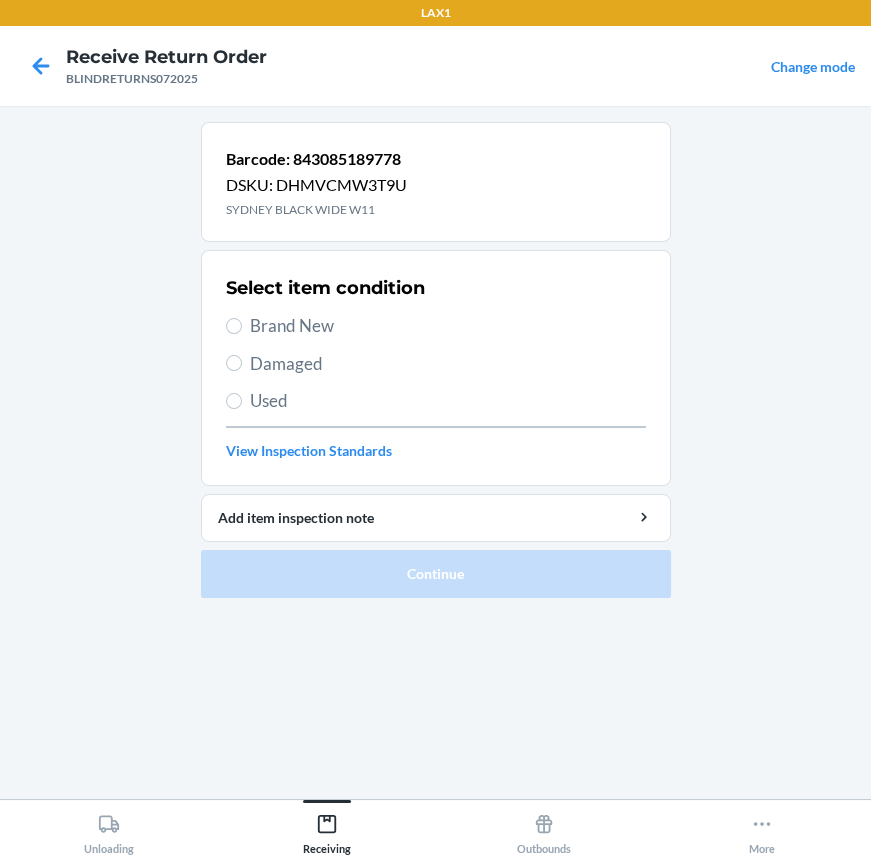 click on "Brand New" at bounding box center (448, 326) 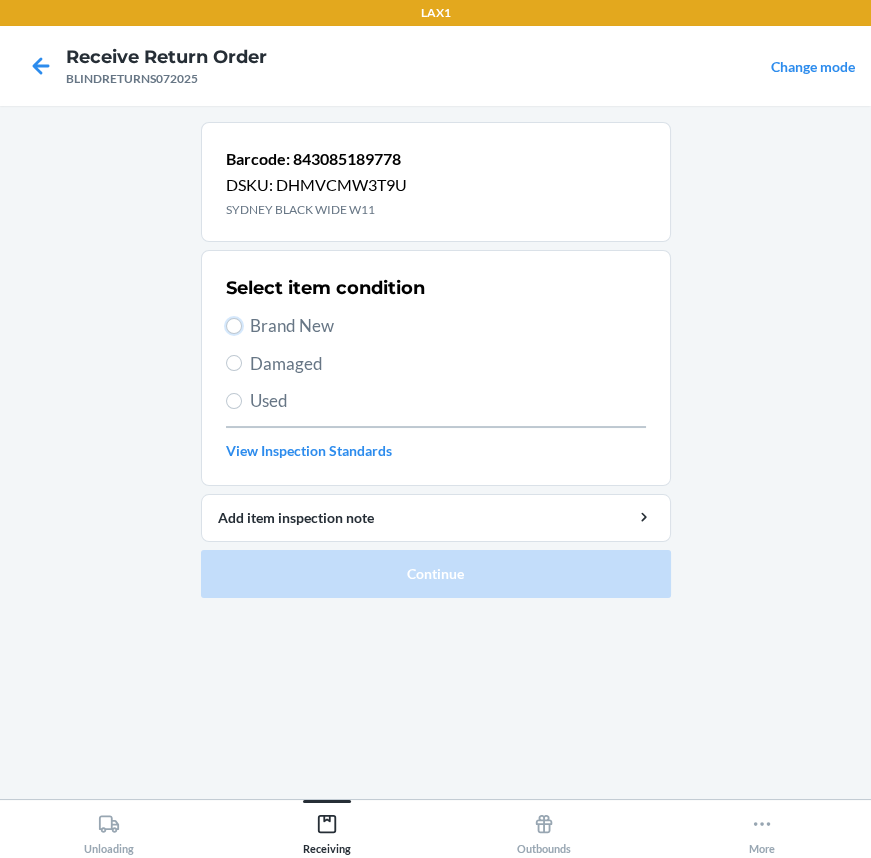 click on "Brand New" at bounding box center (234, 326) 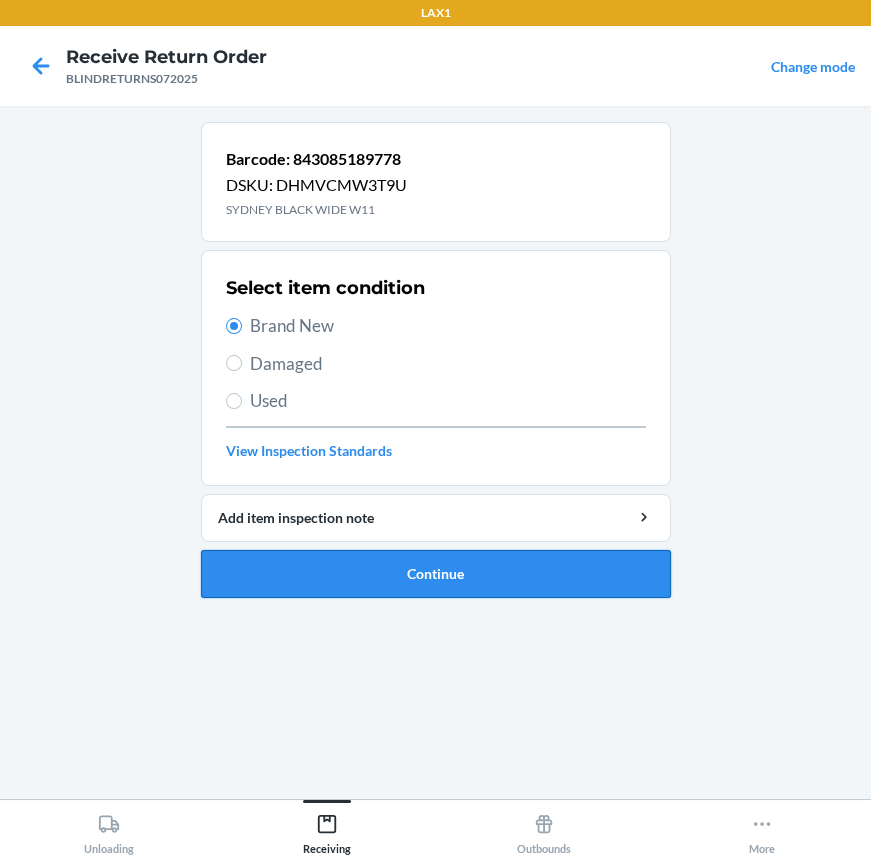 click on "Continue" at bounding box center (436, 574) 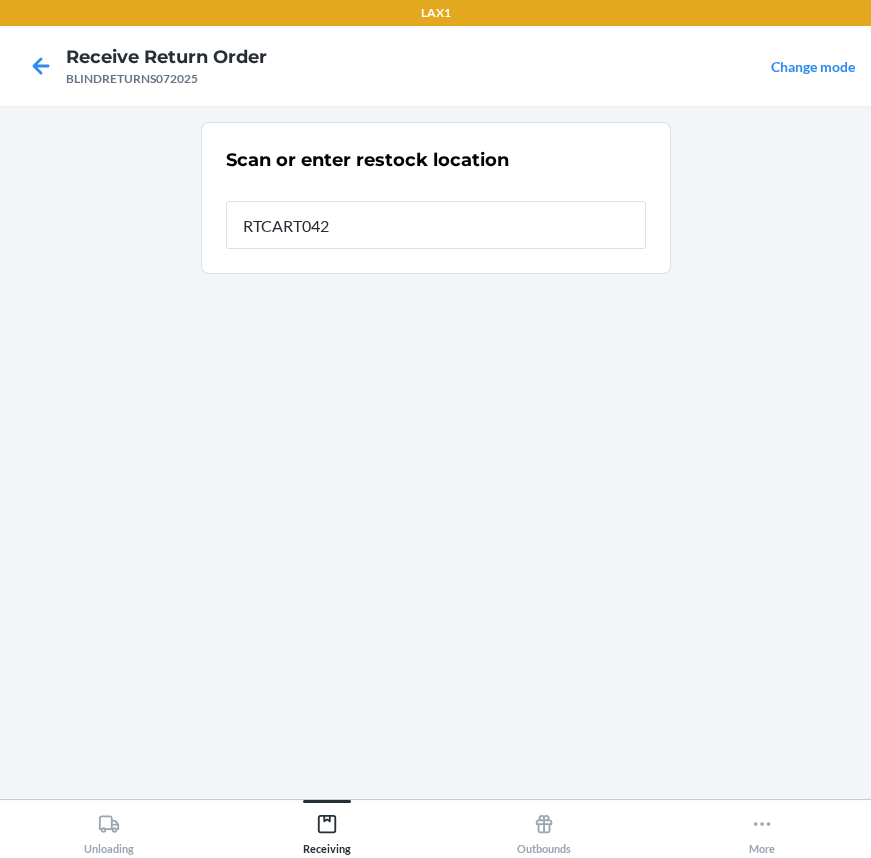 type on "RTCART042" 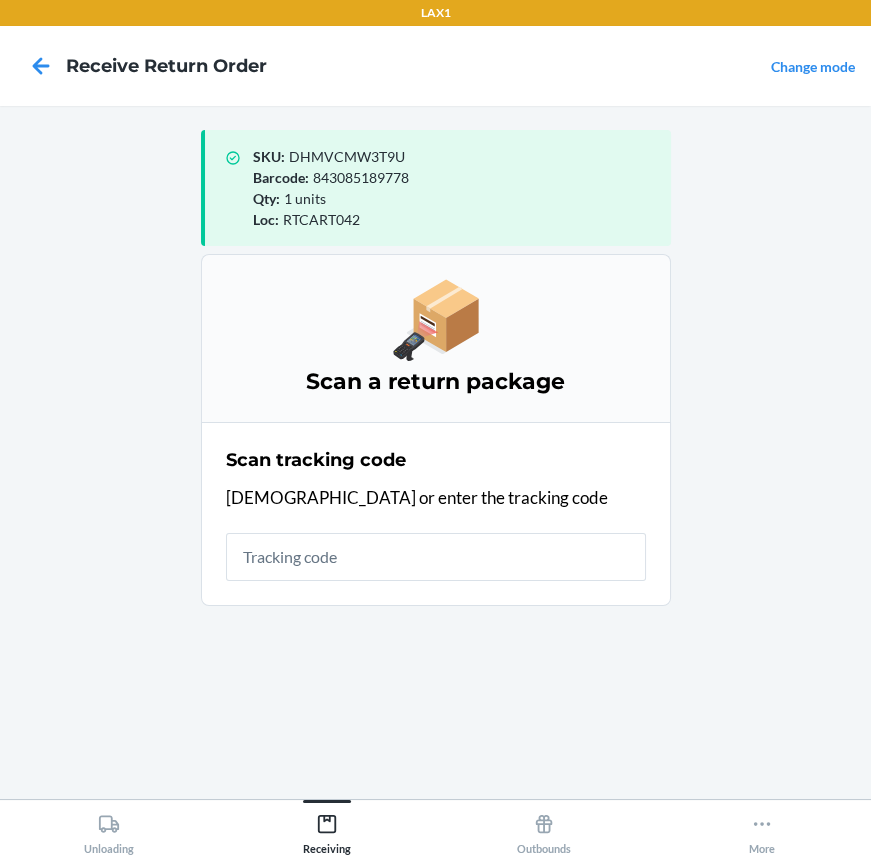 click on "Scan tracking code Scan or enter the tracking code" at bounding box center [436, 514] 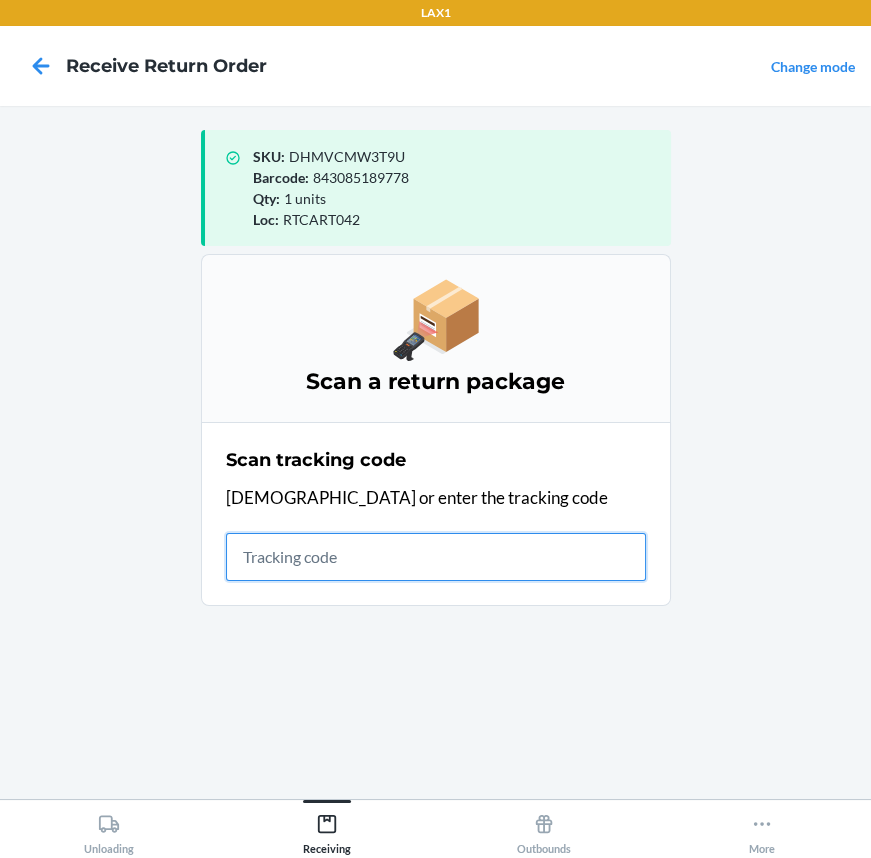 click at bounding box center (436, 557) 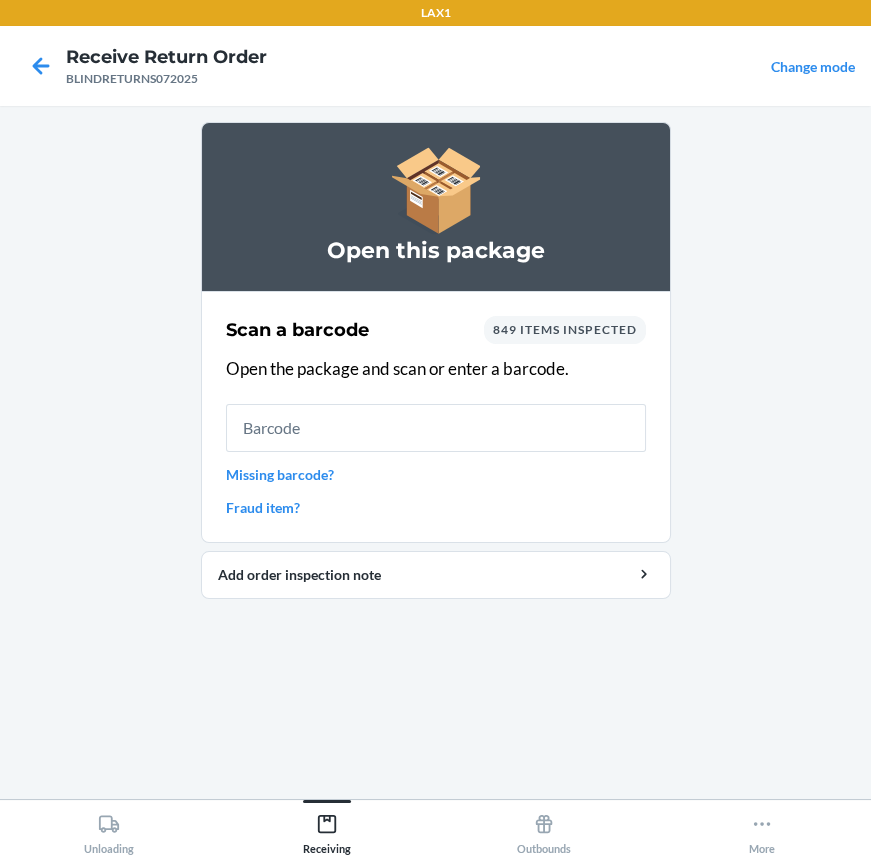 click on "Open this package Scan a barcode 849 items inspected Open the package and scan or enter a barcode. Missing barcode? Fraud item? Add order inspection note" at bounding box center (436, 452) 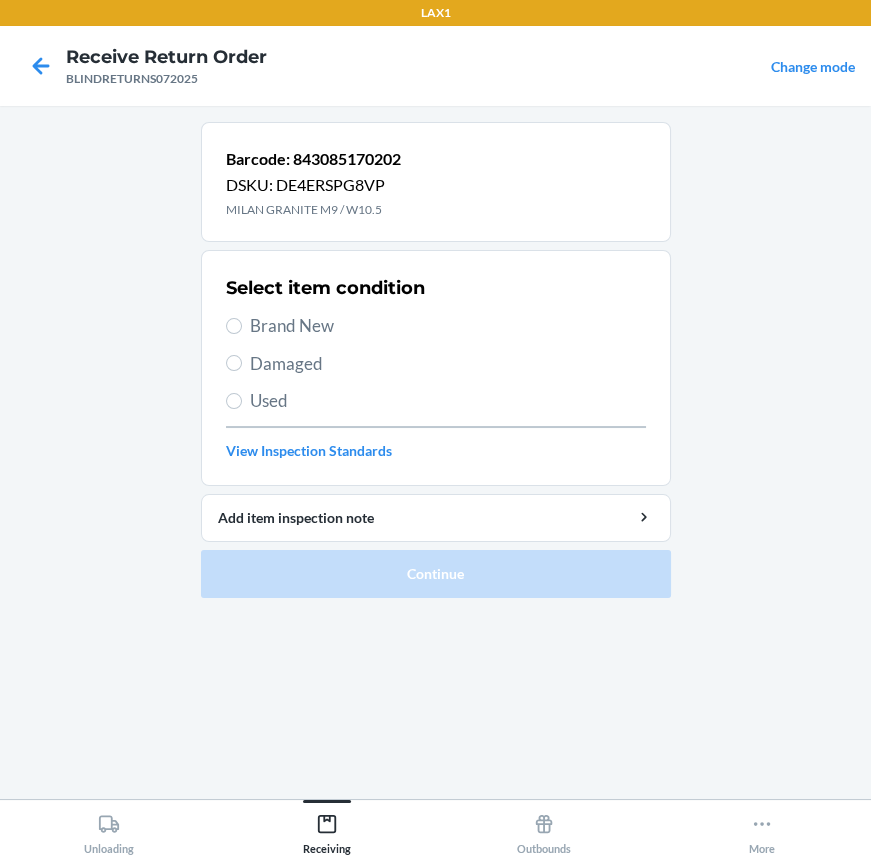 click on "Brand New" at bounding box center (448, 326) 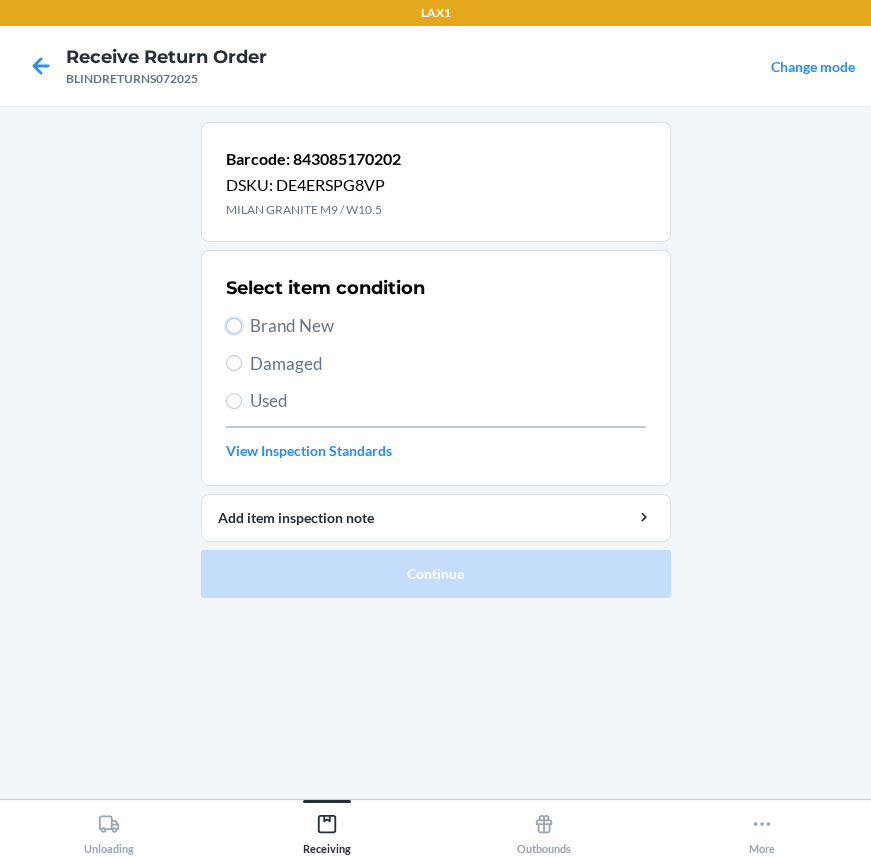 radio on "true" 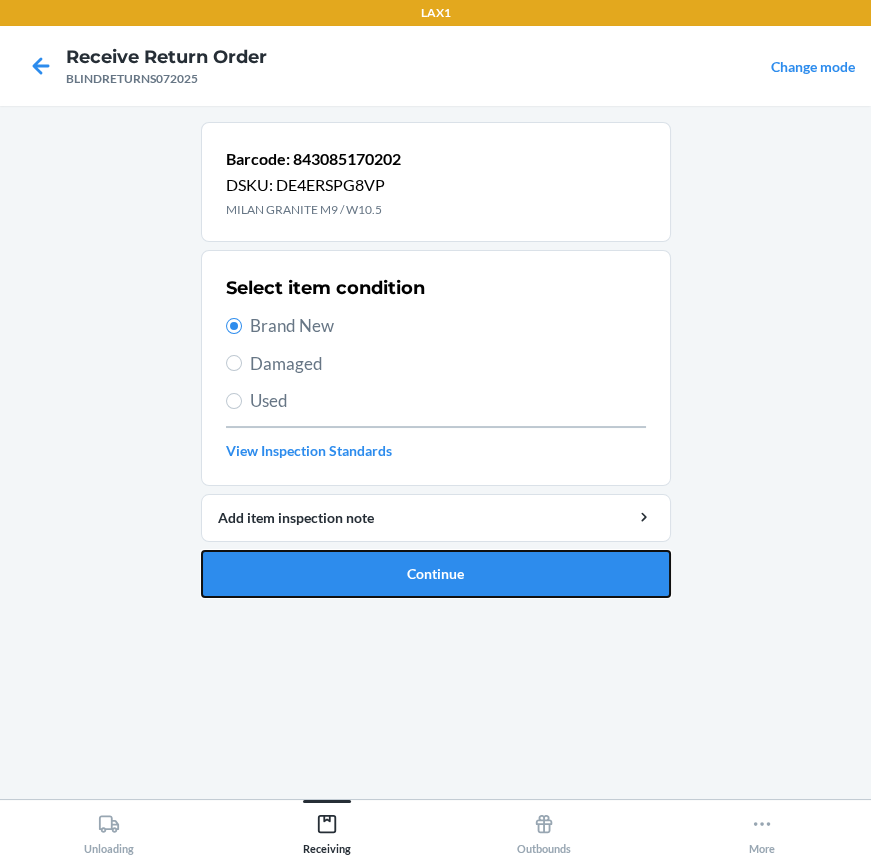 drag, startPoint x: 383, startPoint y: 580, endPoint x: 378, endPoint y: 494, distance: 86.145226 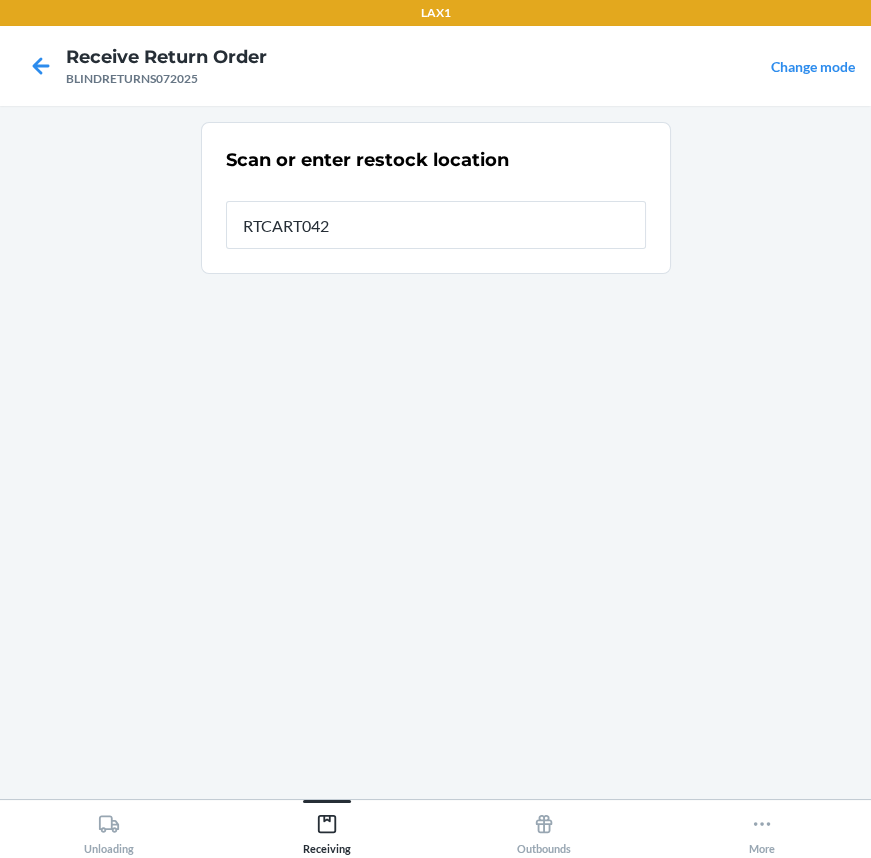 type on "RTCART042" 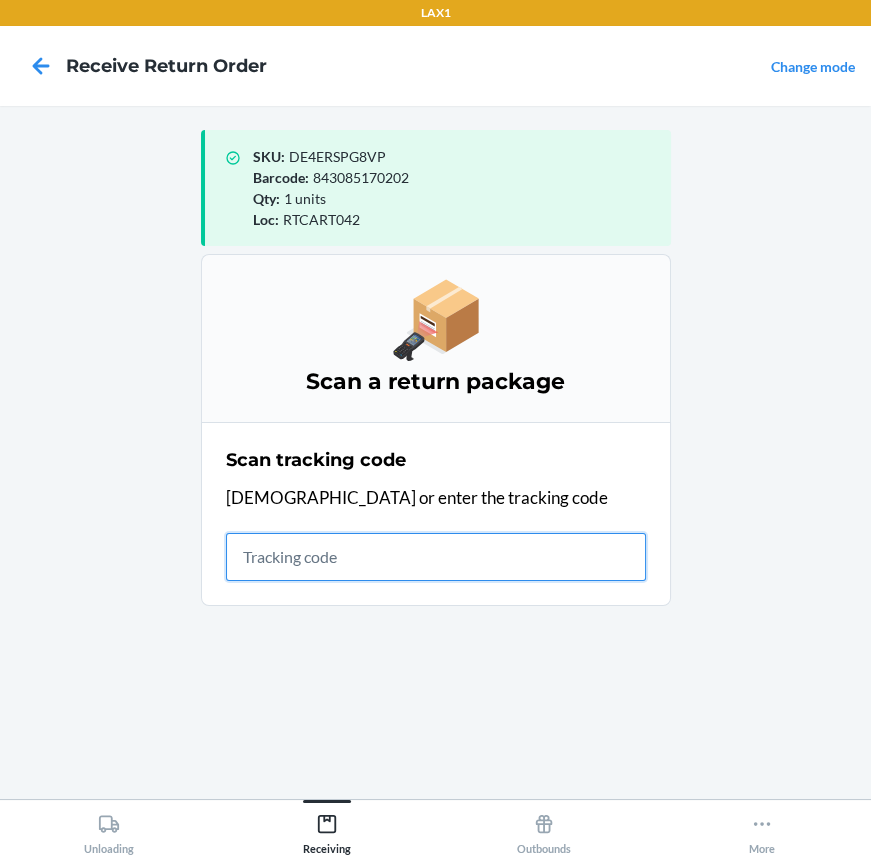 click at bounding box center [436, 557] 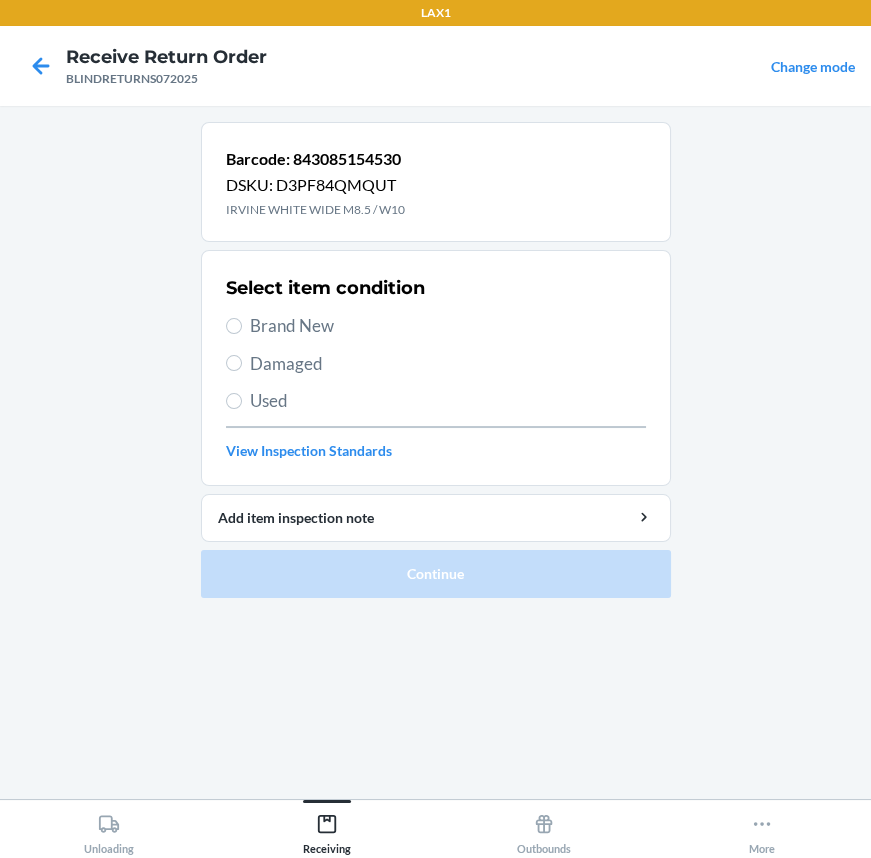 click on "Select item condition Brand New Damaged Used View Inspection Standards" at bounding box center (436, 368) 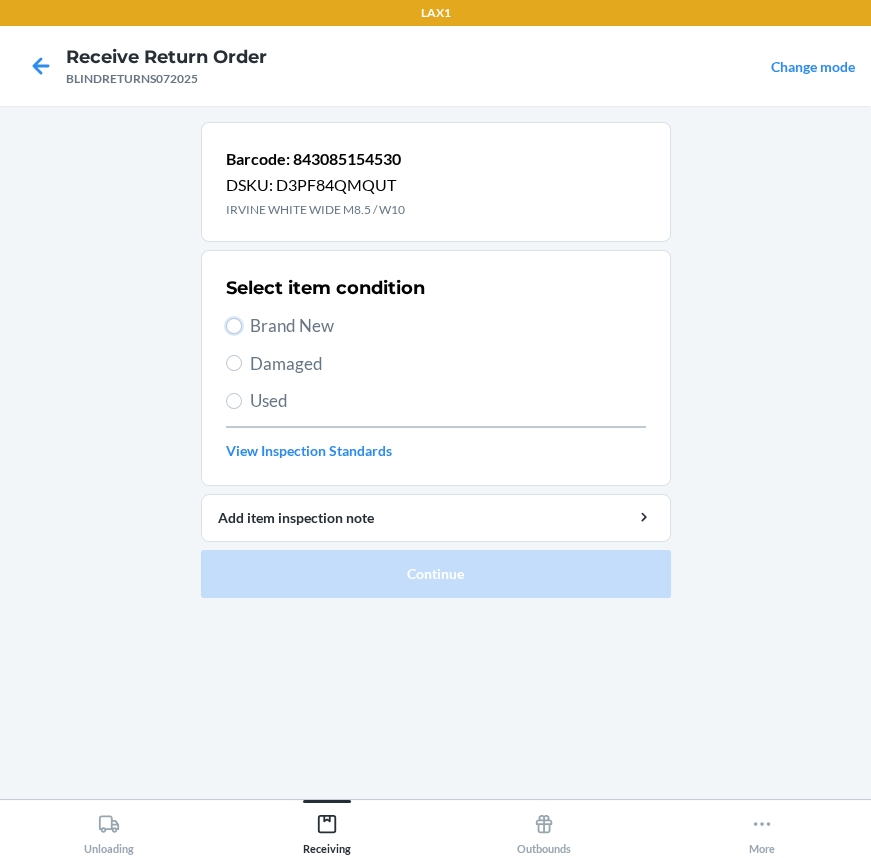 click on "Brand New" at bounding box center (234, 326) 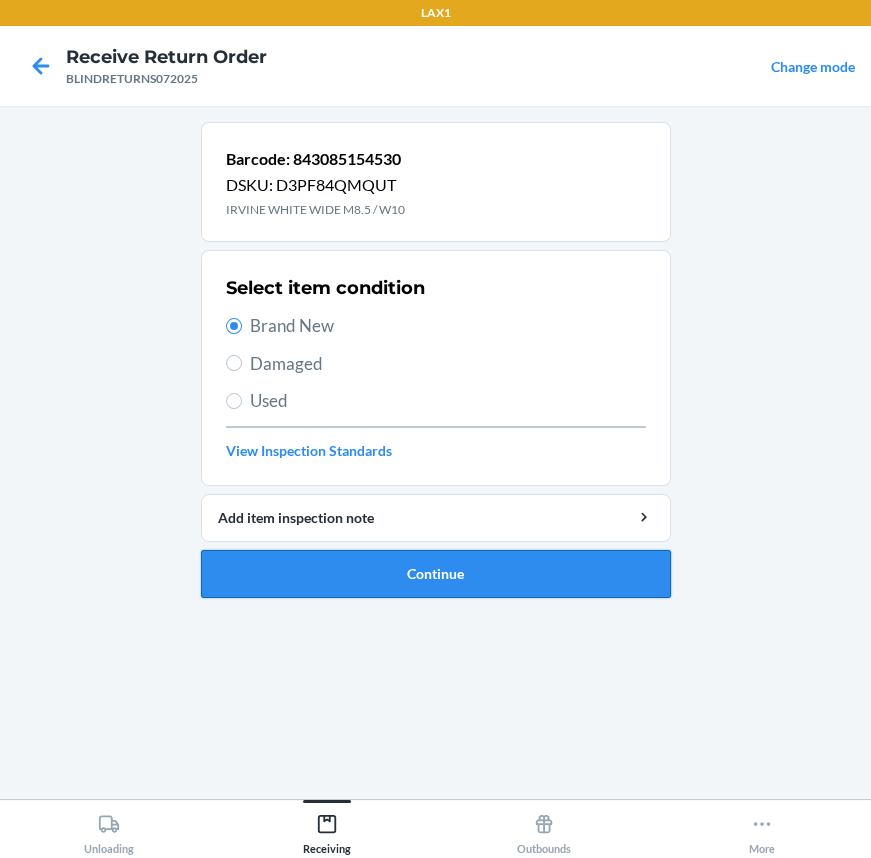 click on "Continue" at bounding box center (436, 574) 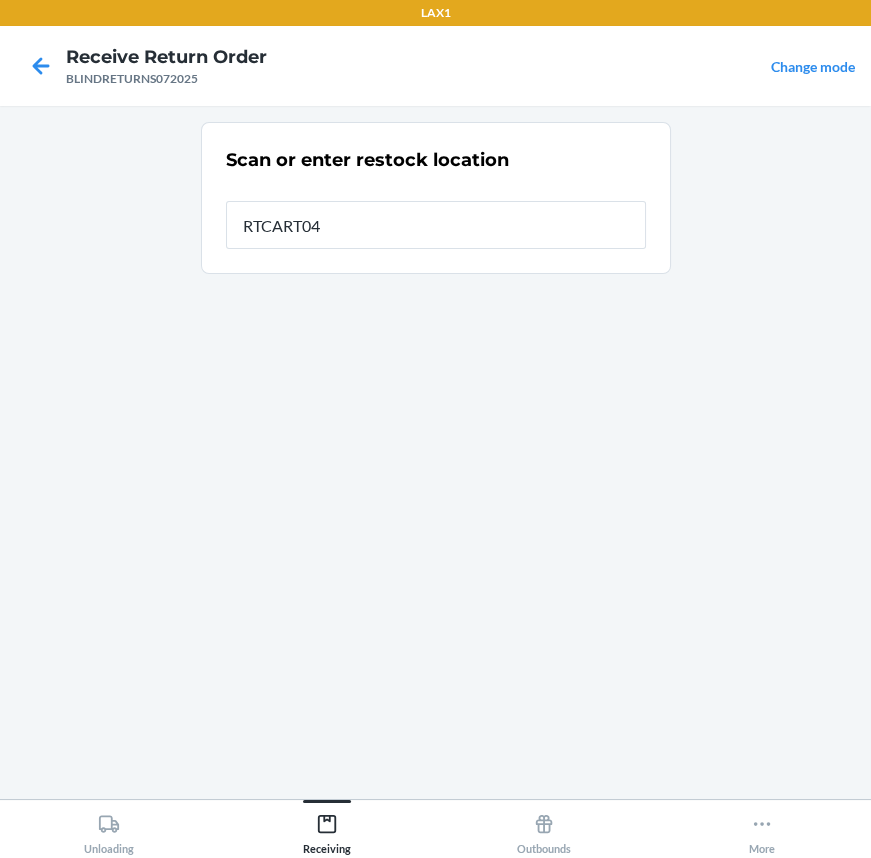 type on "RTCART042" 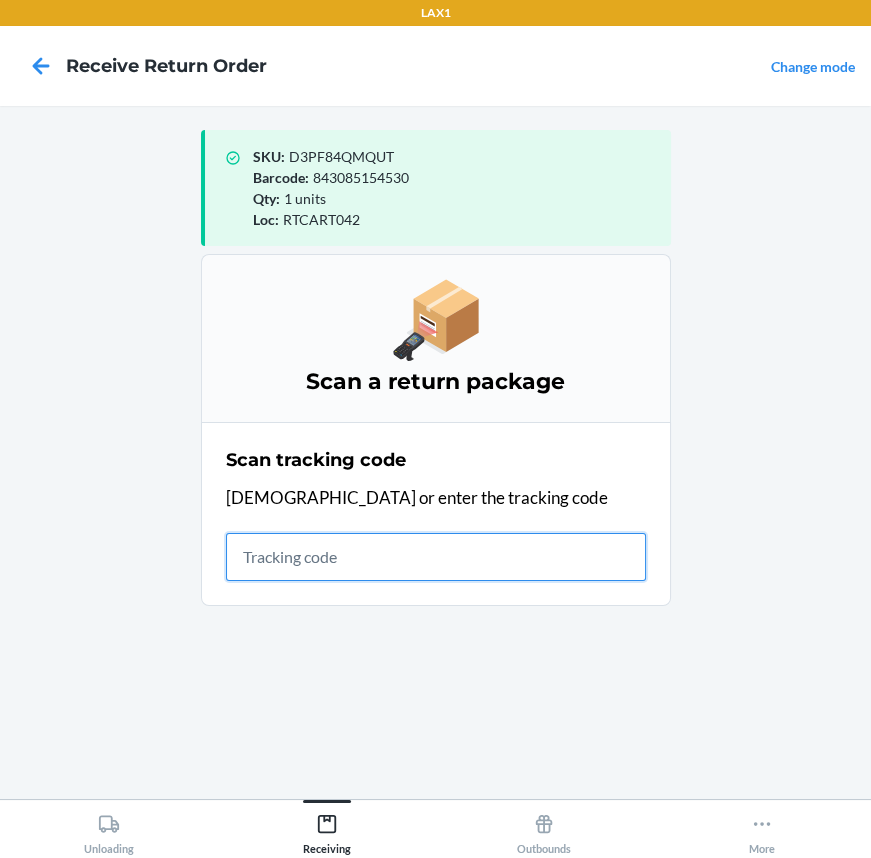click at bounding box center (436, 557) 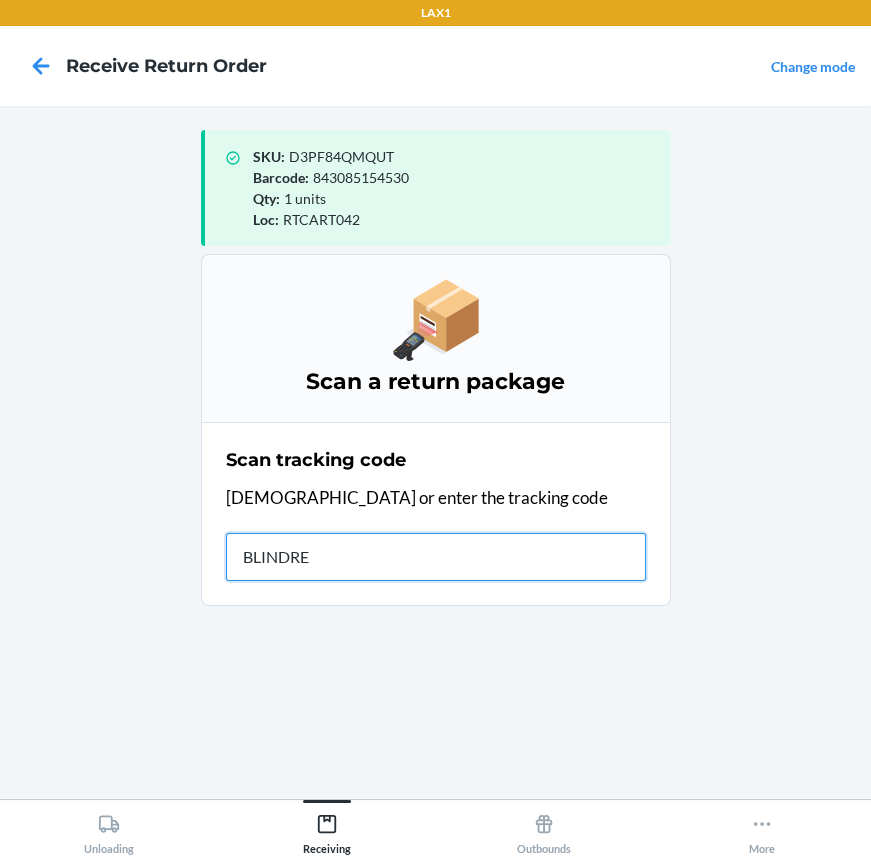 type on "BLINDRET" 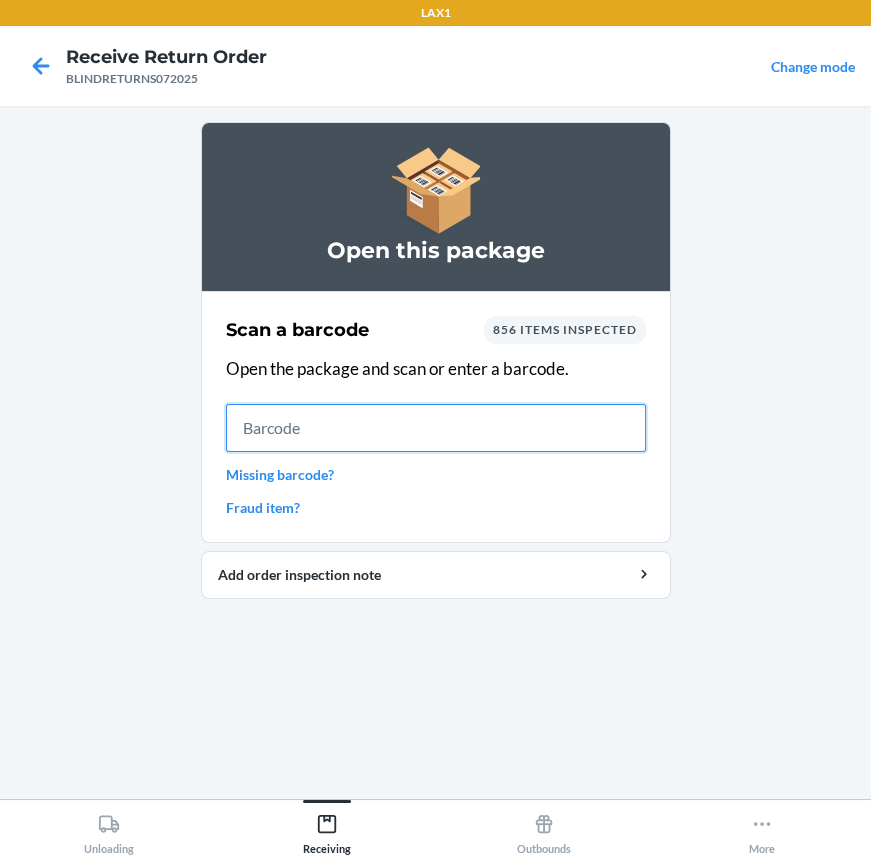 drag, startPoint x: 374, startPoint y: 425, endPoint x: 373, endPoint y: 437, distance: 12.0415945 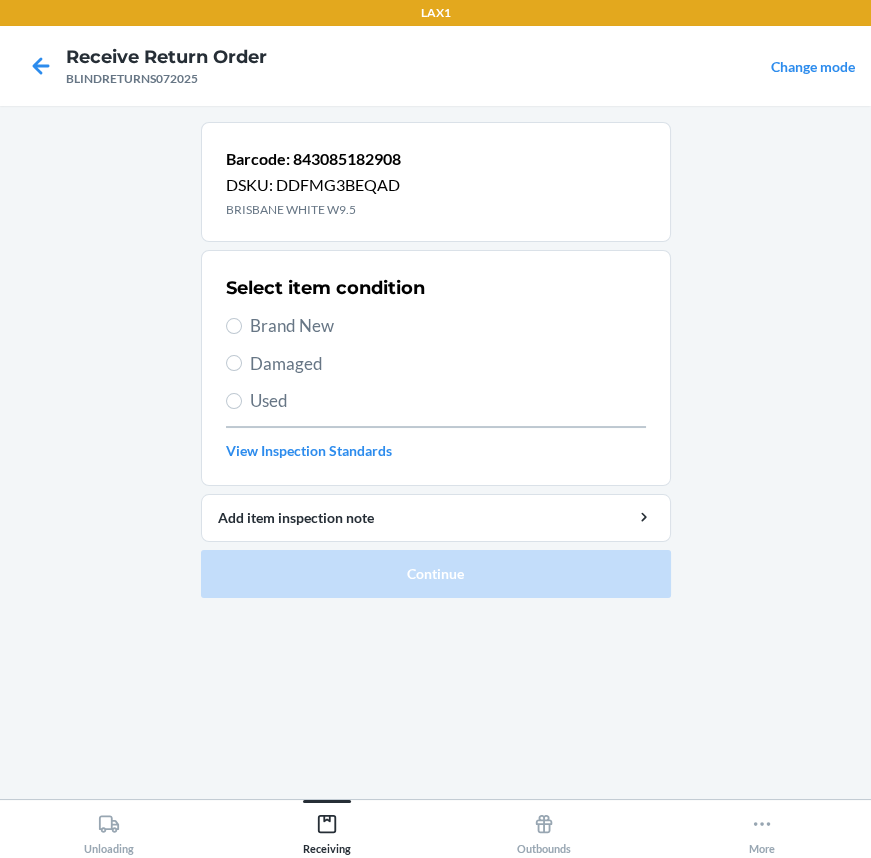 click on "Select item condition Brand New Damaged Used View Inspection Standards" at bounding box center [436, 368] 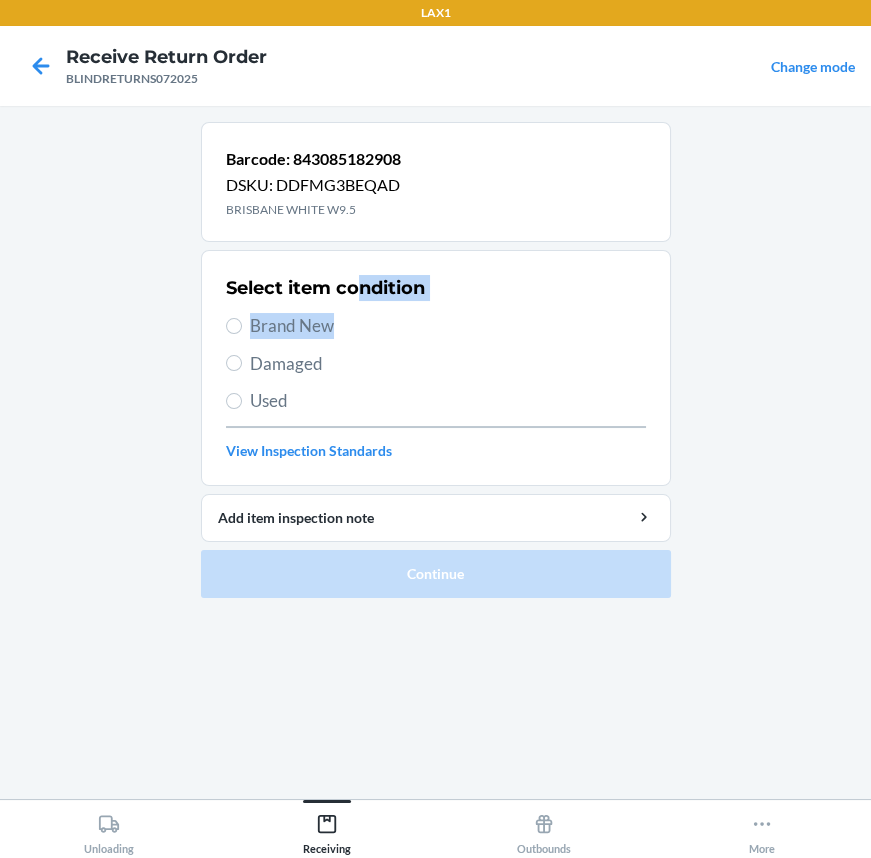 click on "Brand New" at bounding box center [448, 326] 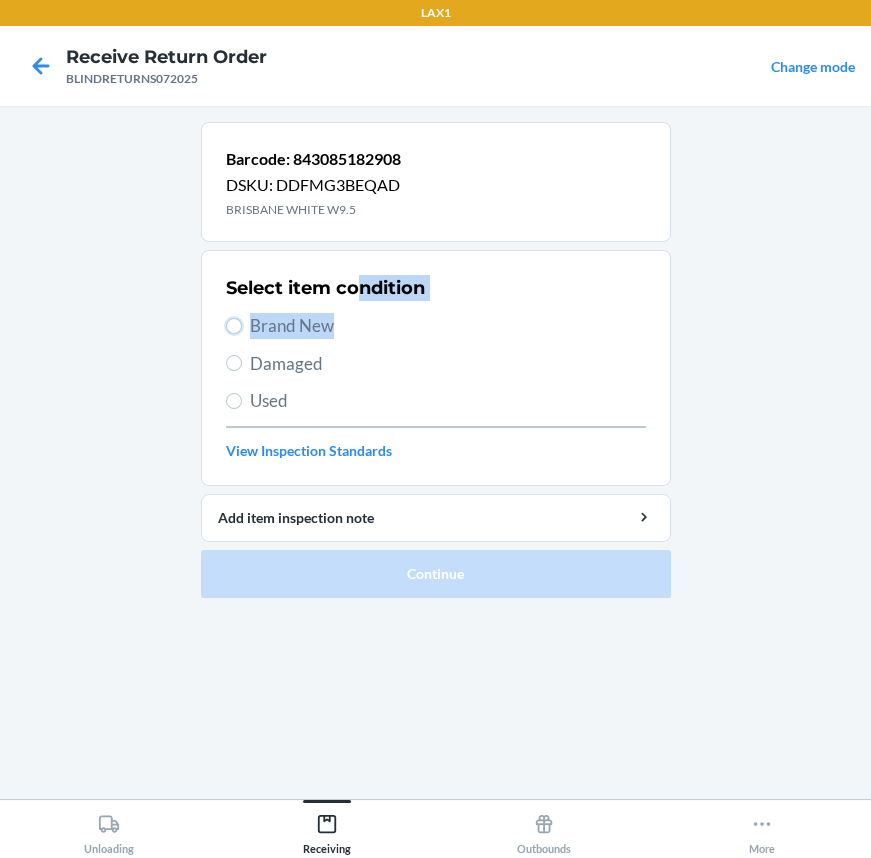 click on "Brand New" at bounding box center (234, 326) 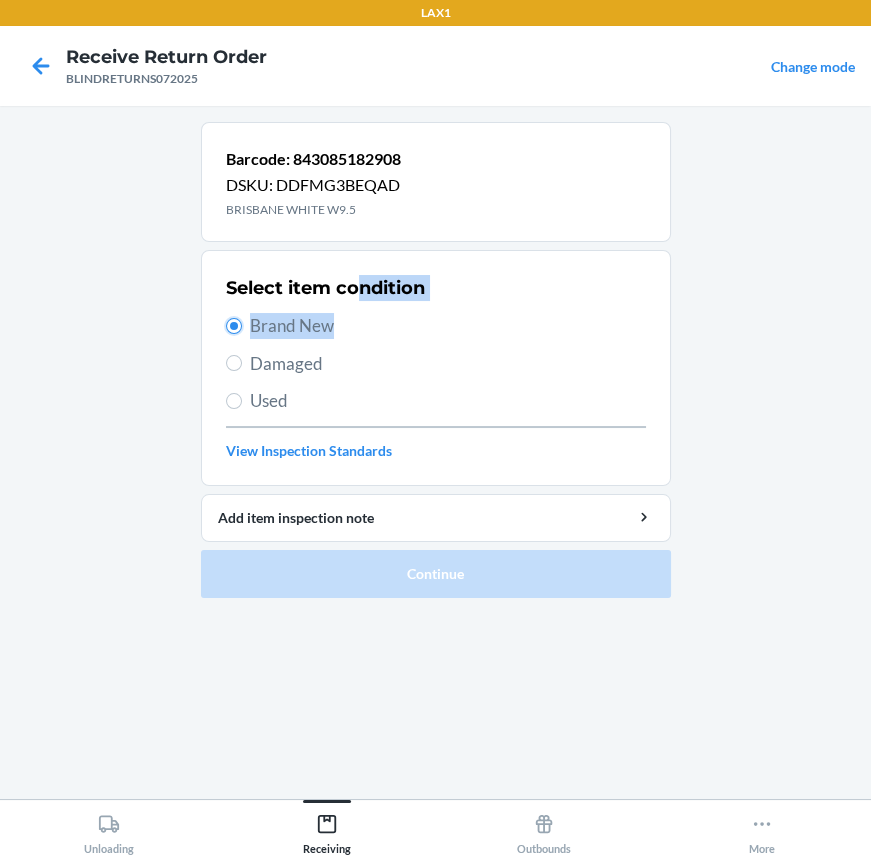 radio on "true" 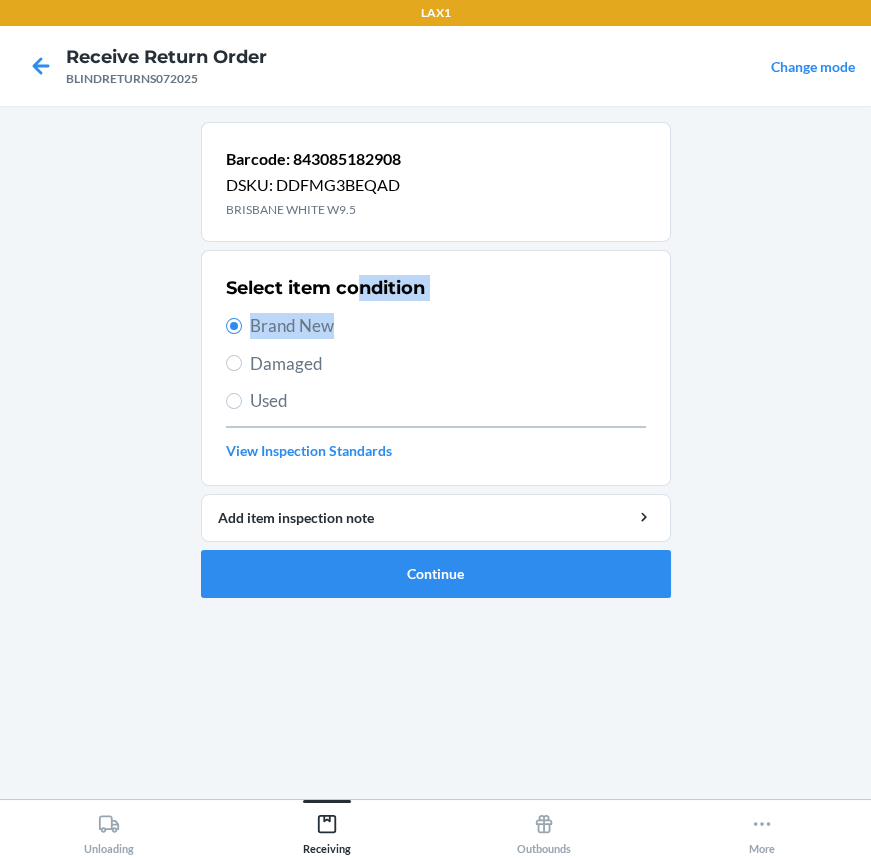 click on "Brand New" at bounding box center [448, 326] 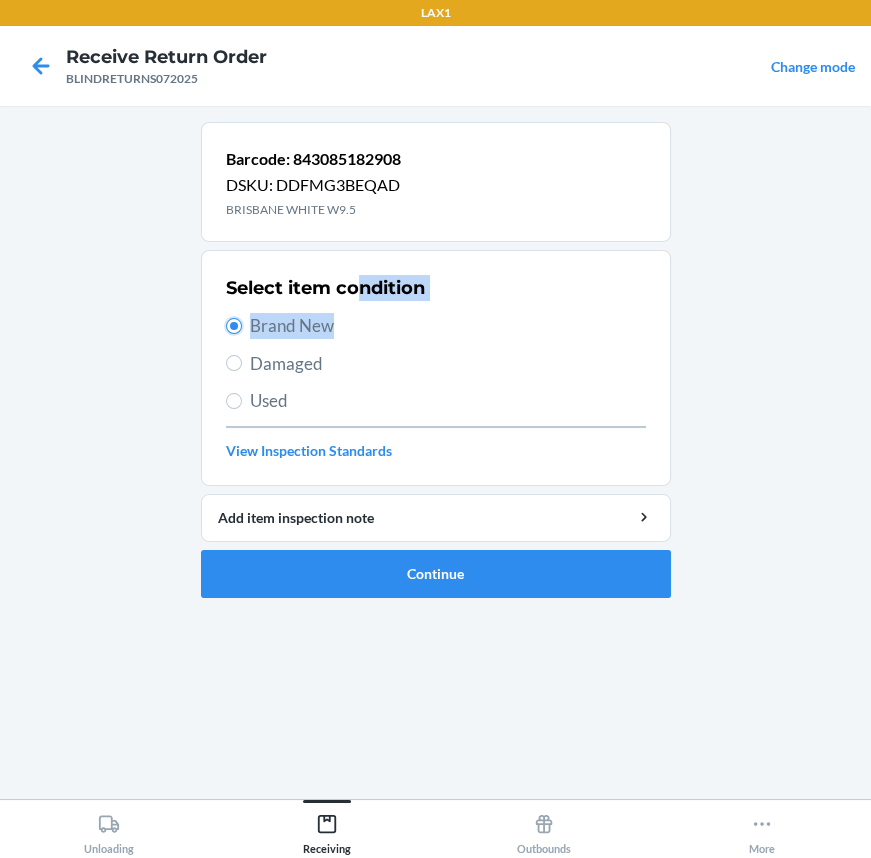 click on "Brand New" at bounding box center [234, 326] 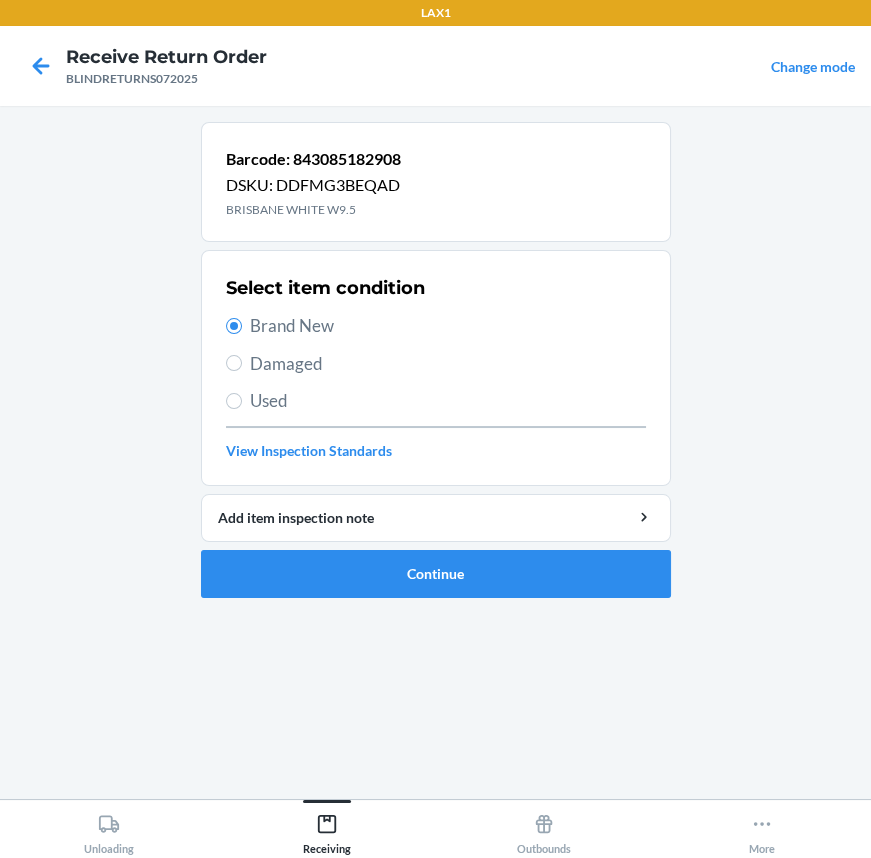 click on "Brand New" at bounding box center (448, 326) 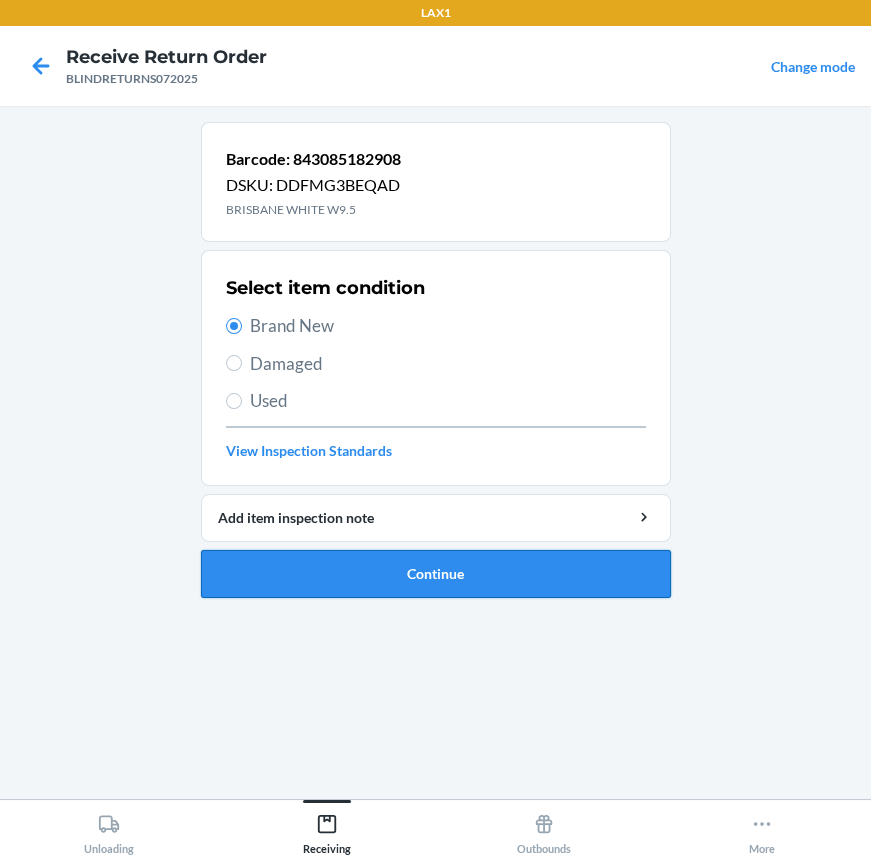 click on "Continue" at bounding box center [436, 574] 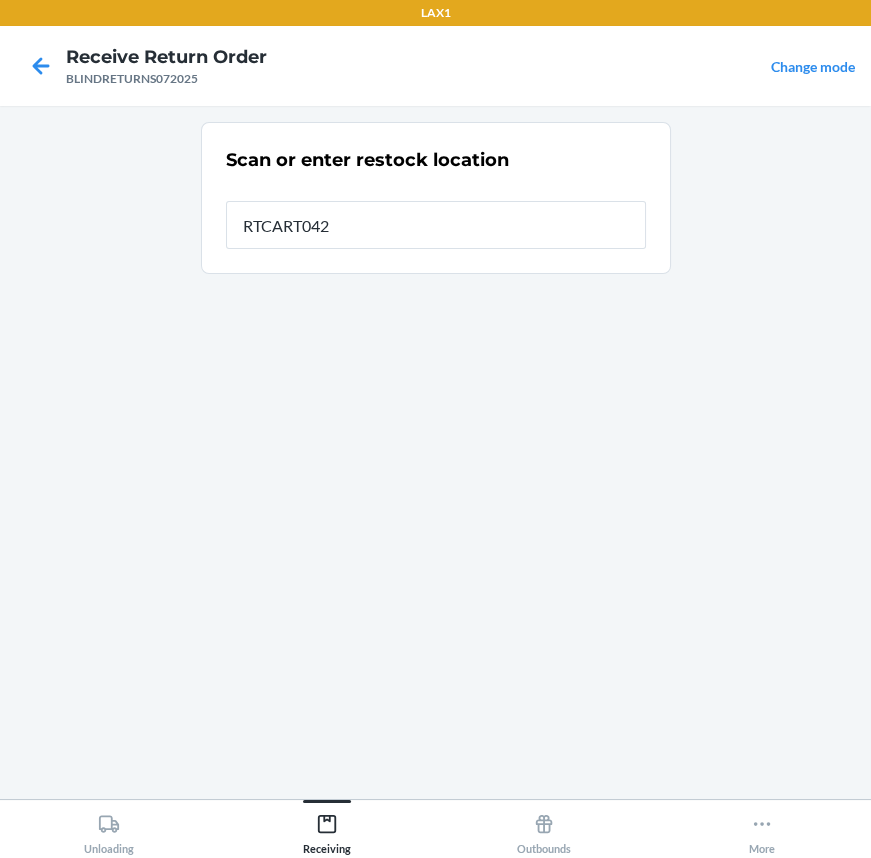 type on "RTCART042" 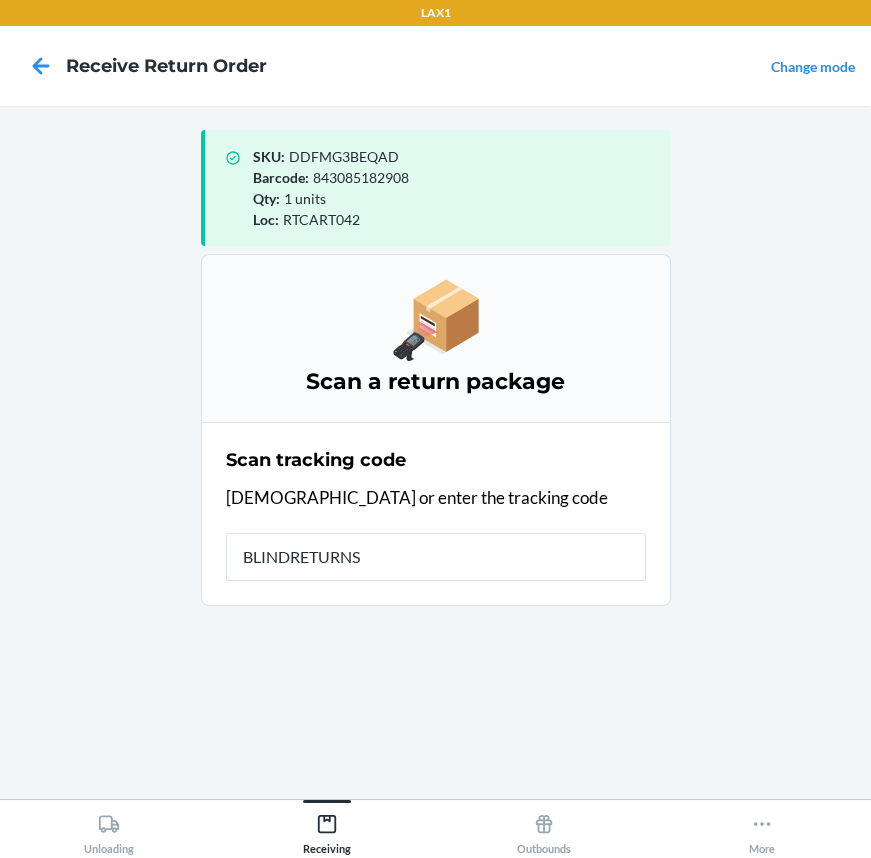 type on "BLINDRETURNS0" 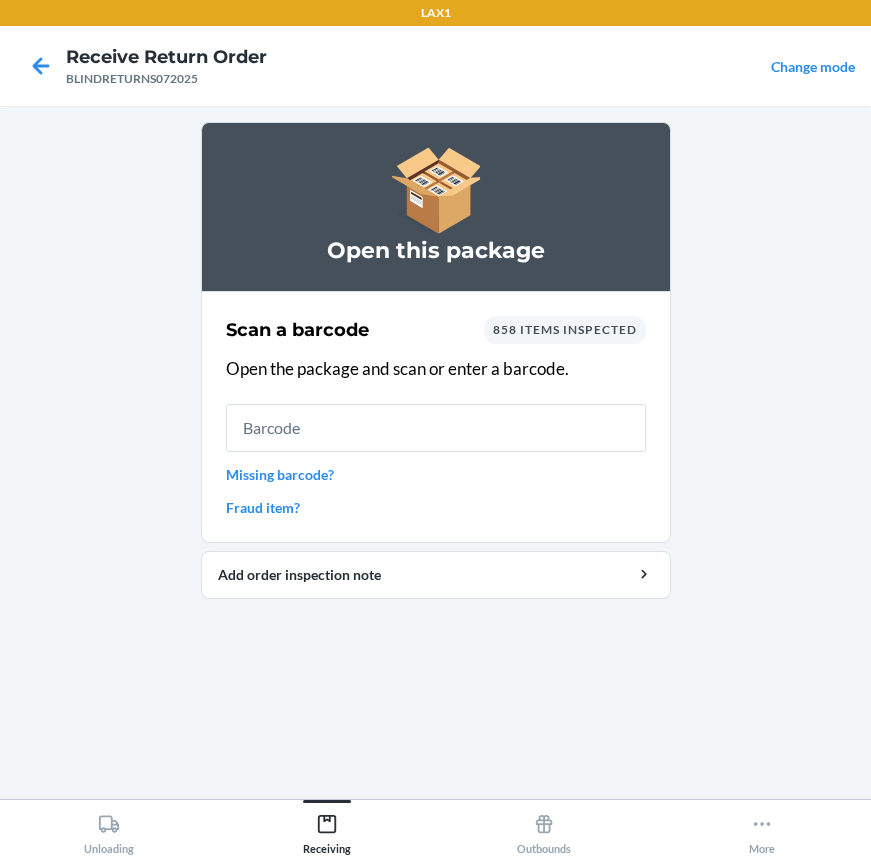 drag, startPoint x: 359, startPoint y: 67, endPoint x: 361, endPoint y: 80, distance: 13.152946 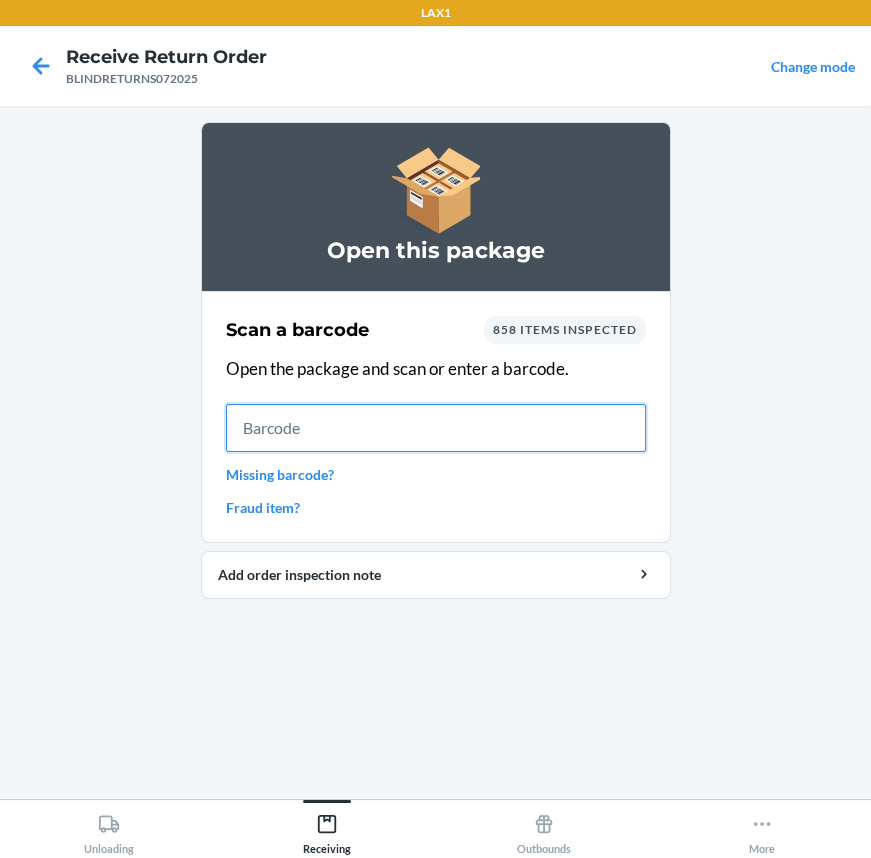 click at bounding box center (436, 428) 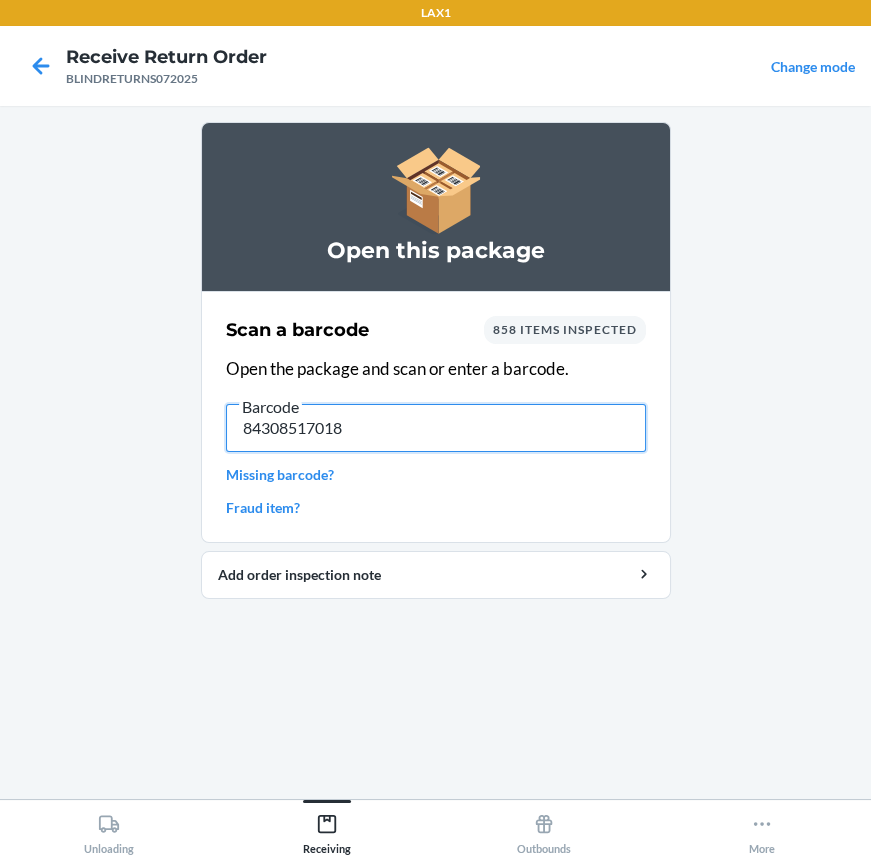 type on "843085170189" 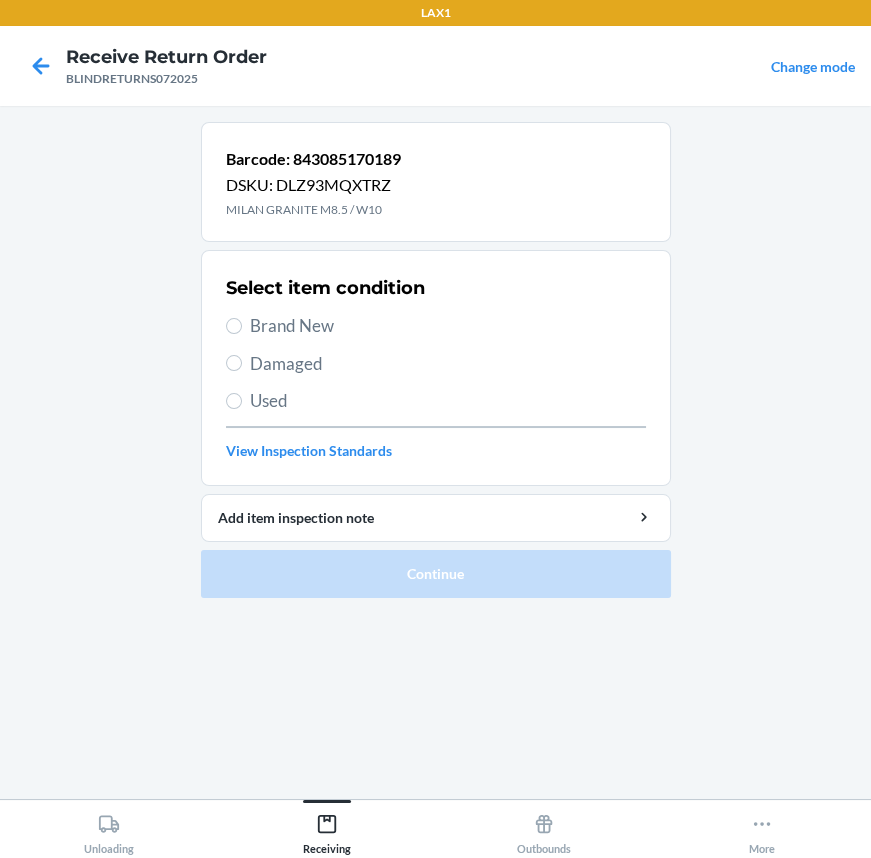 click on "Brand New" at bounding box center (448, 326) 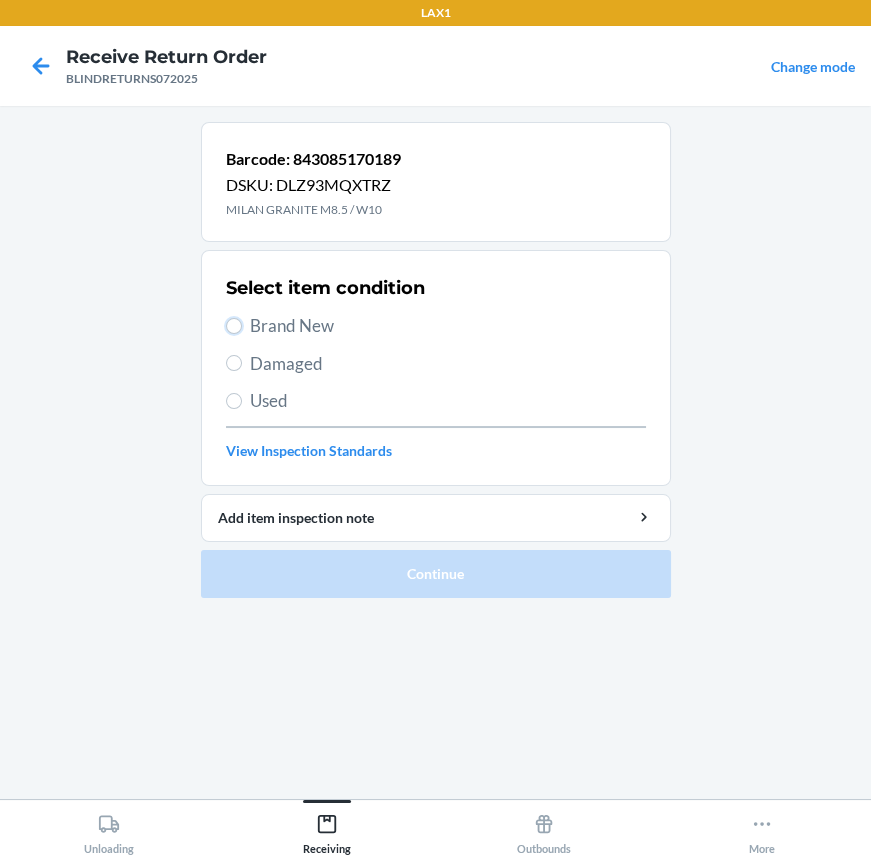 click on "Brand New" at bounding box center [234, 326] 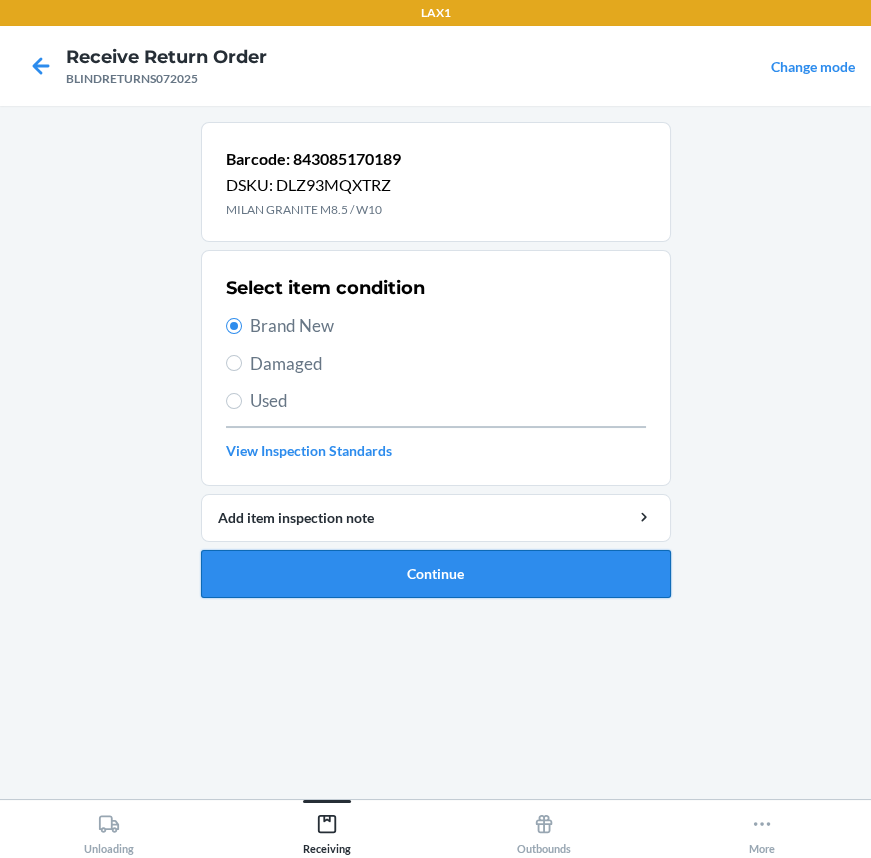 click on "Continue" at bounding box center (436, 574) 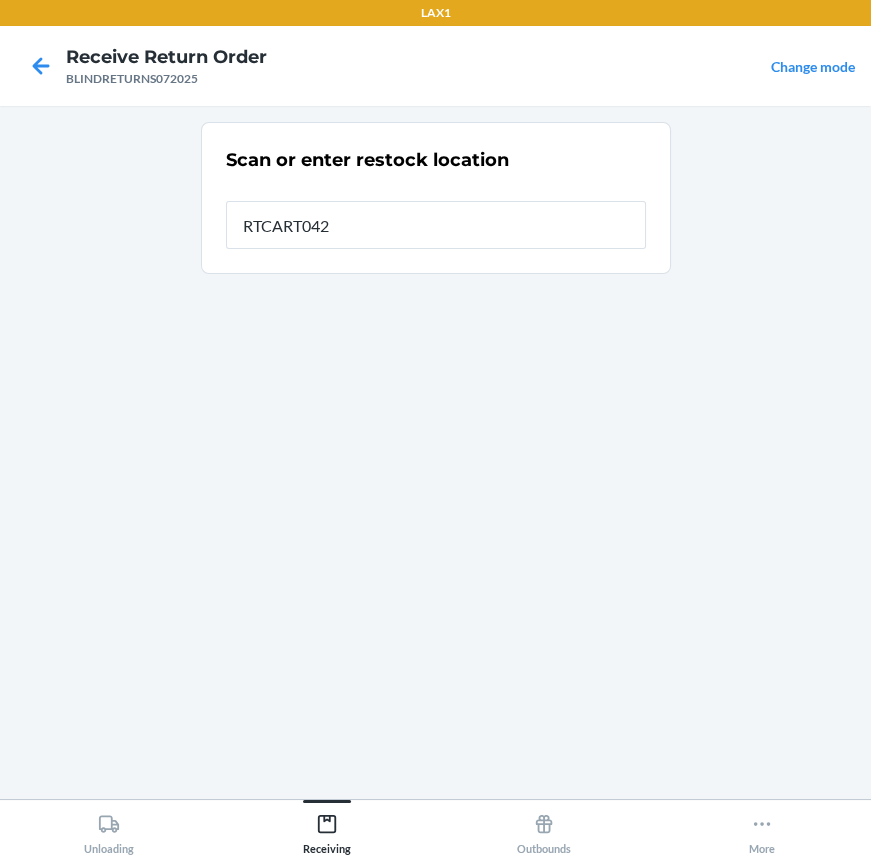 type on "RTCART042" 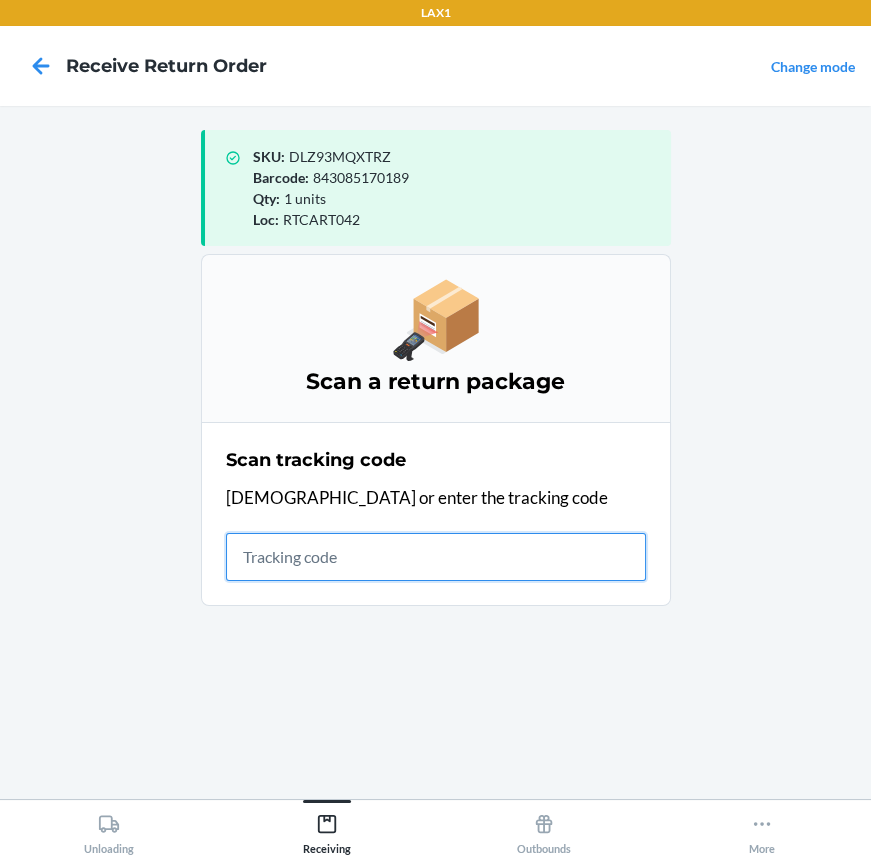 click at bounding box center (436, 557) 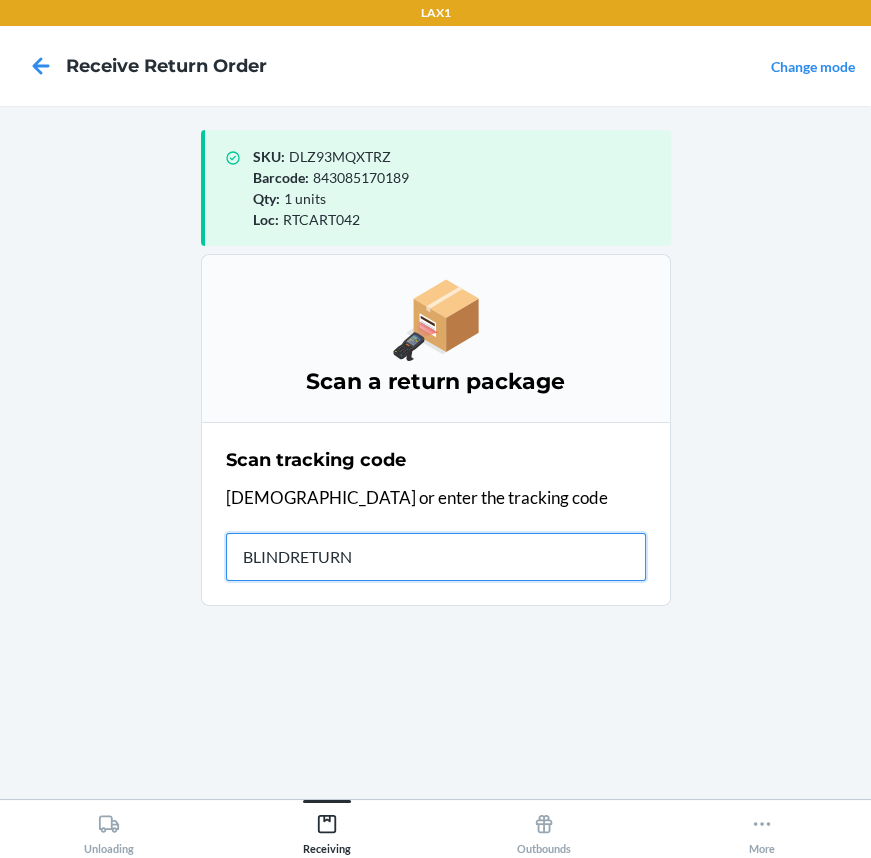 type on "BLINDRETURNS" 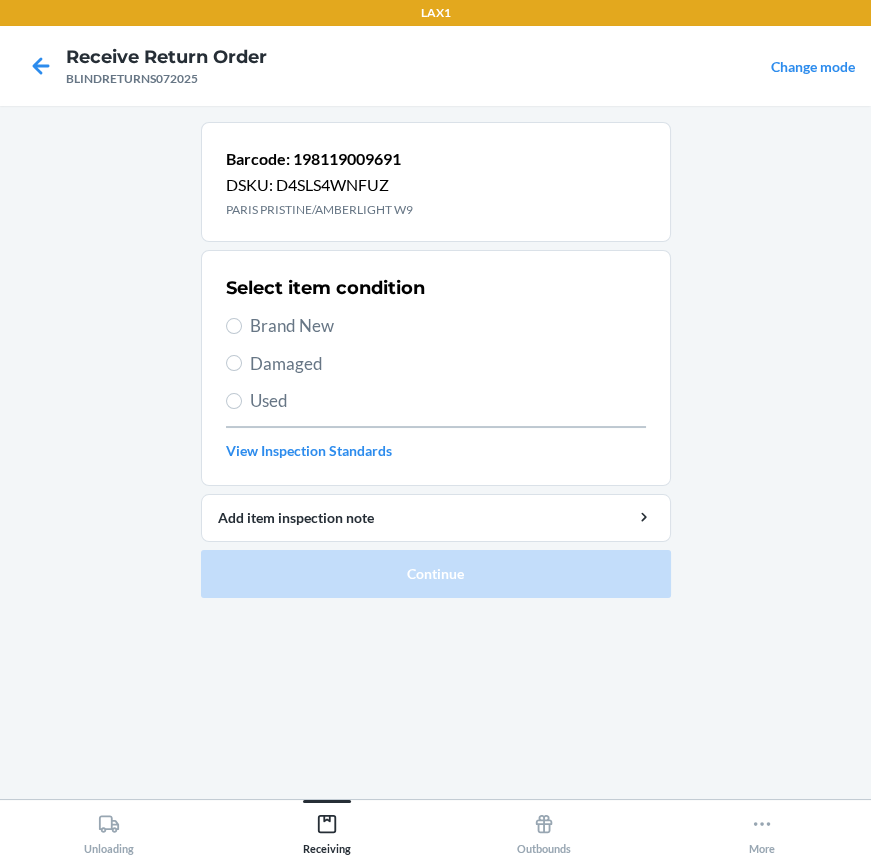 click on "Brand New" at bounding box center [436, 326] 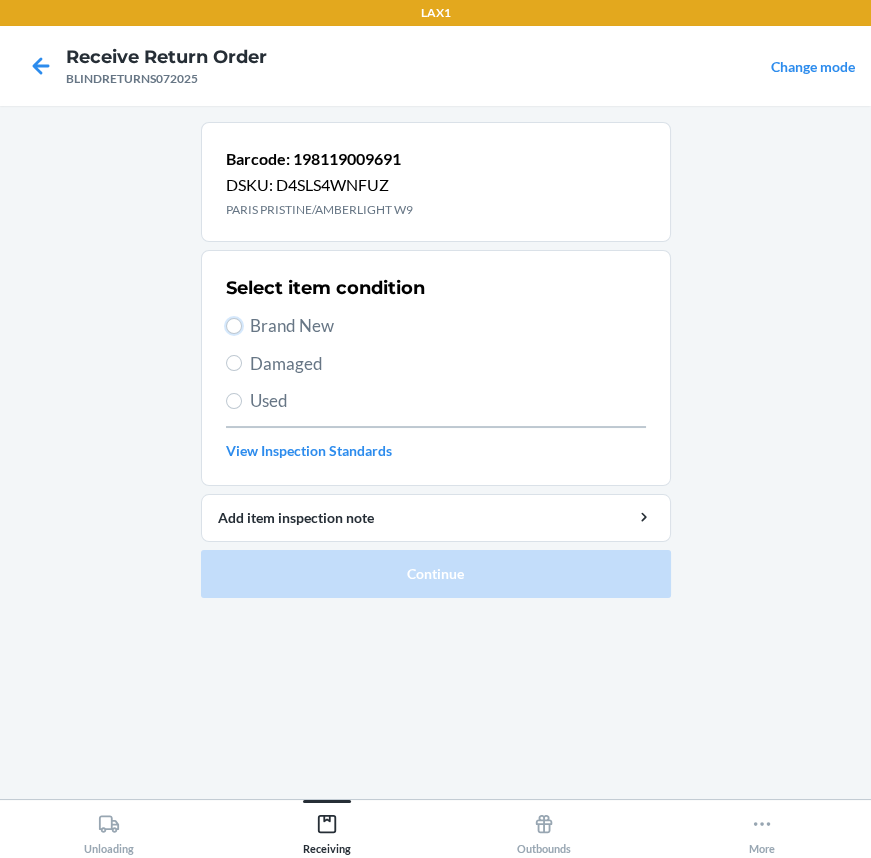 click on "Brand New" at bounding box center [234, 326] 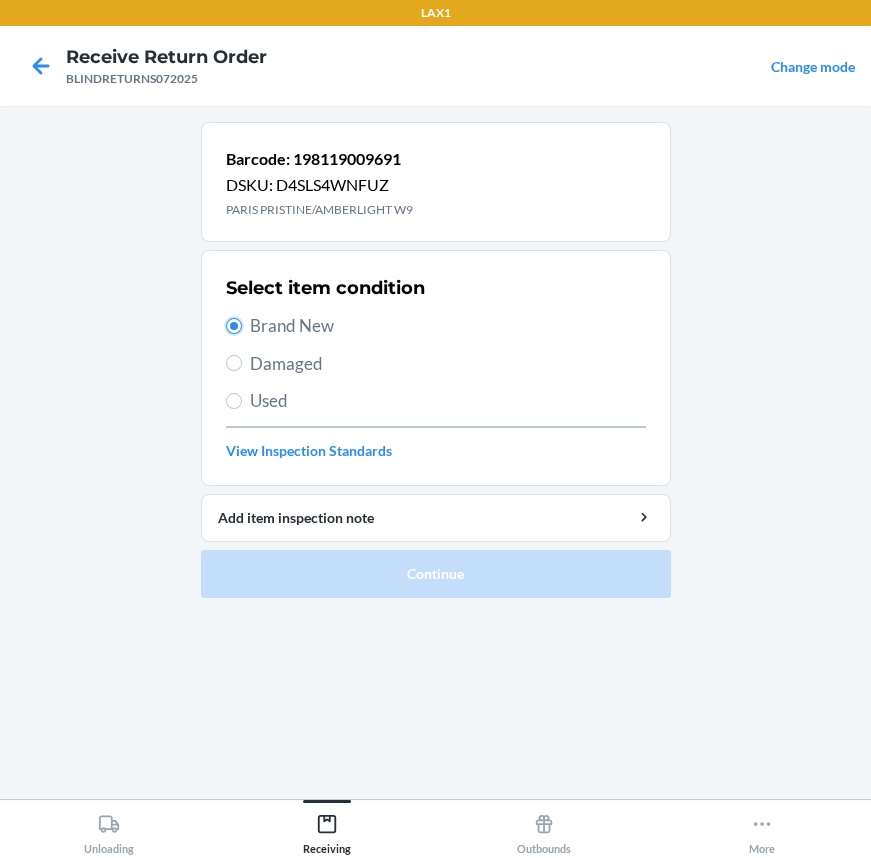 radio on "true" 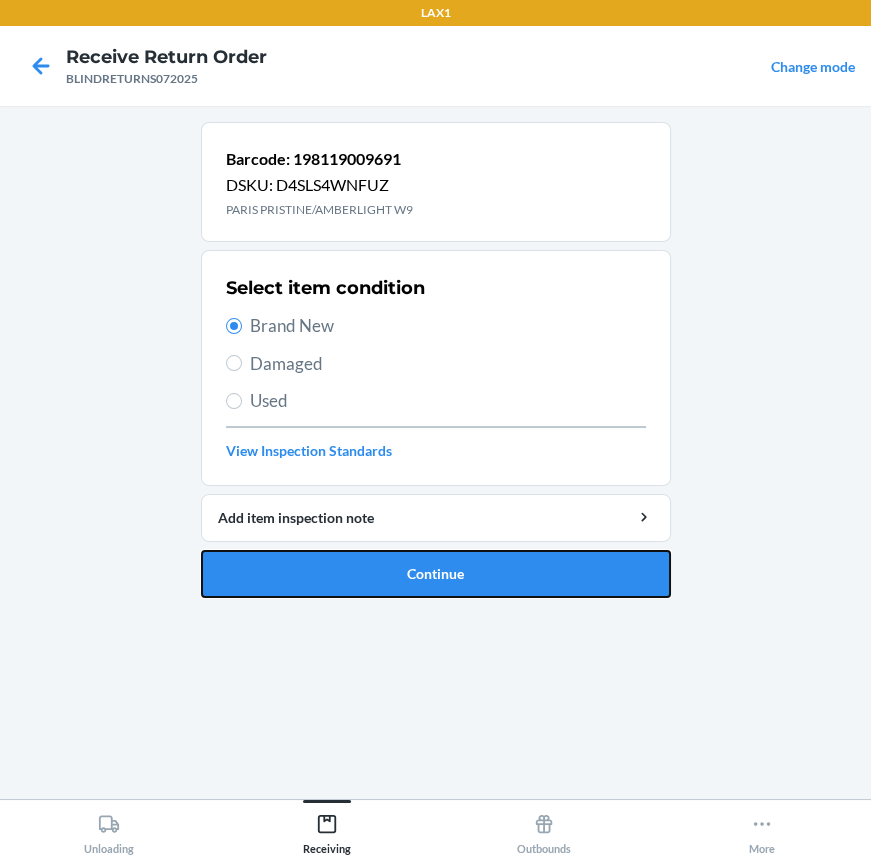 click on "Continue" at bounding box center (436, 574) 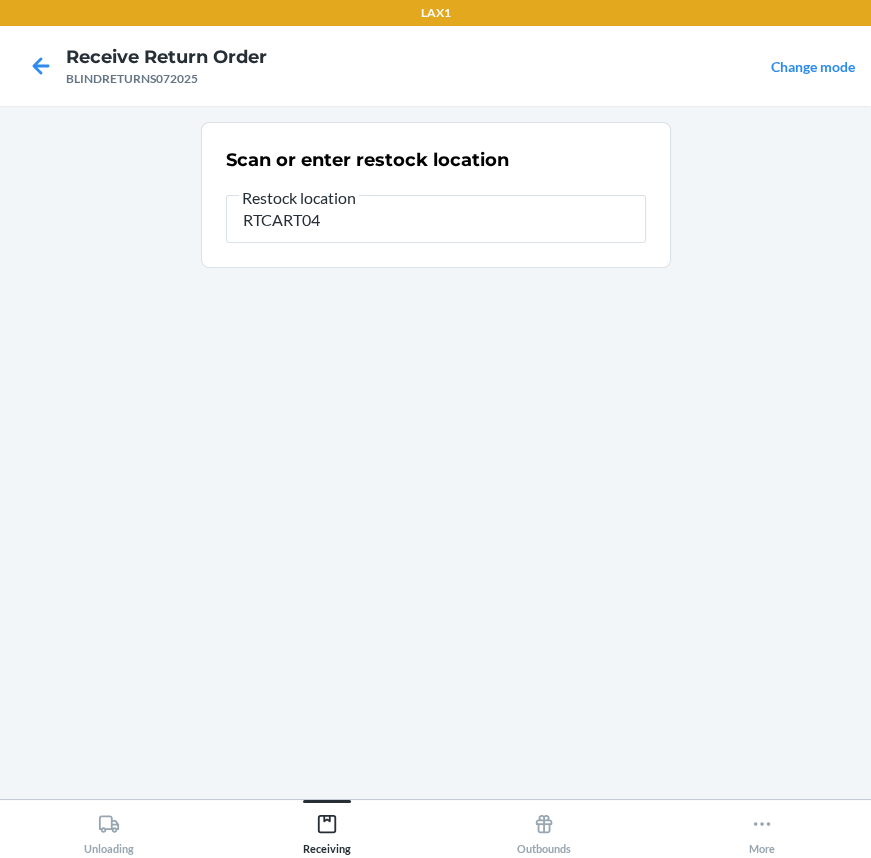 type on "RTCART042" 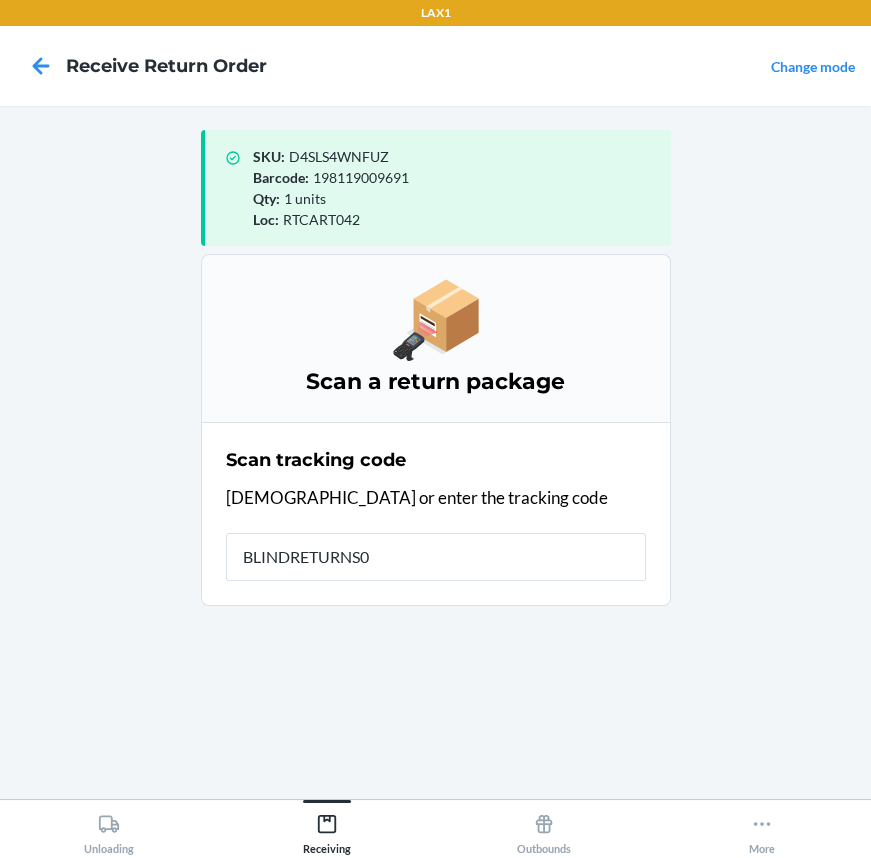 type on "BLINDRETURNS07" 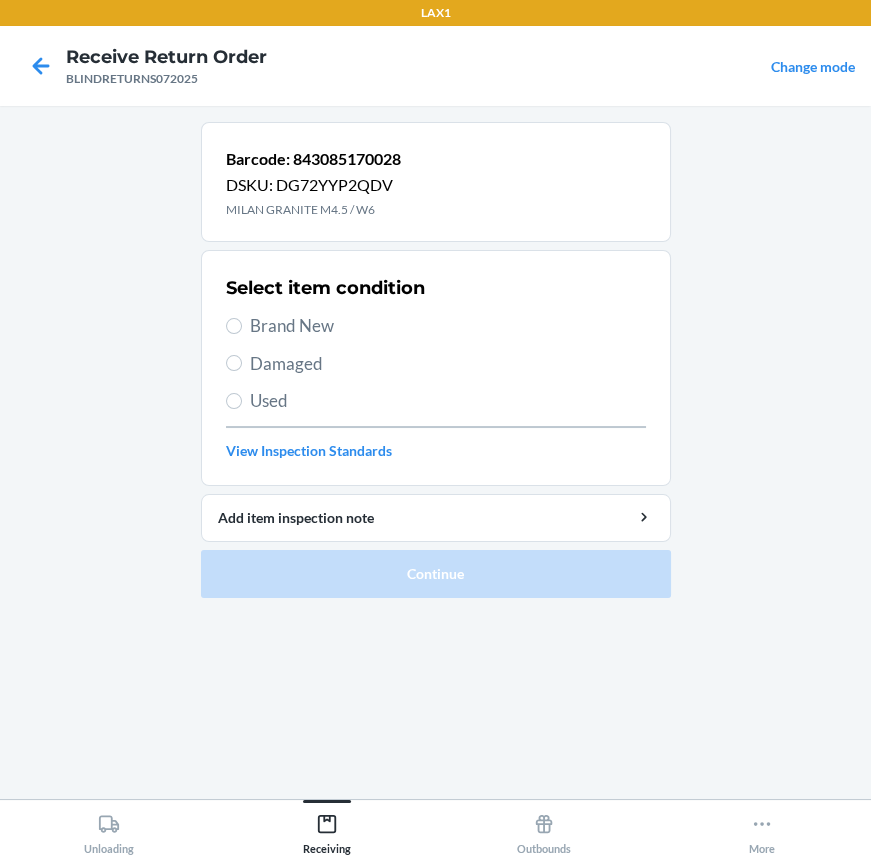 drag, startPoint x: 330, startPoint y: 321, endPoint x: 357, endPoint y: 359, distance: 46.615448 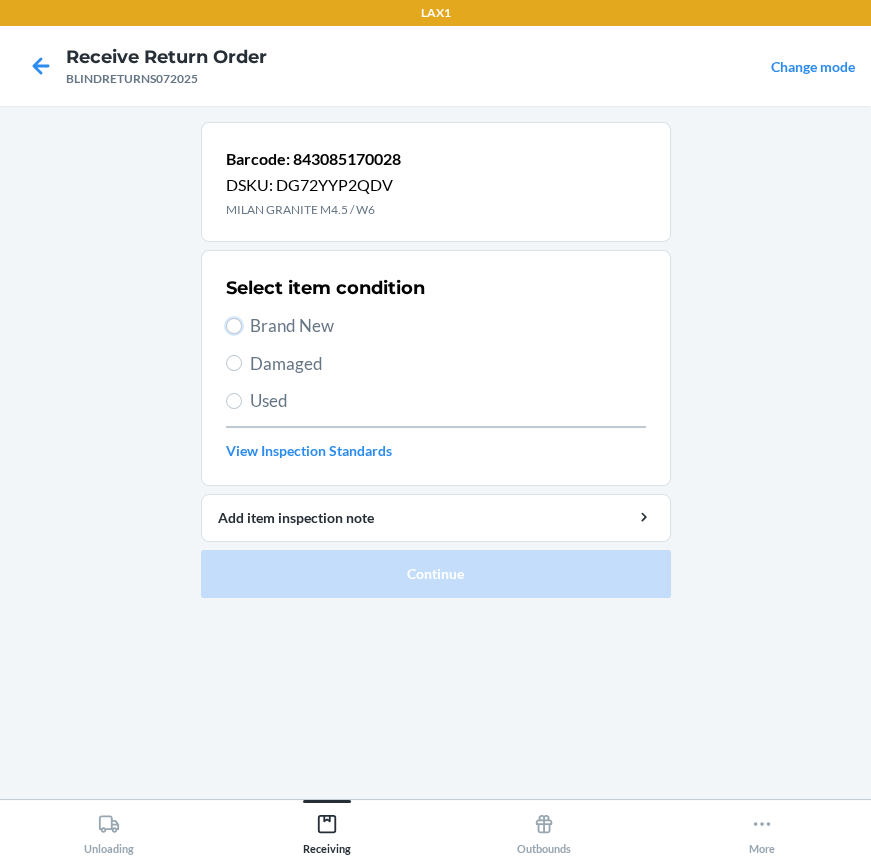 click on "Brand New" at bounding box center [234, 326] 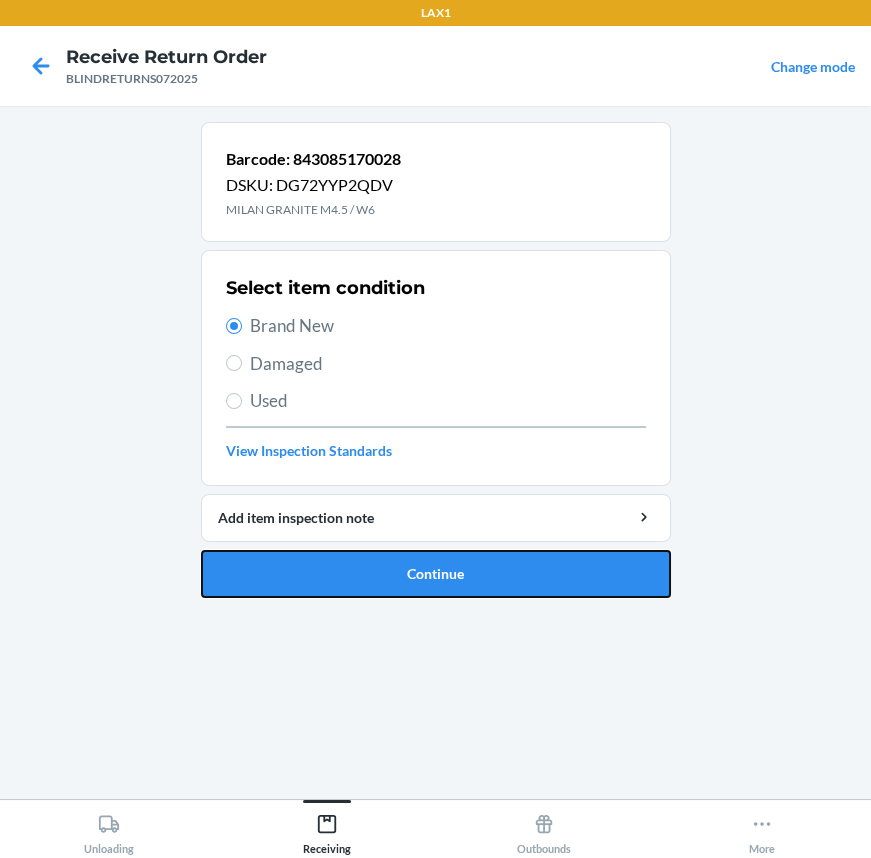 click on "Continue" at bounding box center (436, 574) 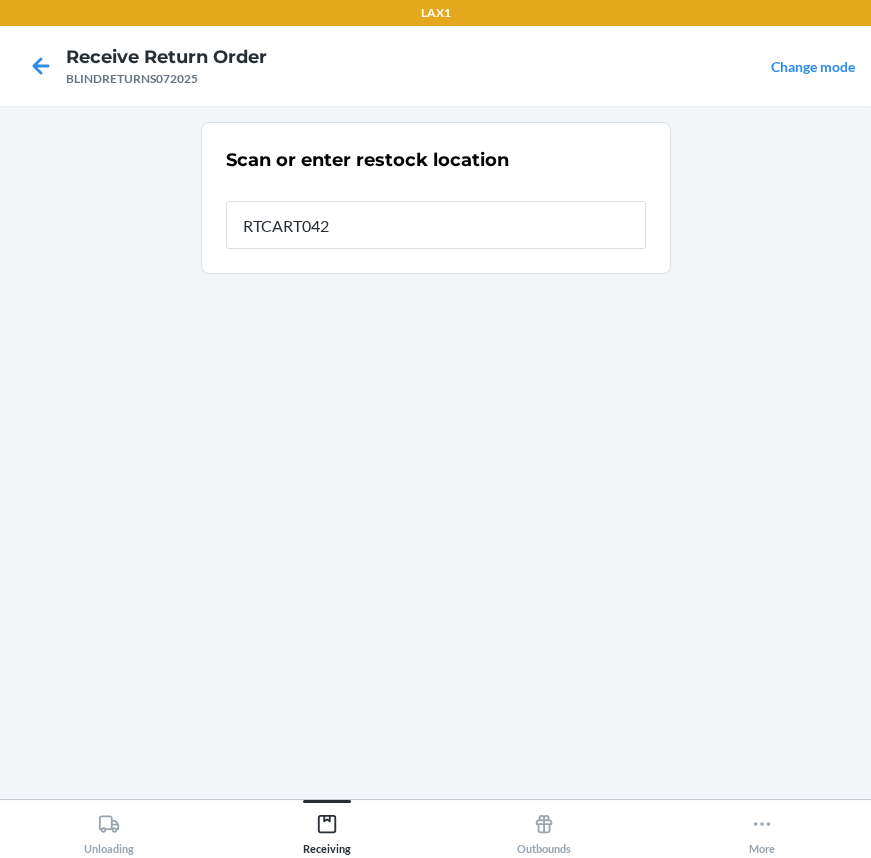type on "RTCART042" 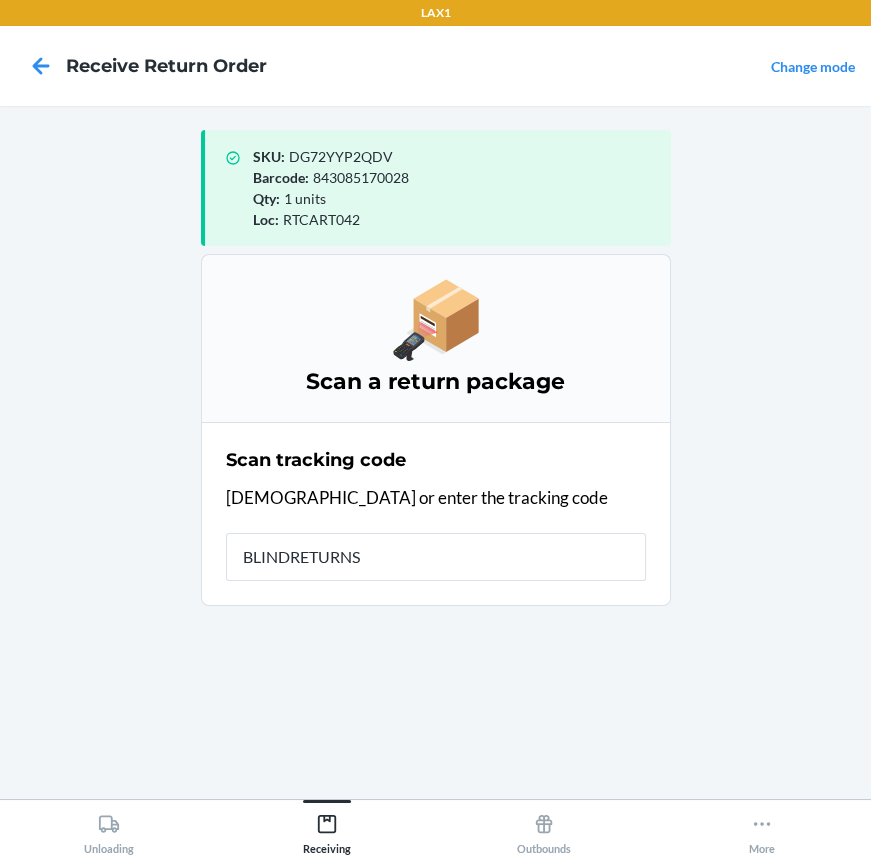 type on "BLINDRETURNS0" 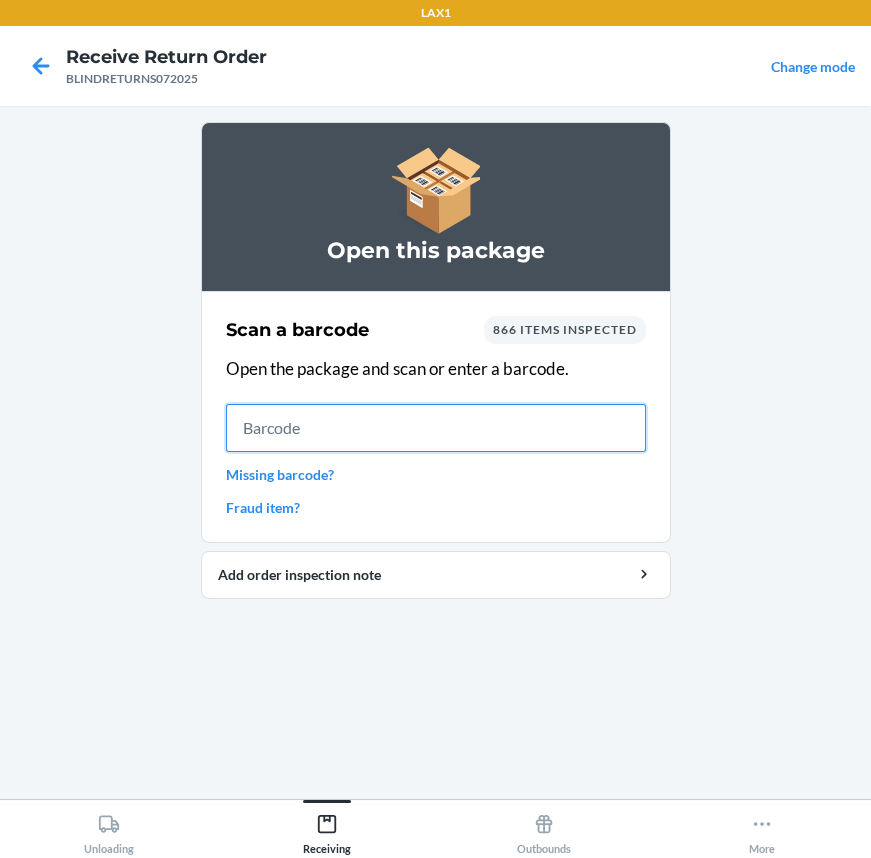 click at bounding box center (436, 428) 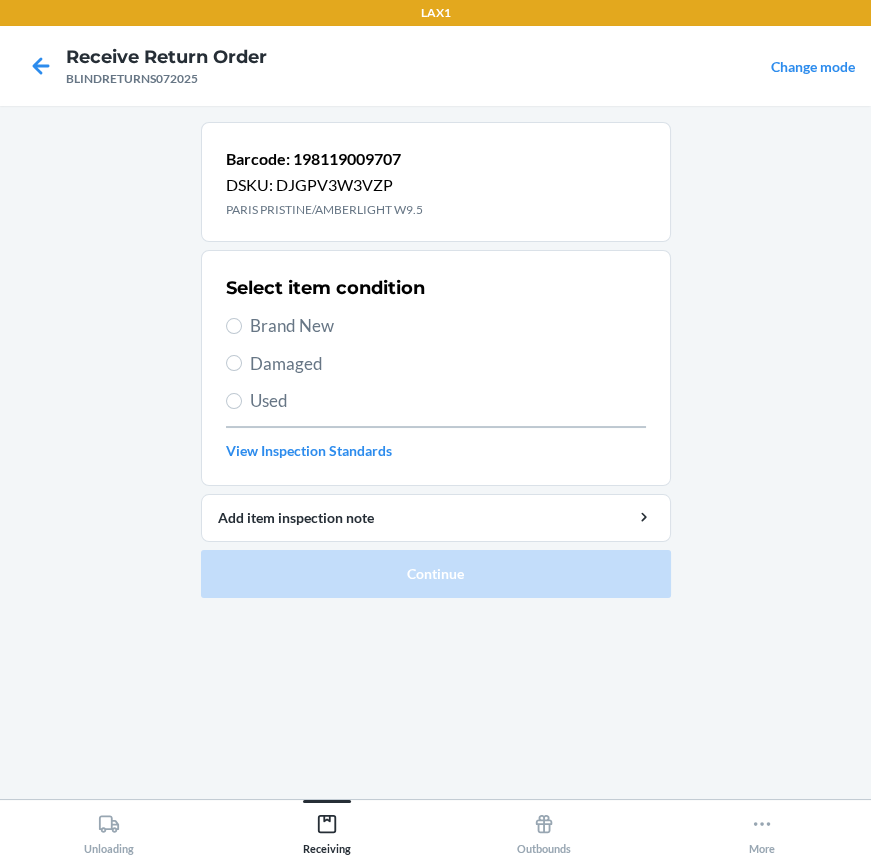 click on "Select item condition Brand New Damaged Used View Inspection Standards" at bounding box center (436, 368) 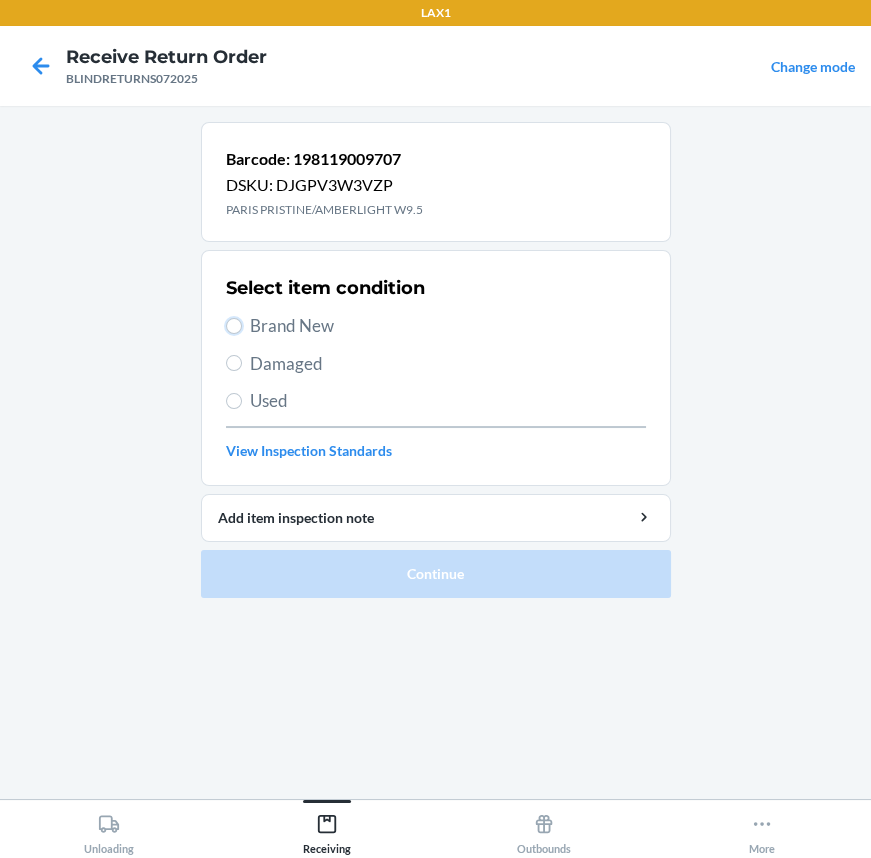 click on "Brand New" at bounding box center (234, 326) 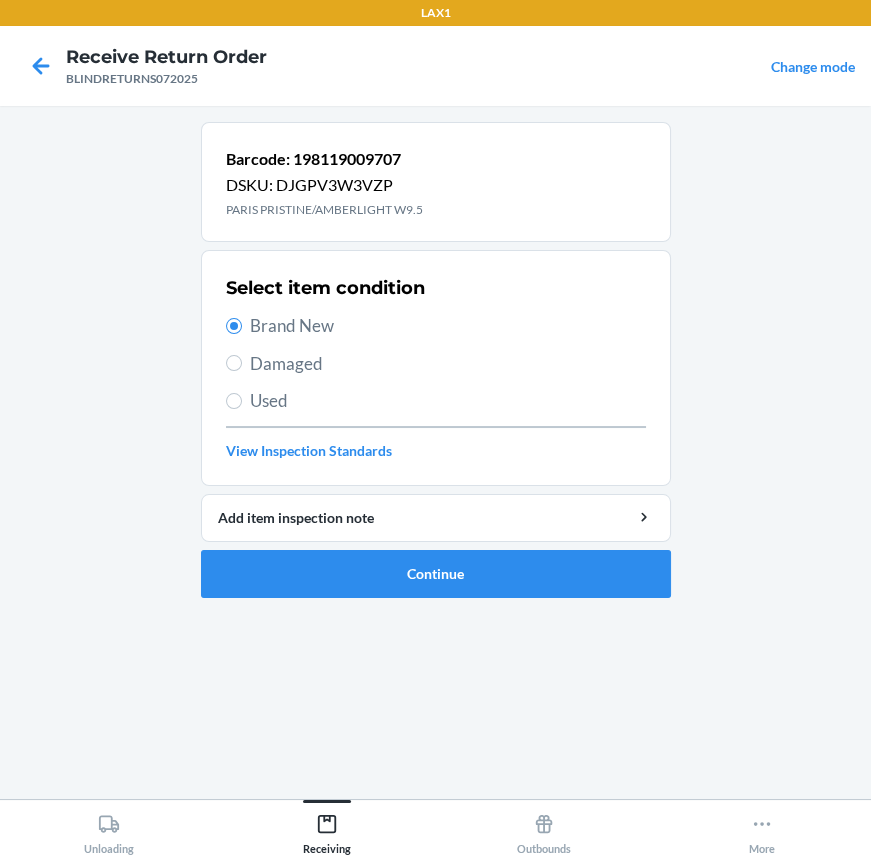 click on "Barcode: 198119009707 DSKU: DJGPV3W3VZP PARIS PRISTINE/AMBERLIGHT W9.5 Select item condition Brand New Damaged Used View Inspection Standards Add item inspection note Continue" at bounding box center [436, 368] 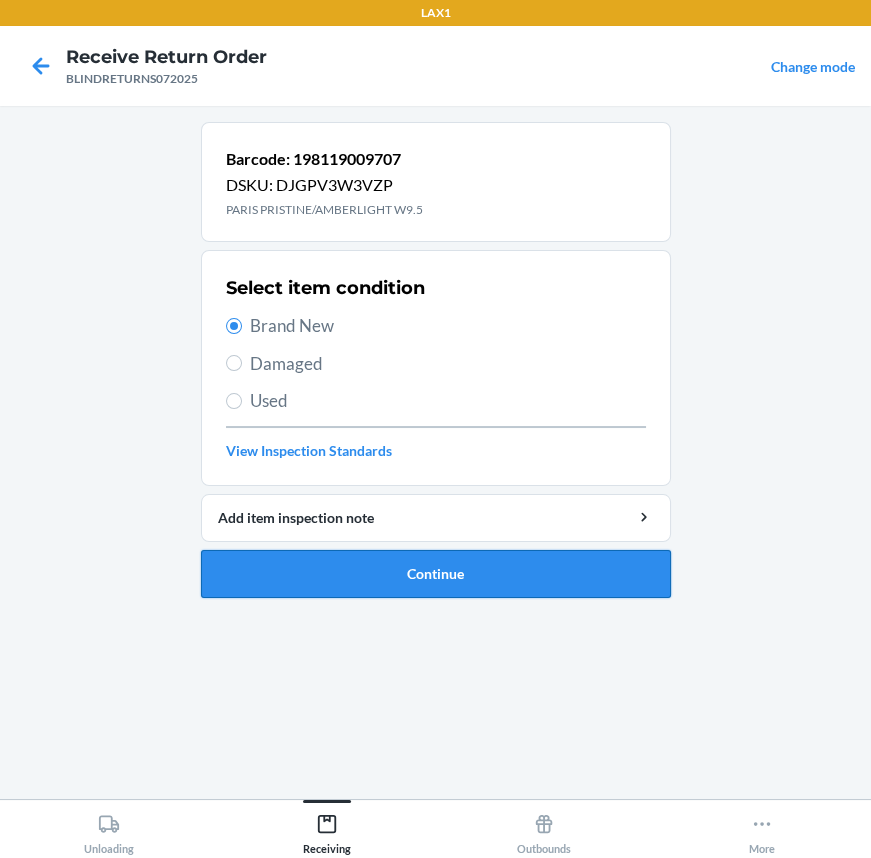 click on "Continue" at bounding box center (436, 574) 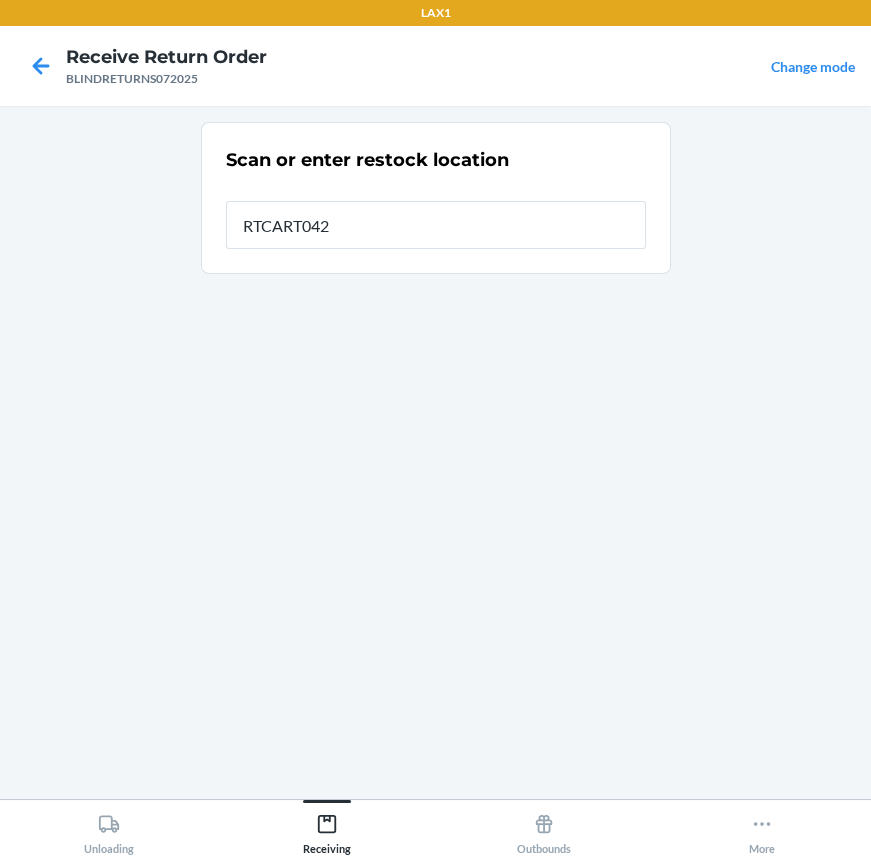 type on "RTCART042" 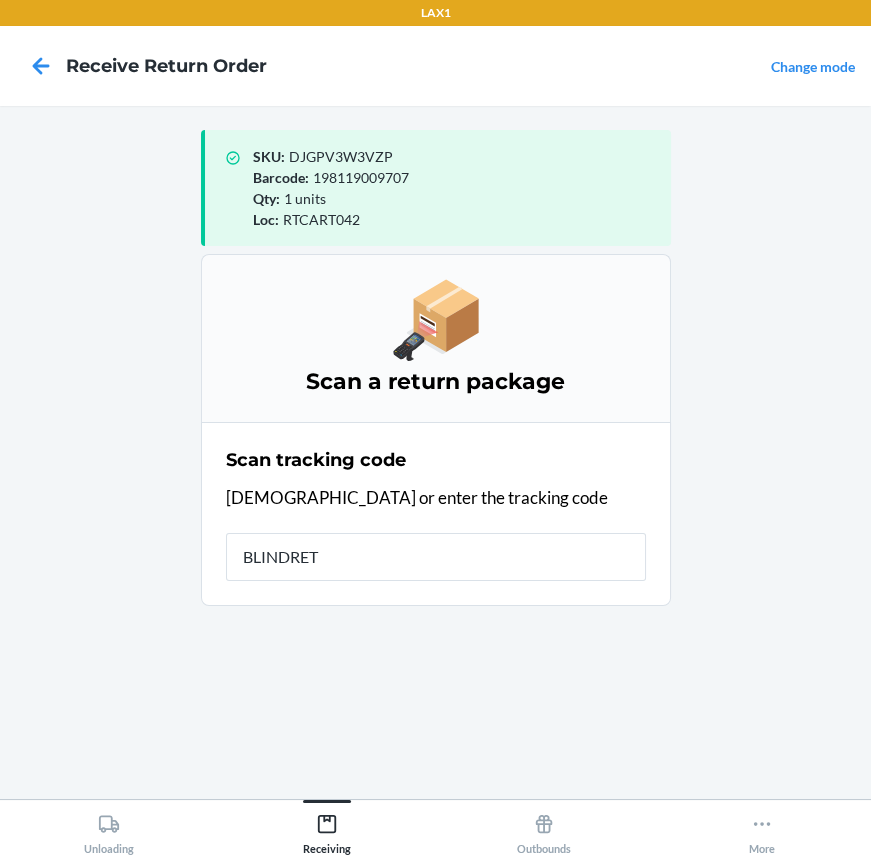 type on "BLINDRETU" 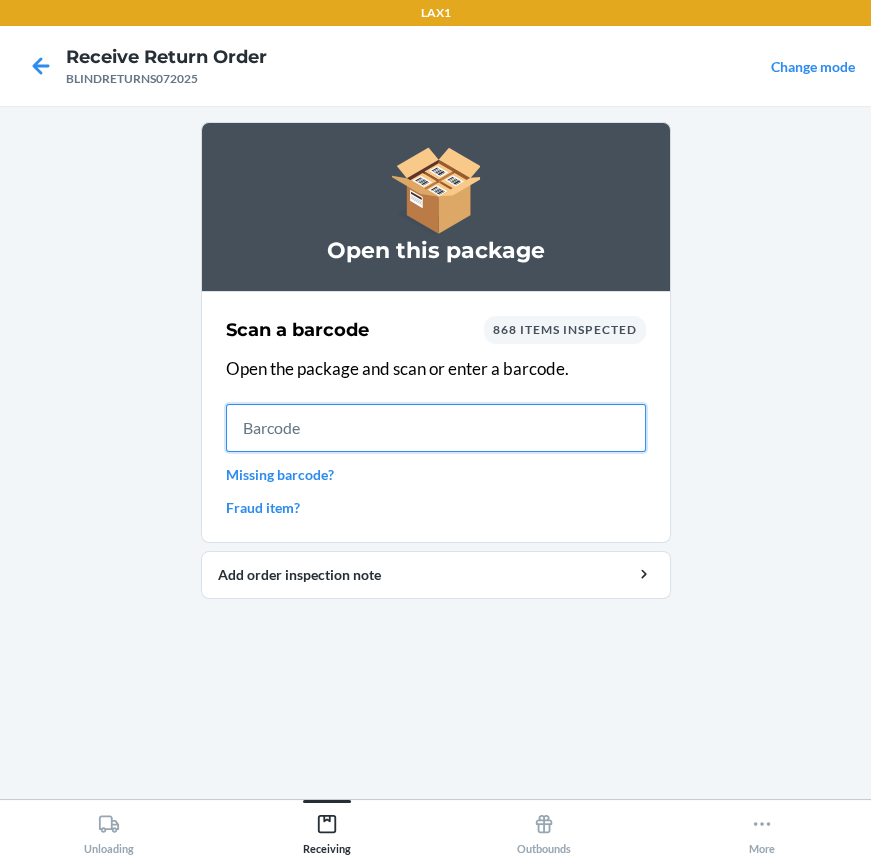 click at bounding box center (436, 428) 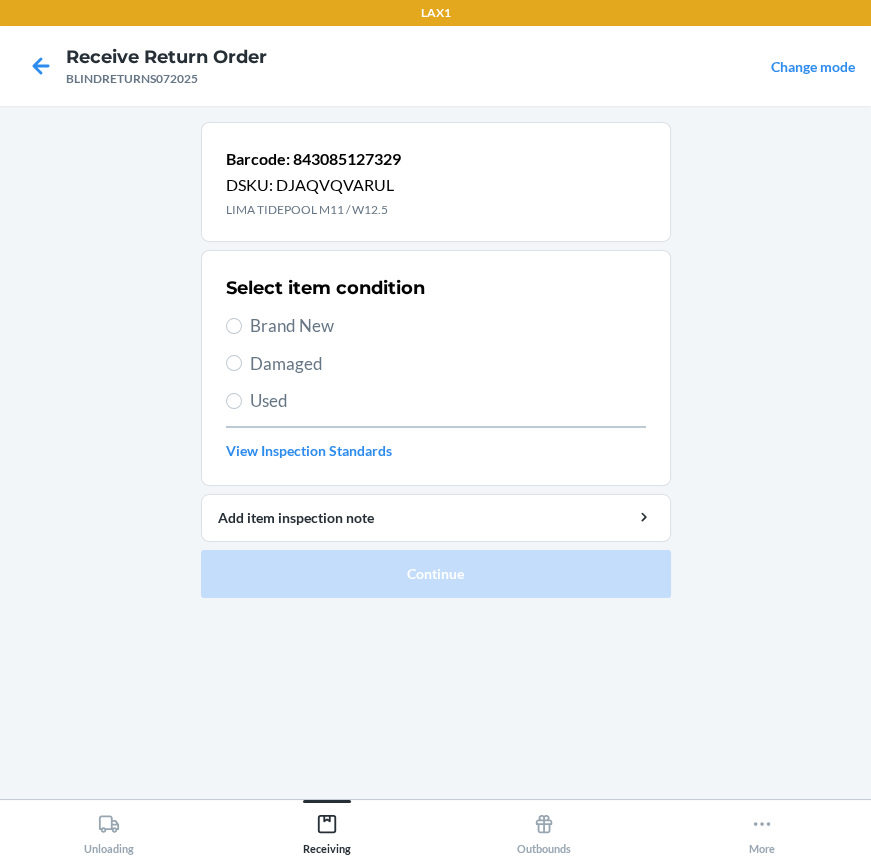 click on "Brand New" at bounding box center (448, 326) 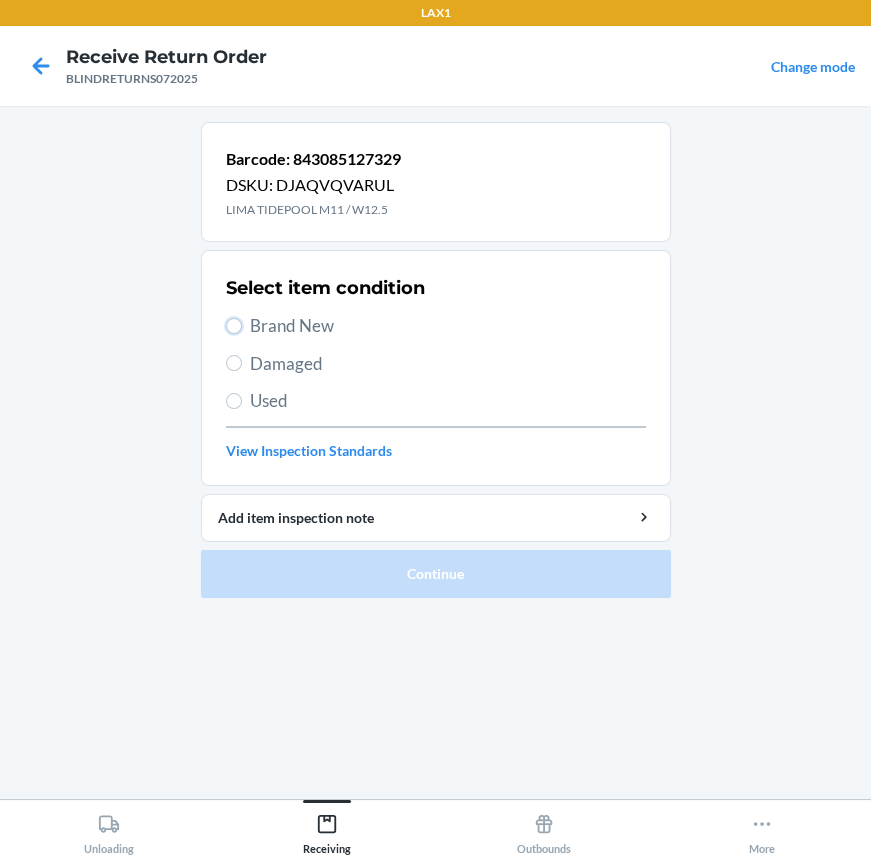 click on "Brand New" at bounding box center [234, 326] 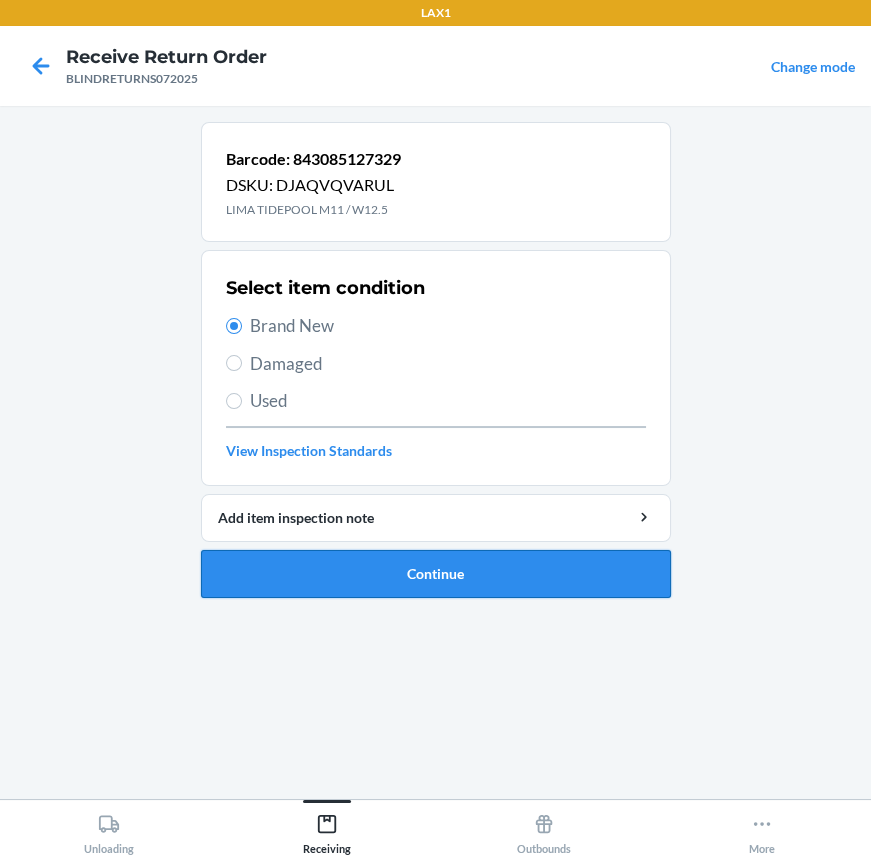 click on "Continue" at bounding box center [436, 574] 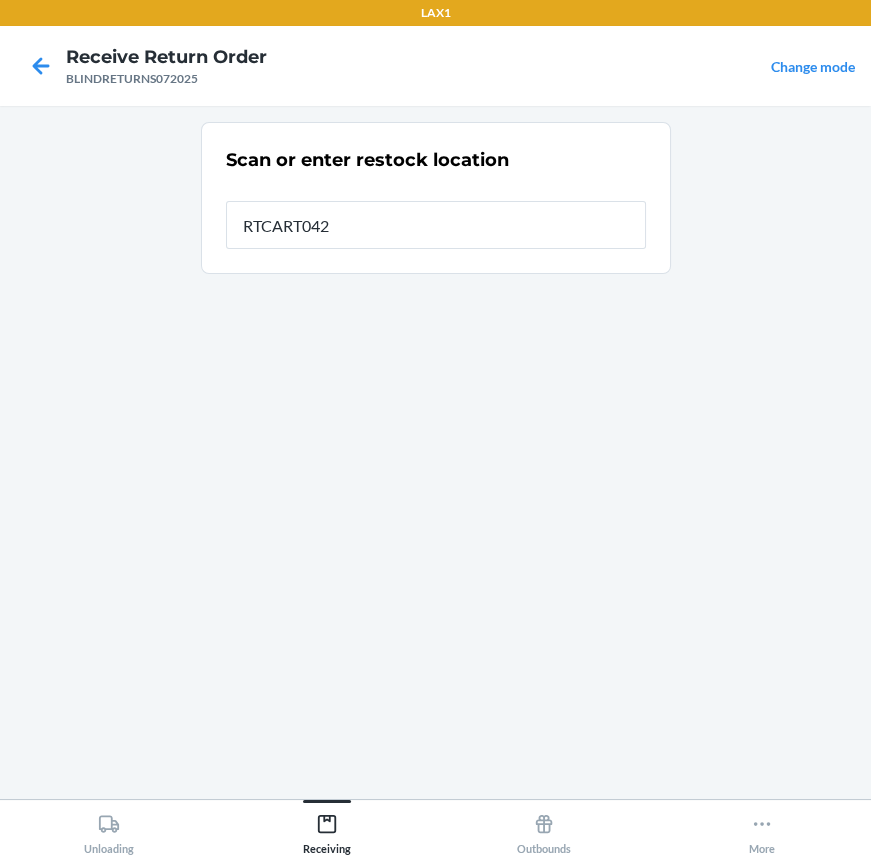 type on "RTCART042" 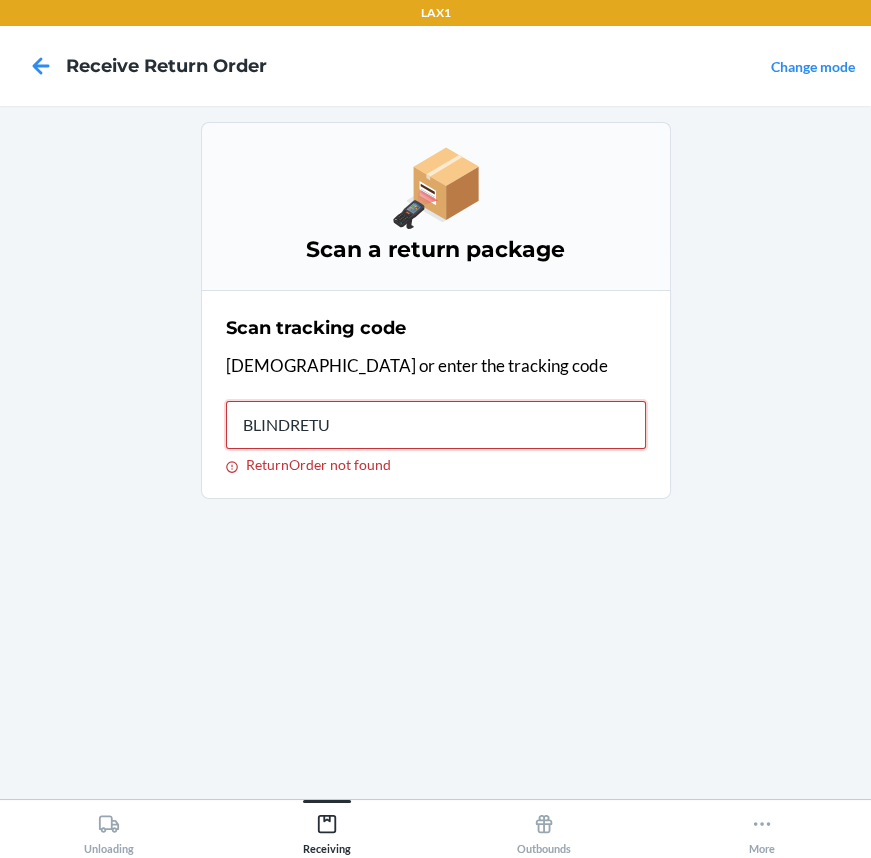 type on "BLINDRETUR" 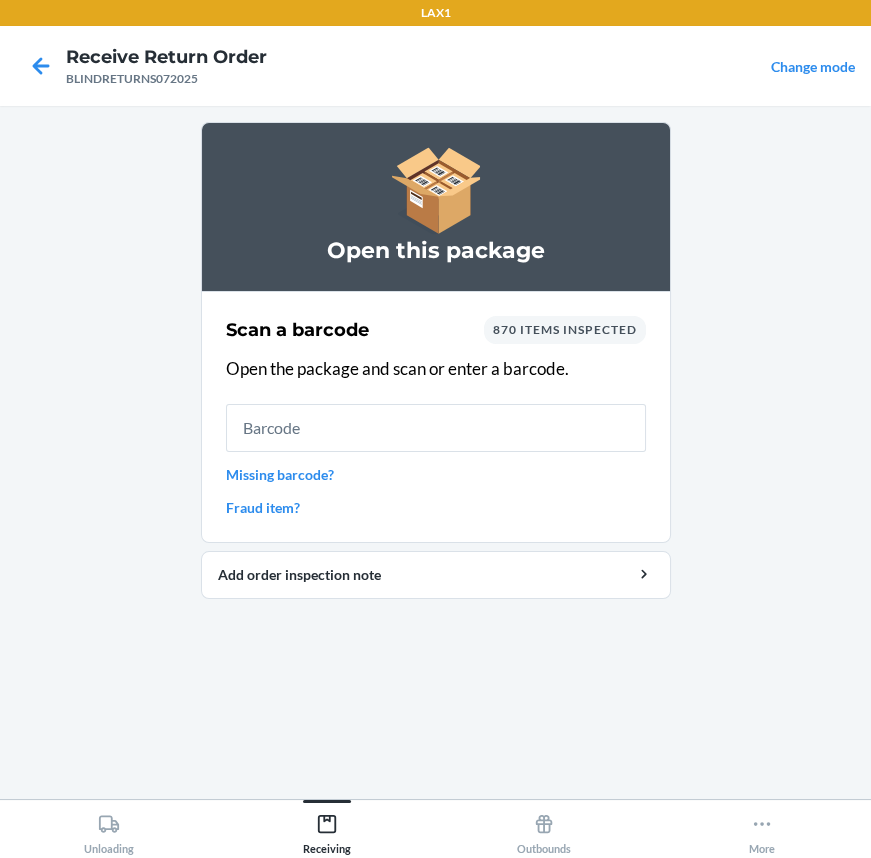 click on "Scan a barcode 870 items inspected Open the package and scan or enter a barcode. Missing barcode? Fraud item?" at bounding box center (436, 417) 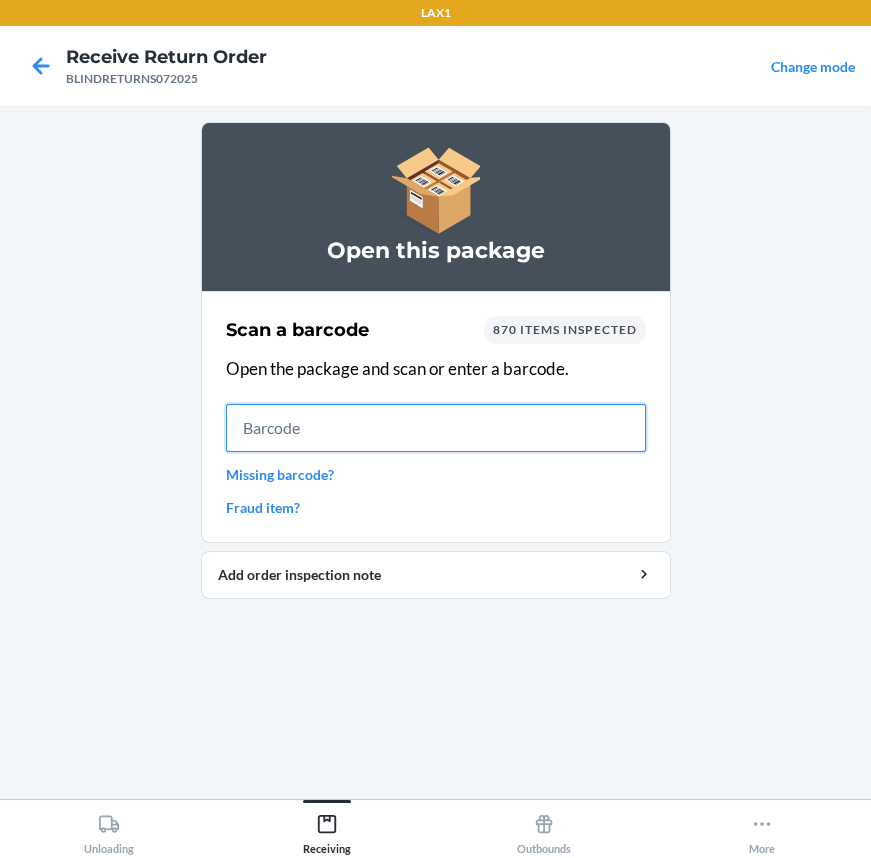click at bounding box center (436, 428) 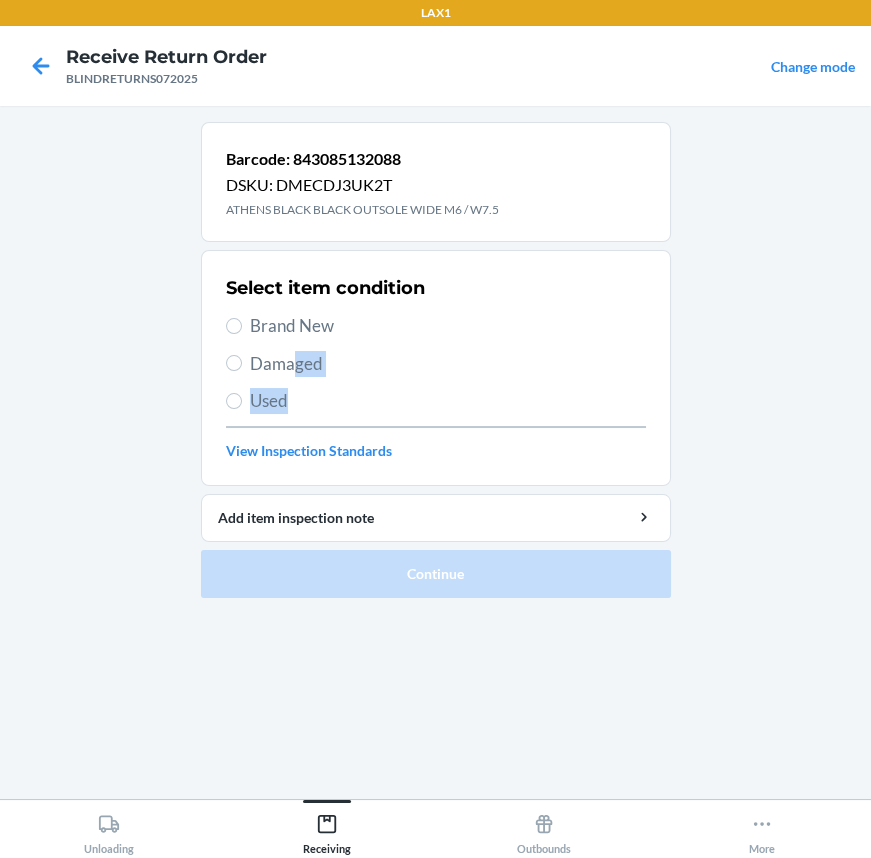 drag, startPoint x: 296, startPoint y: 380, endPoint x: 300, endPoint y: 399, distance: 19.416489 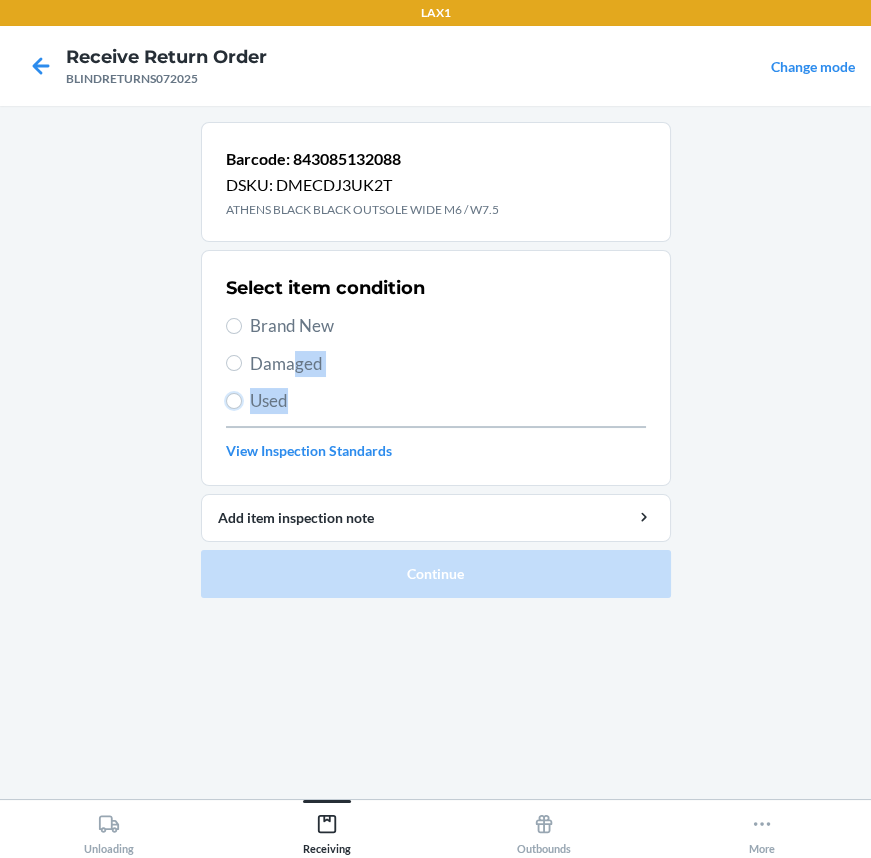 click on "Used" at bounding box center (234, 401) 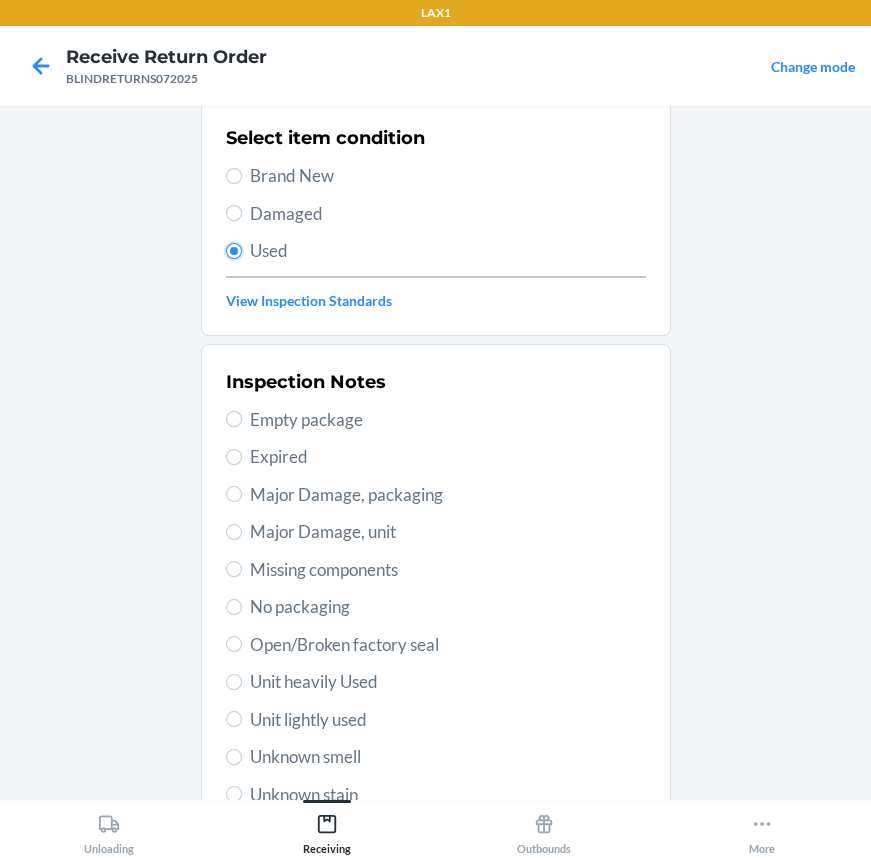 scroll, scrollTop: 181, scrollLeft: 0, axis: vertical 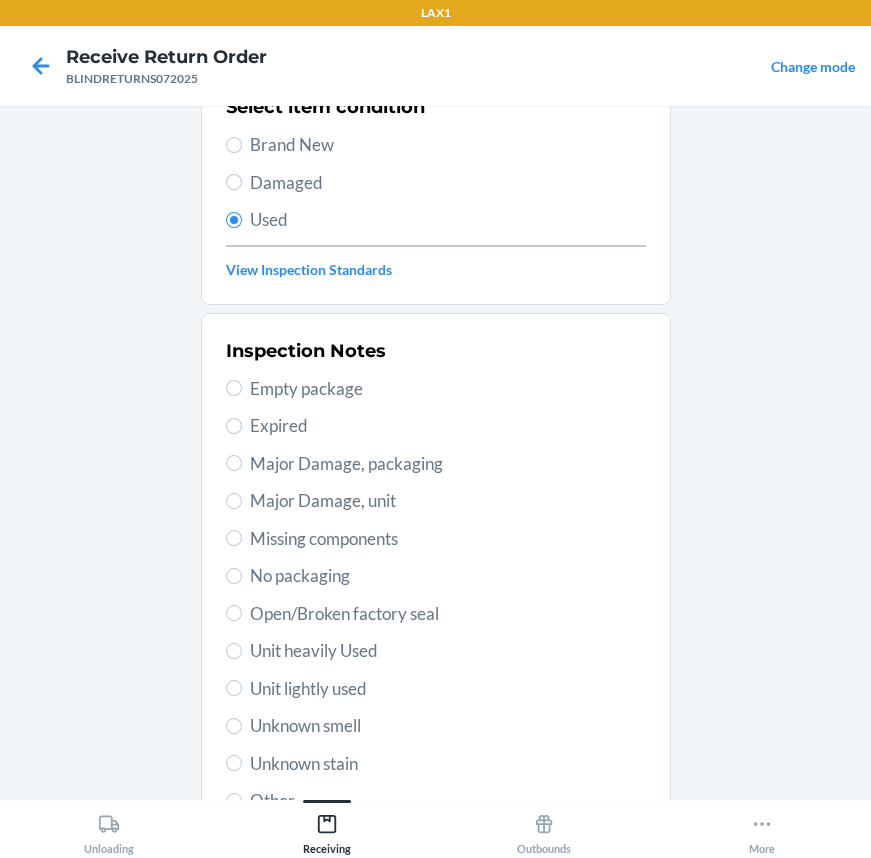 click on "Inspection Notes Empty package Expired Major Damage, packaging Major Damage, unit Missing components No packaging Open/Broken factory seal Unit heavily Used Unit lightly used Unknown smell Unknown stain Other" at bounding box center (436, 576) 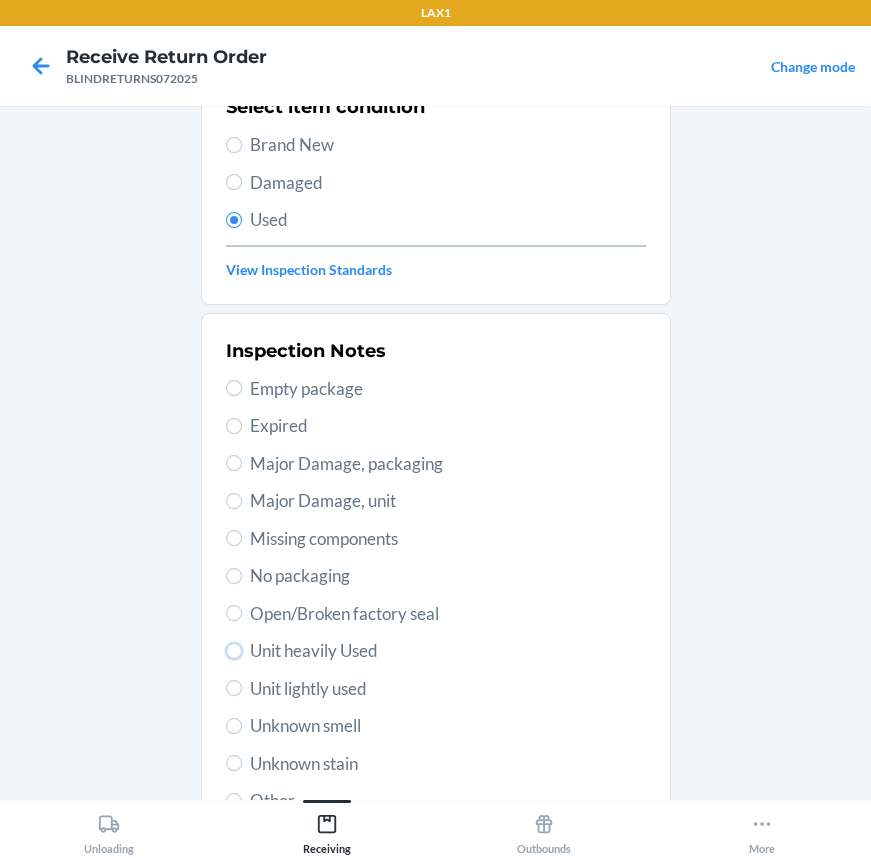 click on "Unit heavily Used" at bounding box center (234, 651) 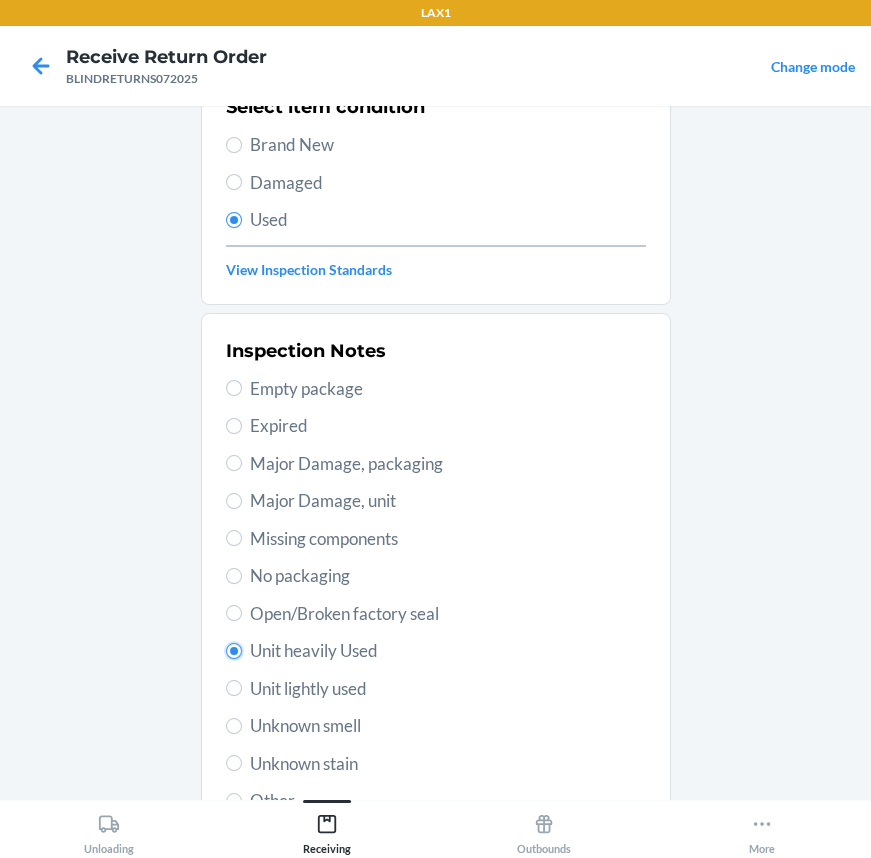 radio on "true" 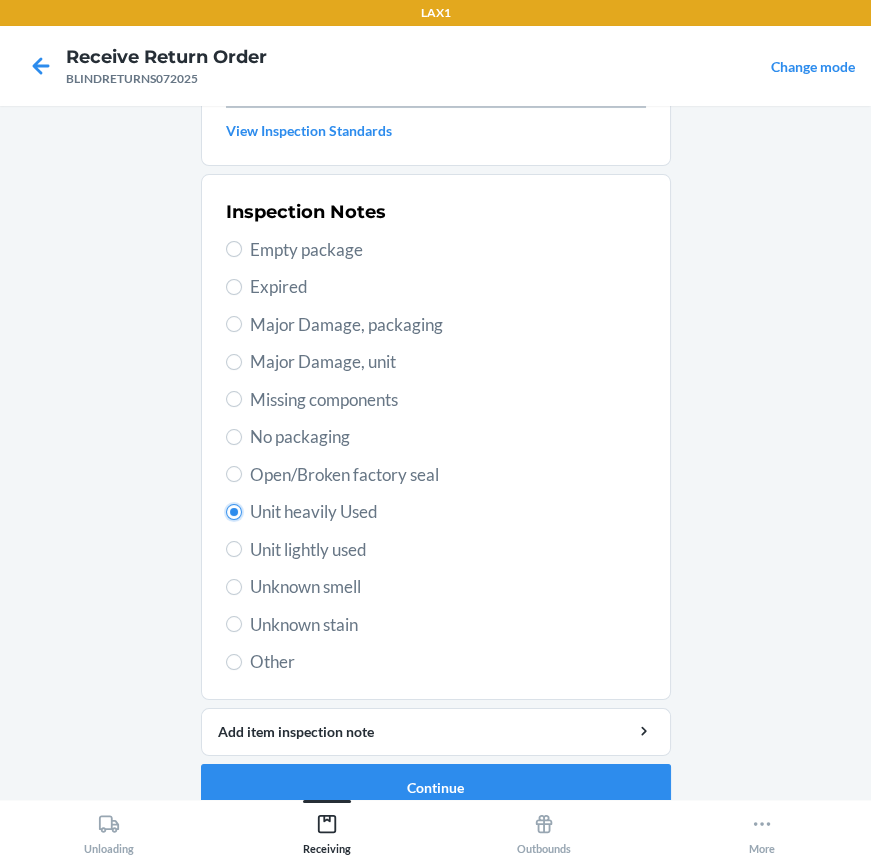 scroll, scrollTop: 346, scrollLeft: 0, axis: vertical 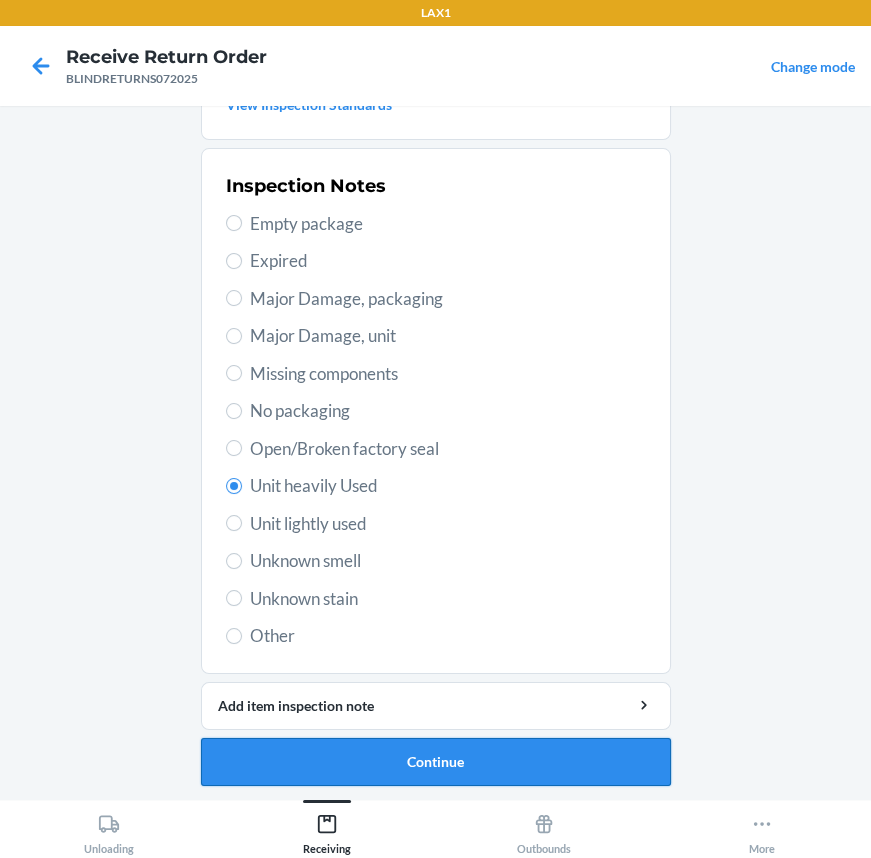 click on "Continue" at bounding box center (436, 762) 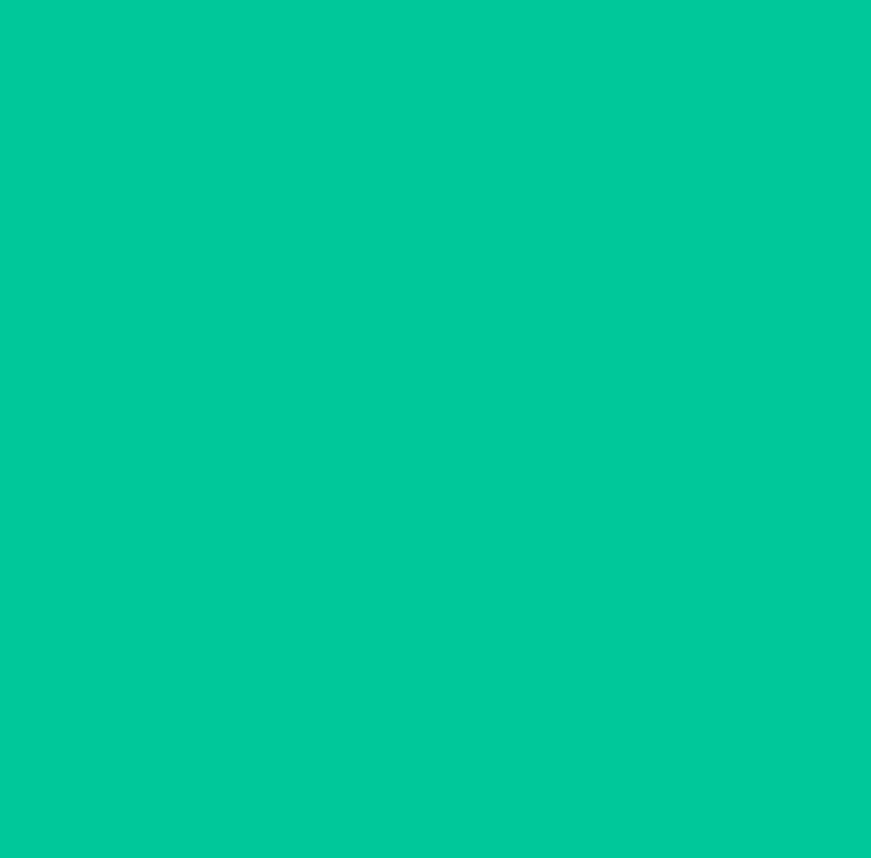 scroll, scrollTop: 0, scrollLeft: 0, axis: both 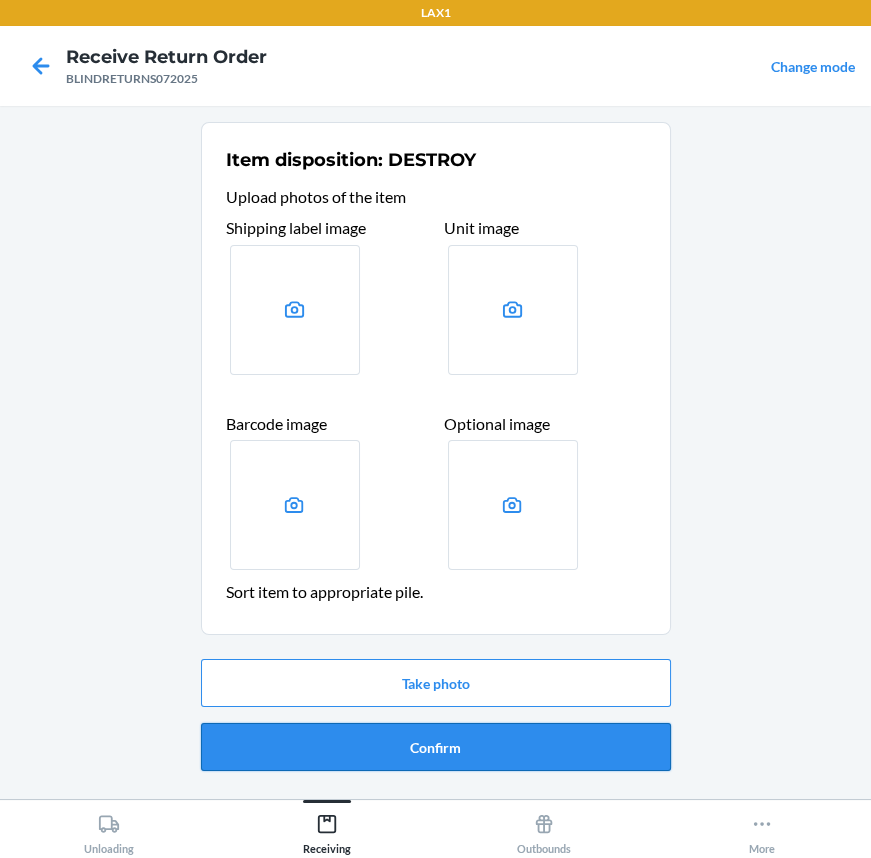 click on "Confirm" at bounding box center (436, 747) 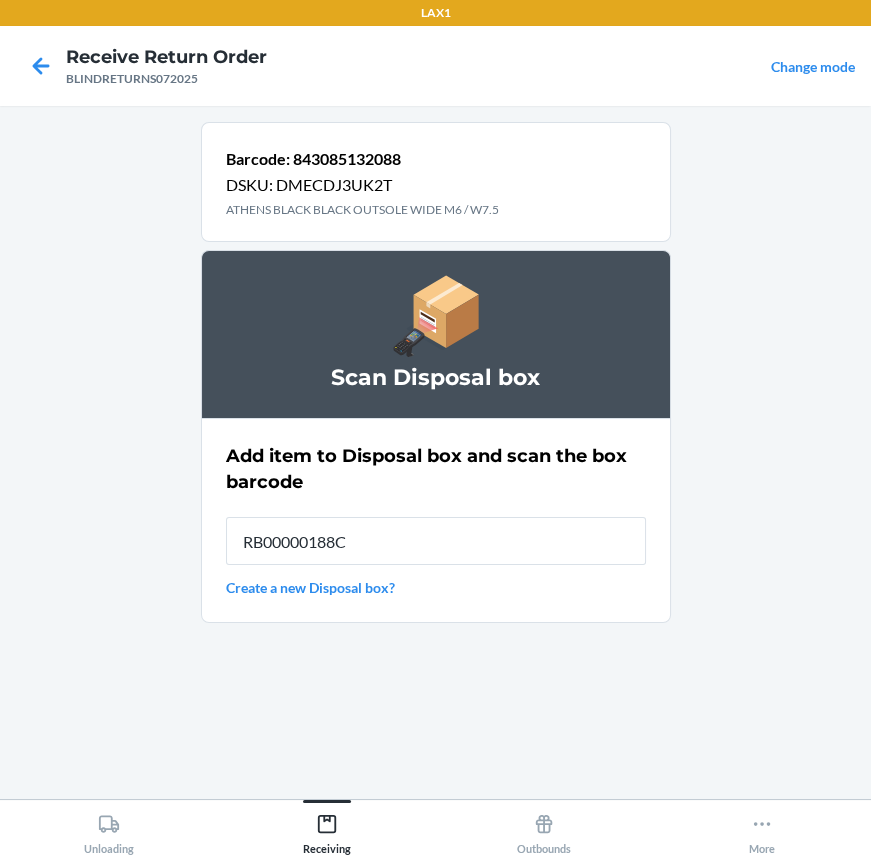 type on "RB00000188C" 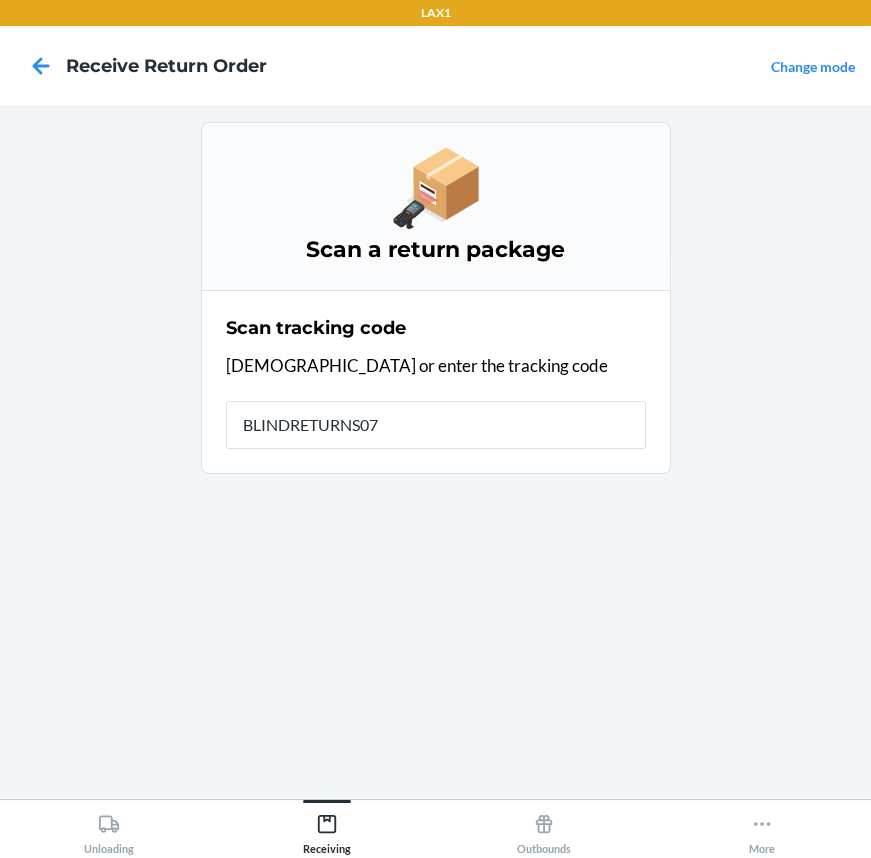 type on "BLINDRETURNS072" 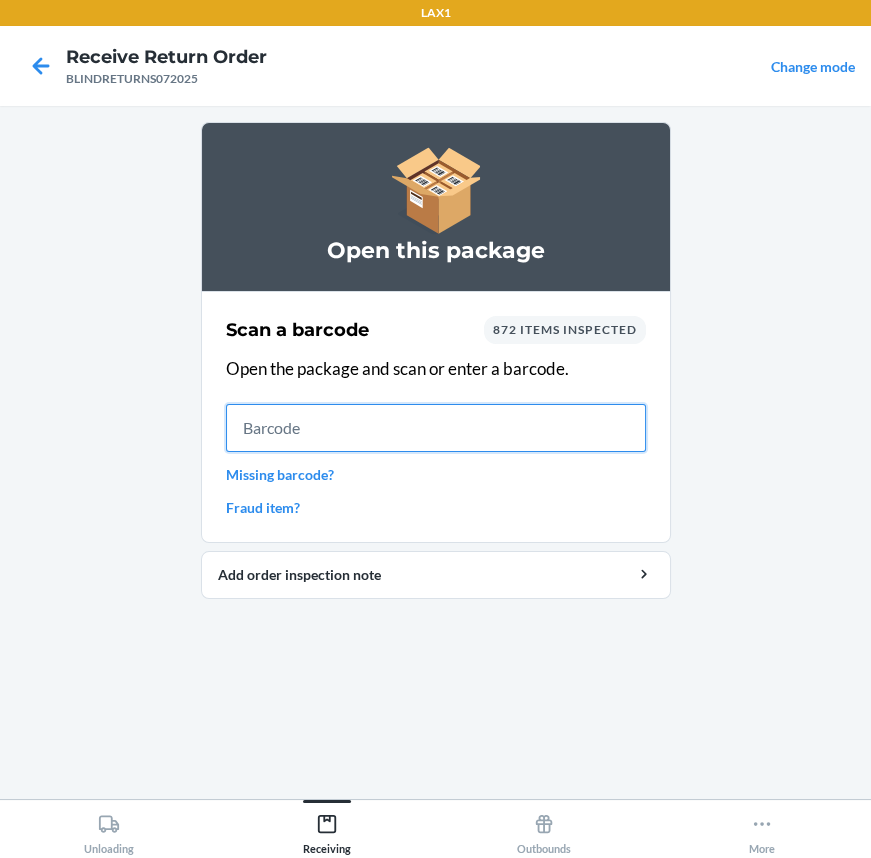 click at bounding box center [436, 428] 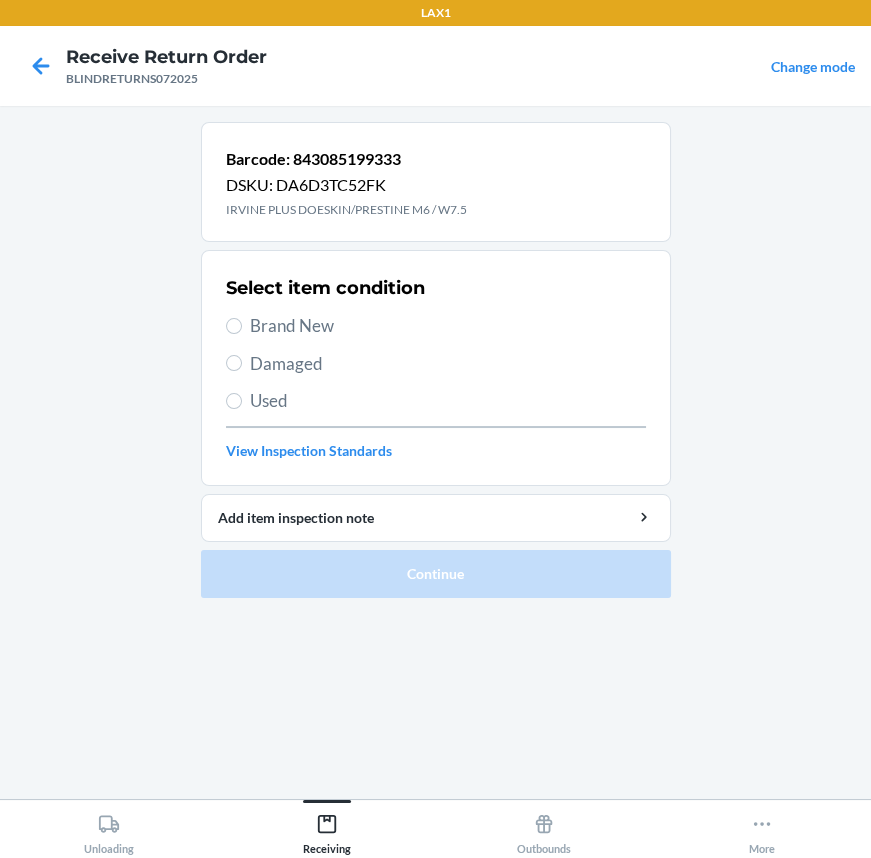click on "Brand New" at bounding box center [448, 326] 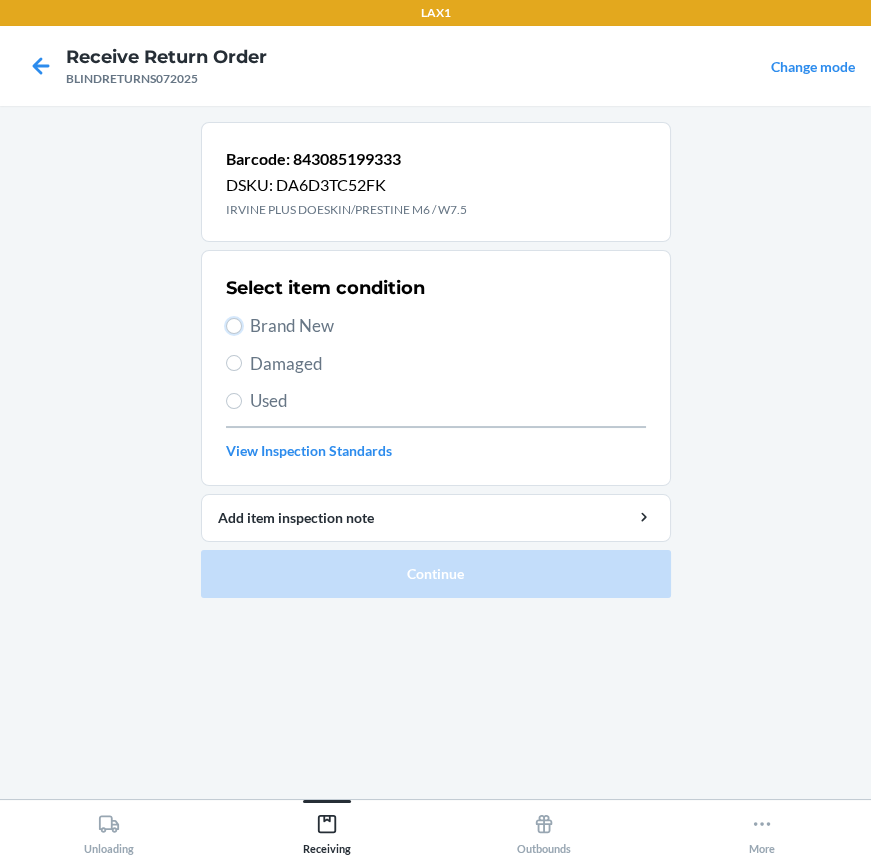 click on "Brand New" at bounding box center (234, 326) 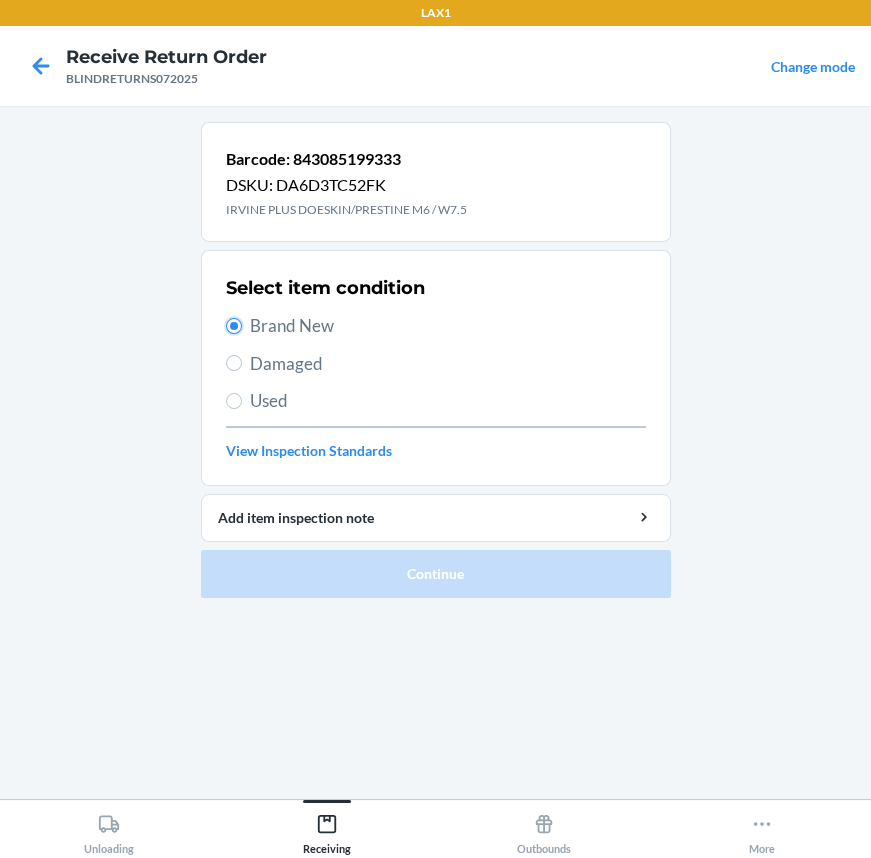 radio on "true" 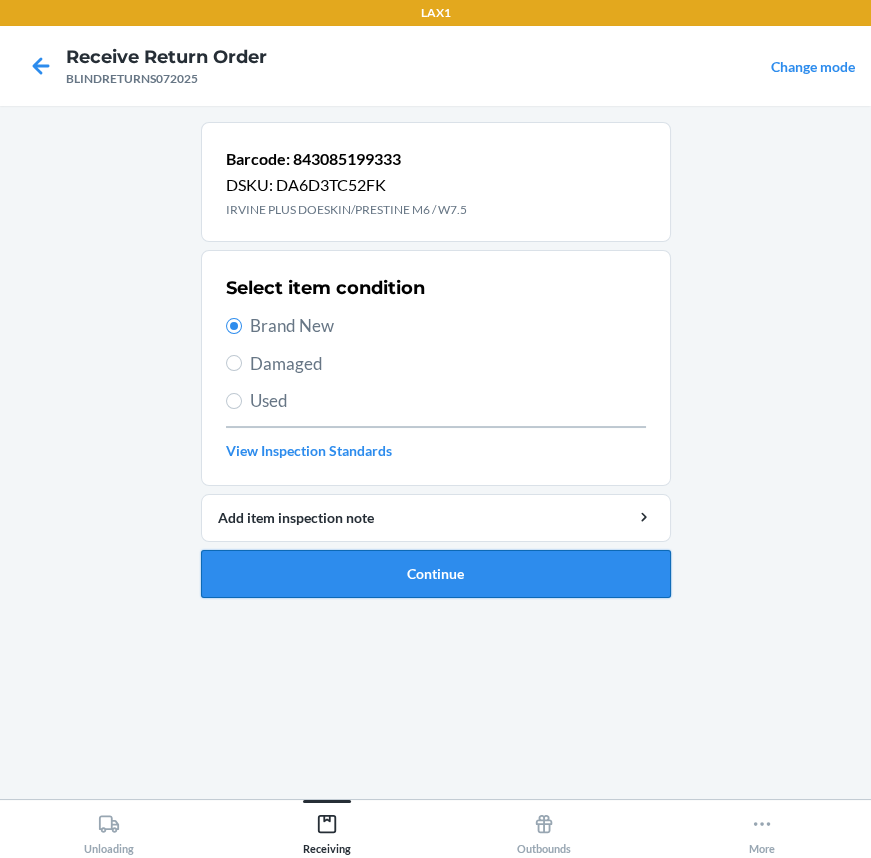 click on "Continue" at bounding box center [436, 574] 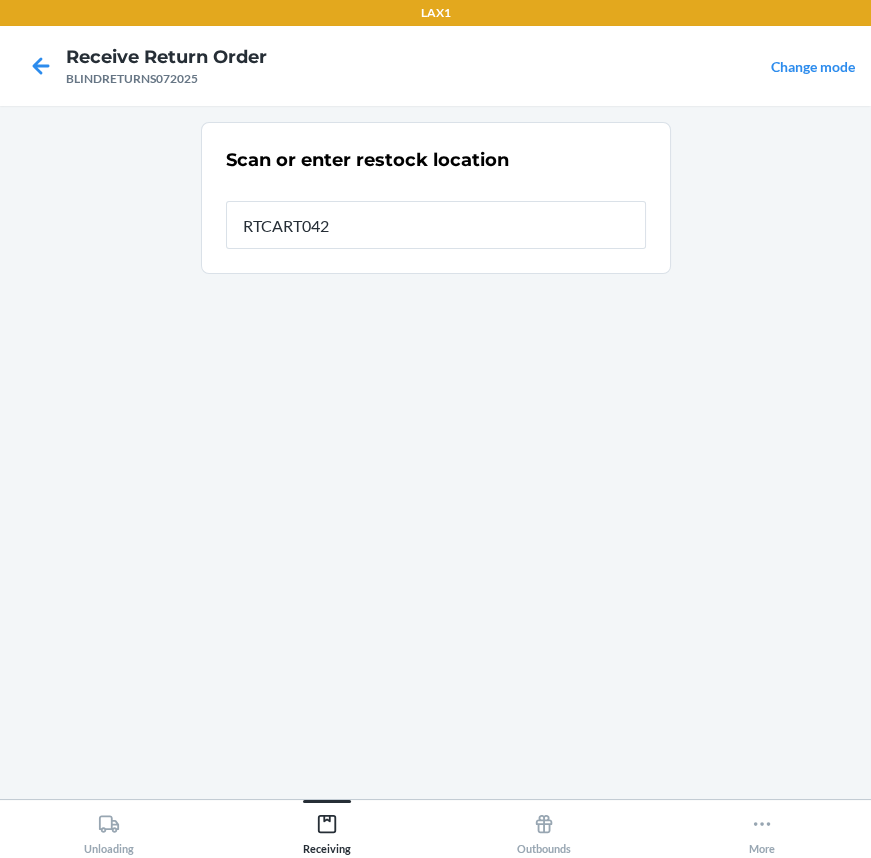 type on "RTCART042" 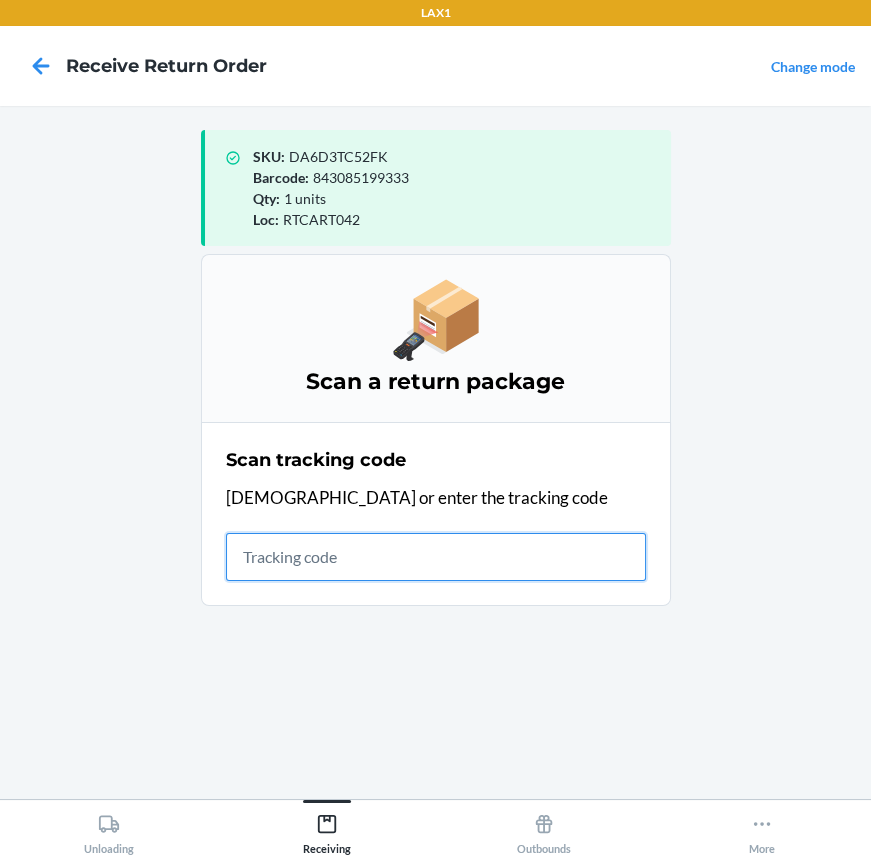 click at bounding box center [436, 557] 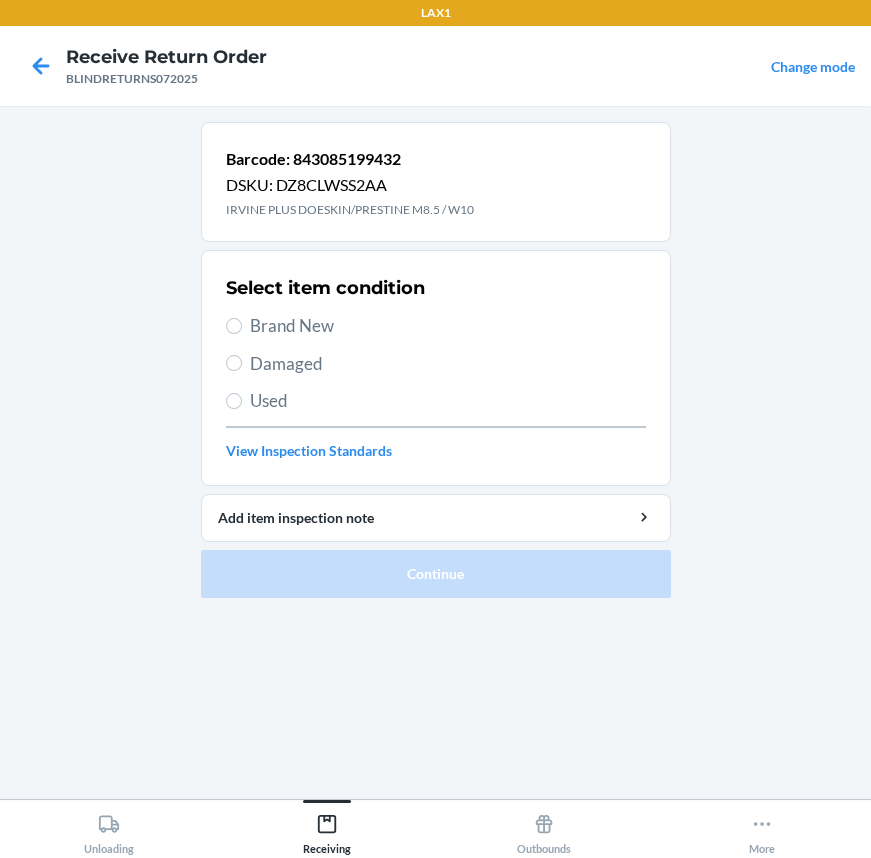 click on "Brand New" at bounding box center [448, 326] 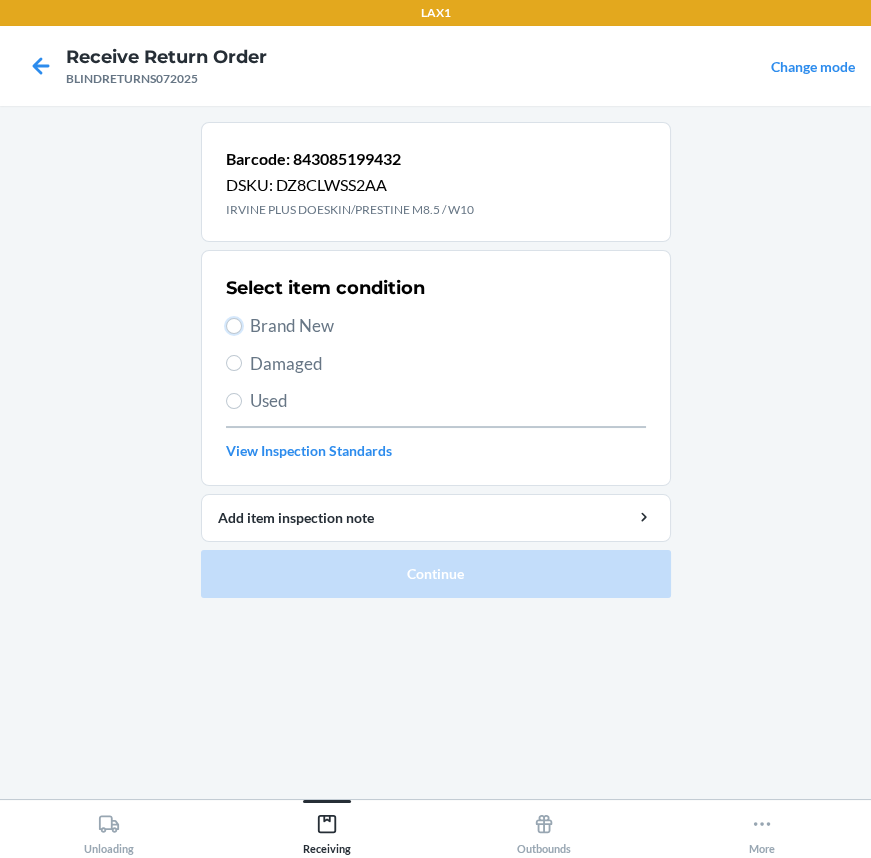 click on "Brand New" at bounding box center [234, 326] 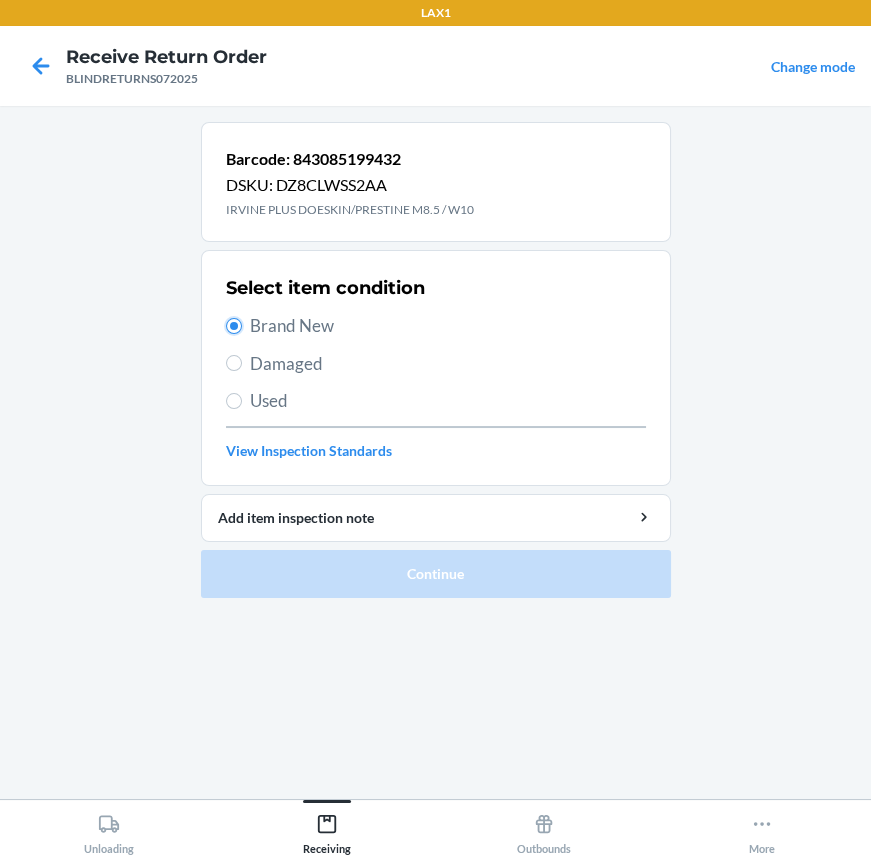radio on "true" 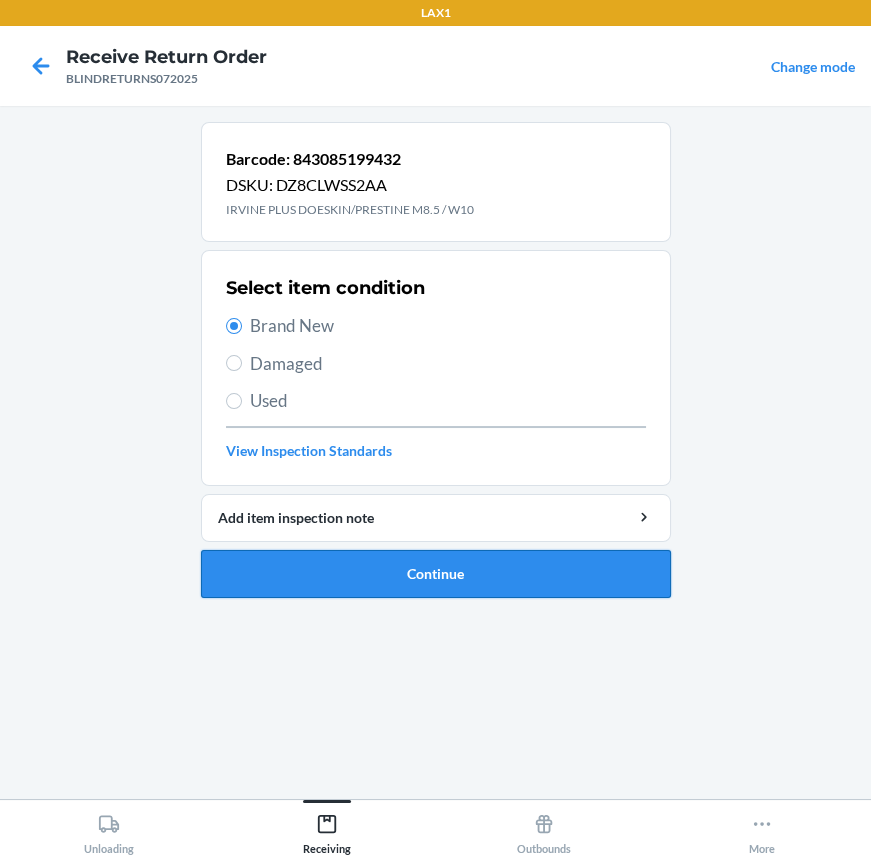 click on "Continue" at bounding box center (436, 574) 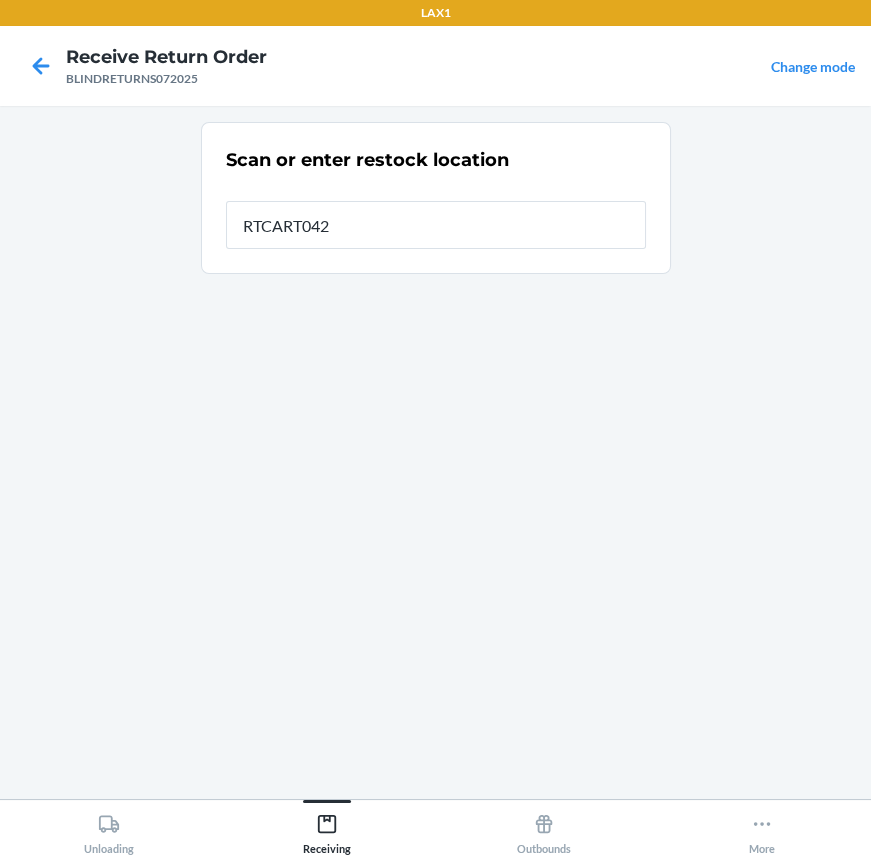 type on "RTCART042" 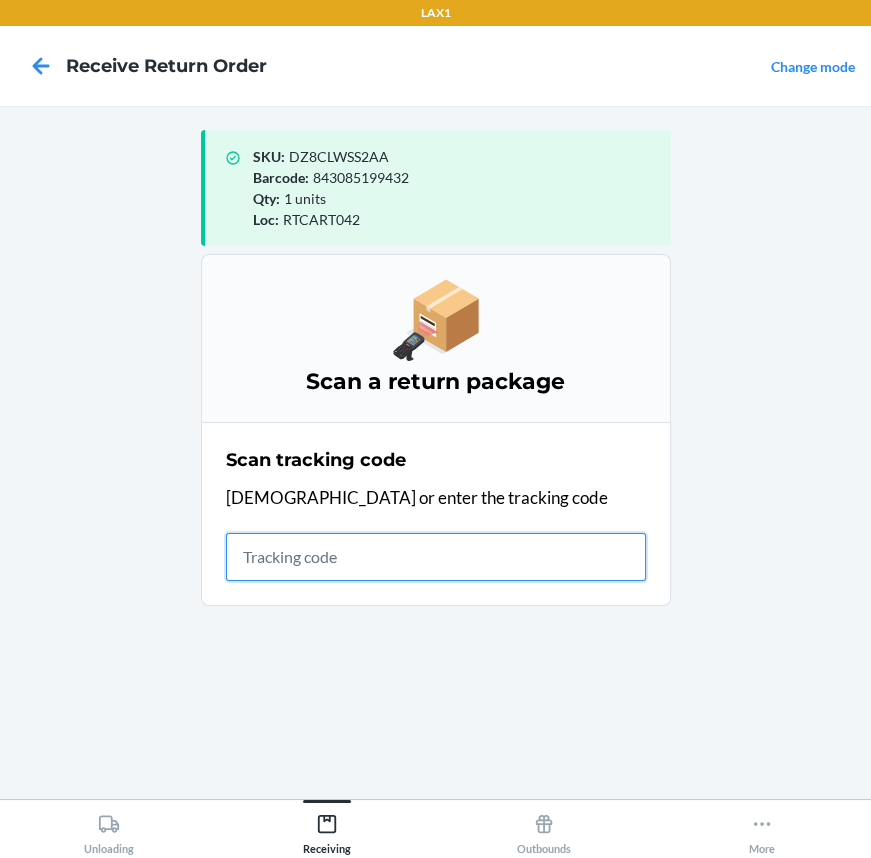drag, startPoint x: 418, startPoint y: 544, endPoint x: 411, endPoint y: 530, distance: 15.652476 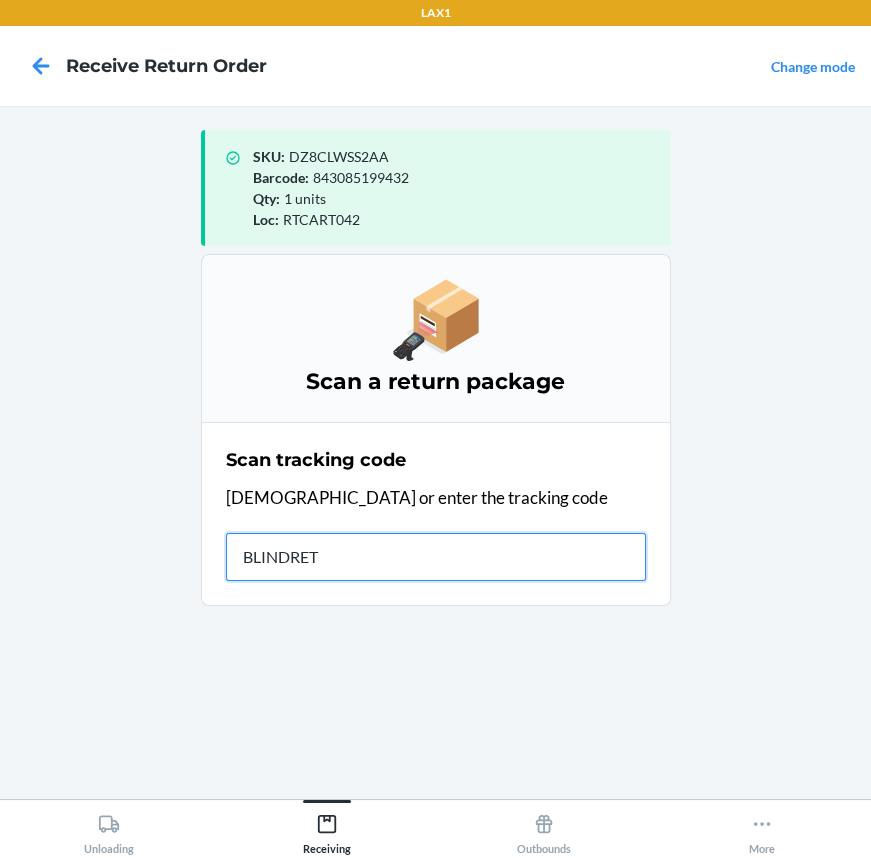 type on "BLINDRETU" 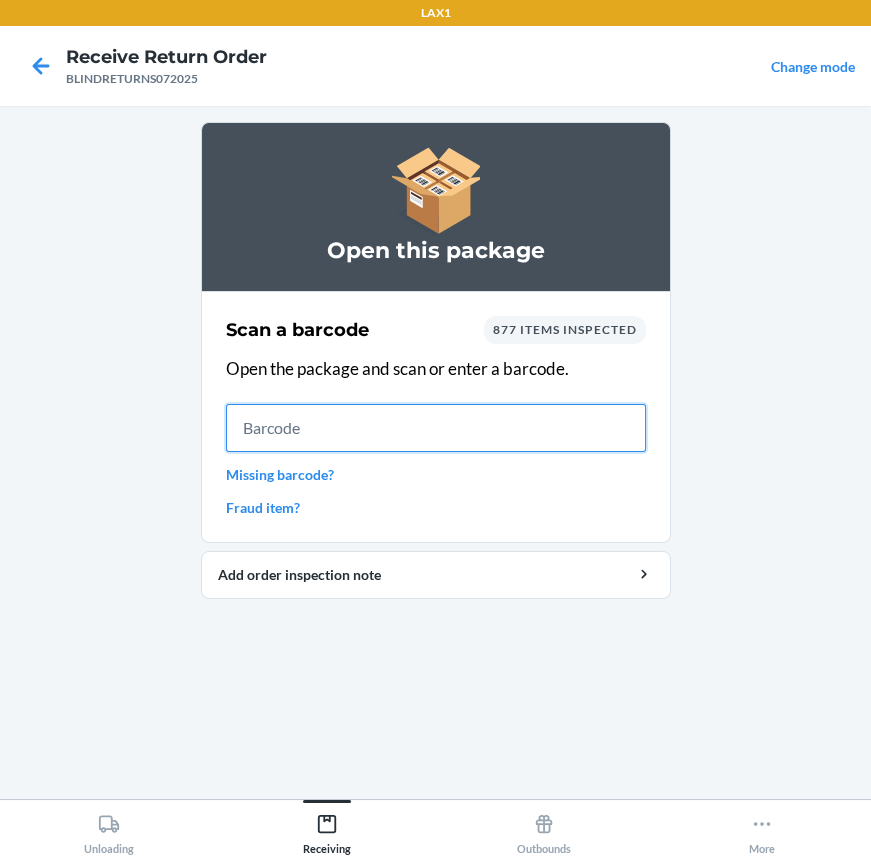 click at bounding box center [436, 428] 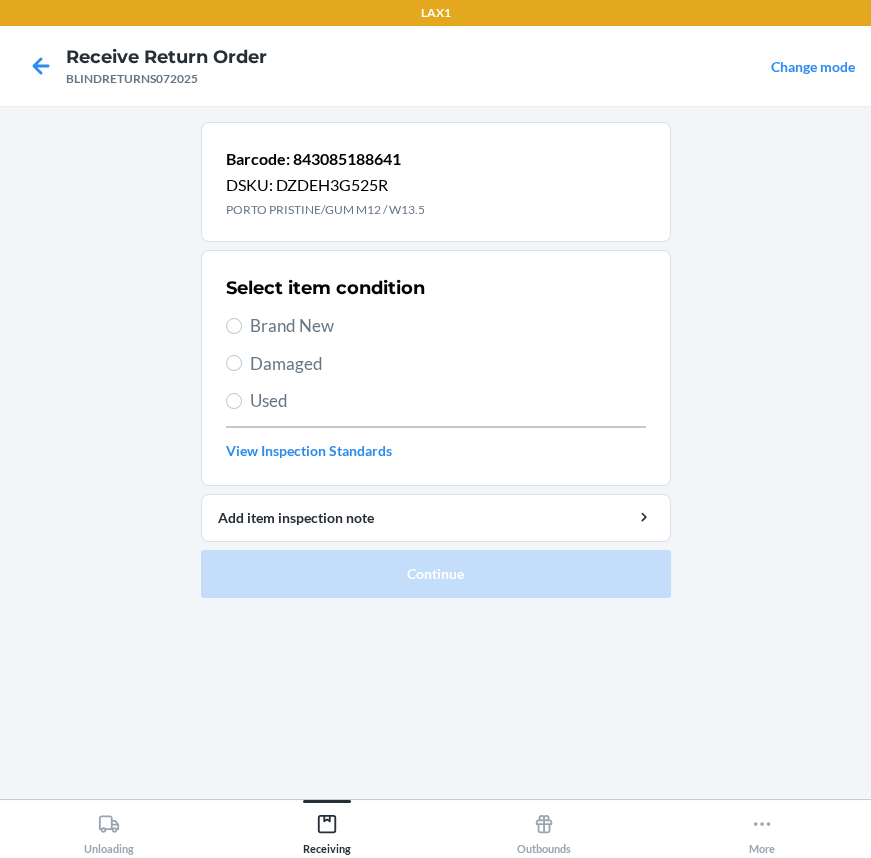 click on "Brand New" at bounding box center (448, 326) 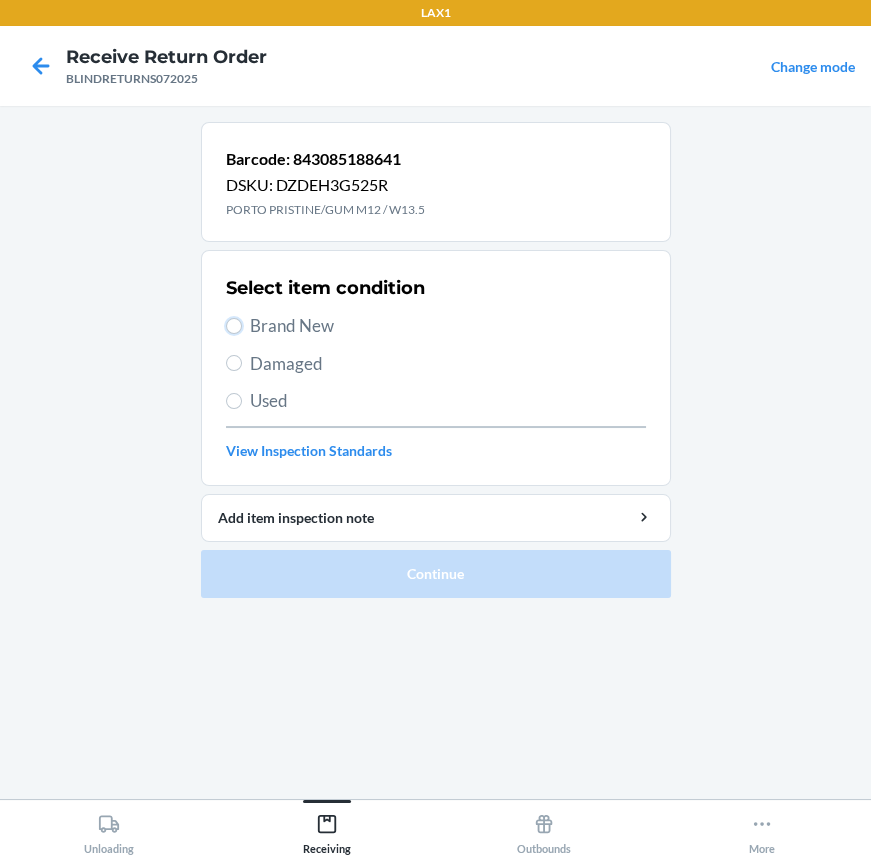 click on "Brand New" at bounding box center (234, 326) 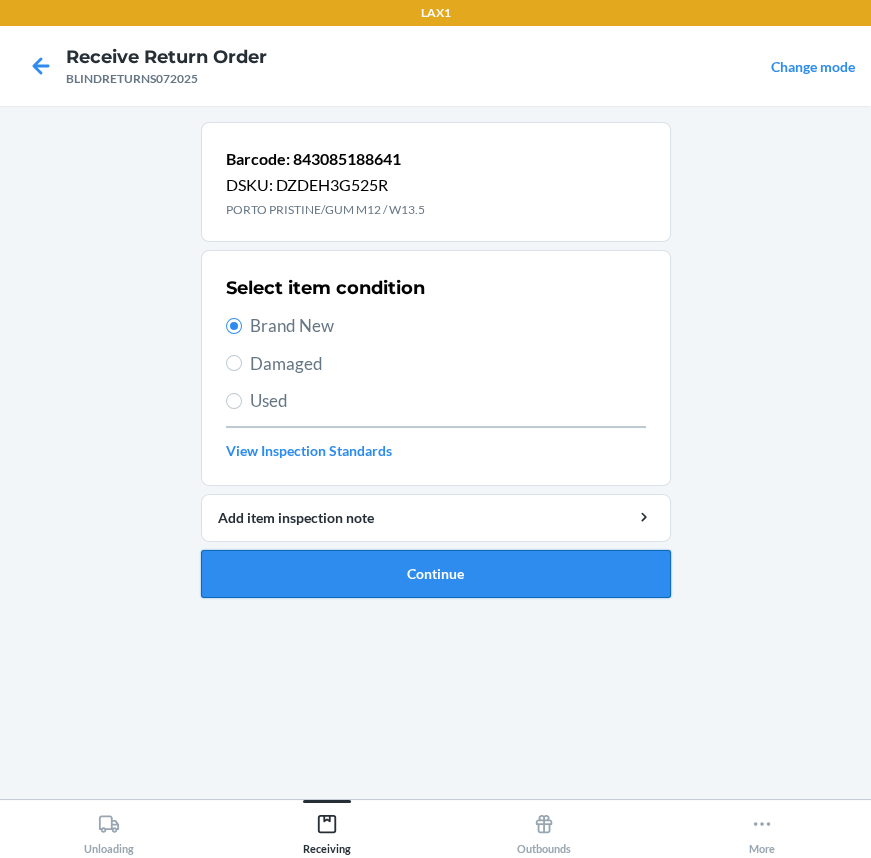 click on "Continue" at bounding box center (436, 574) 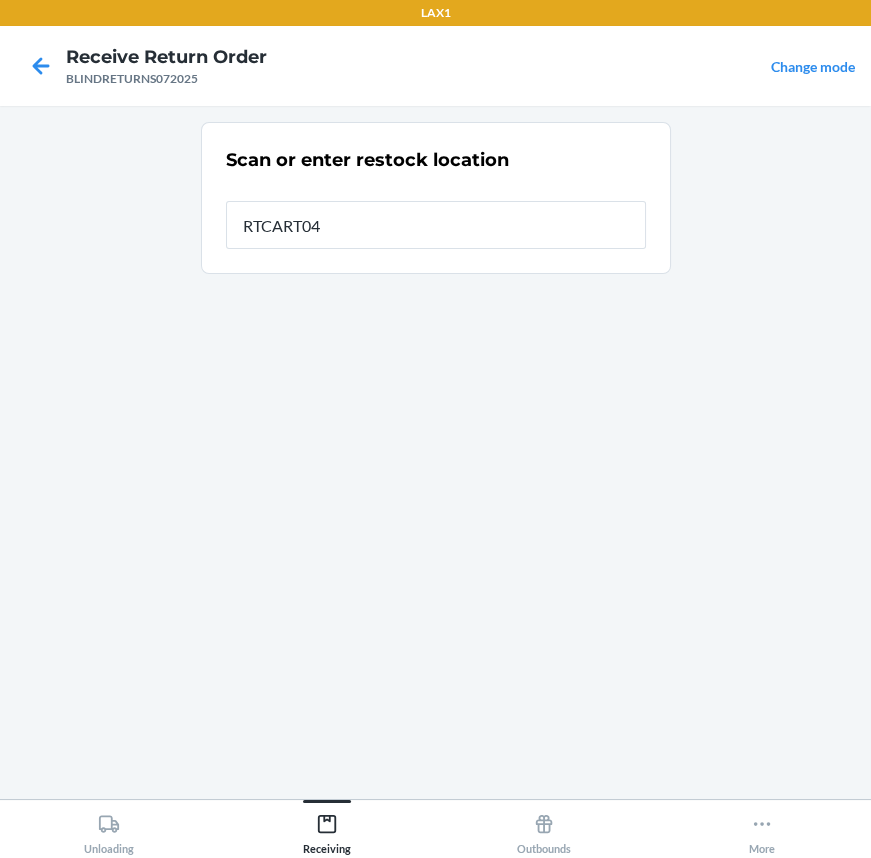 type on "RTCART042" 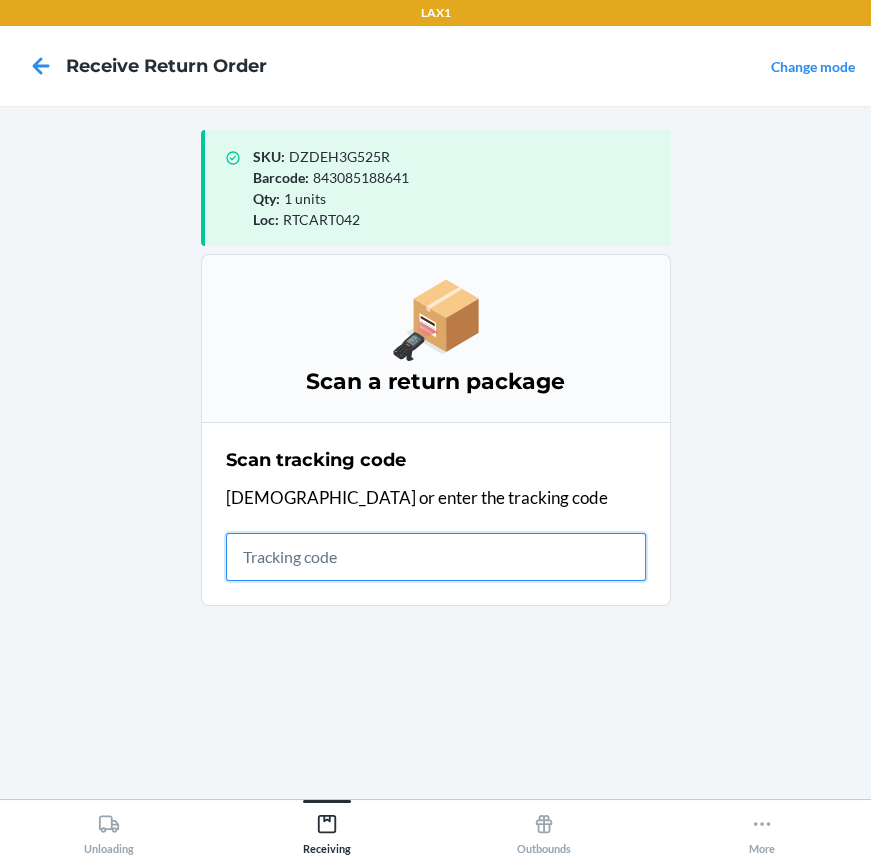 click at bounding box center [436, 557] 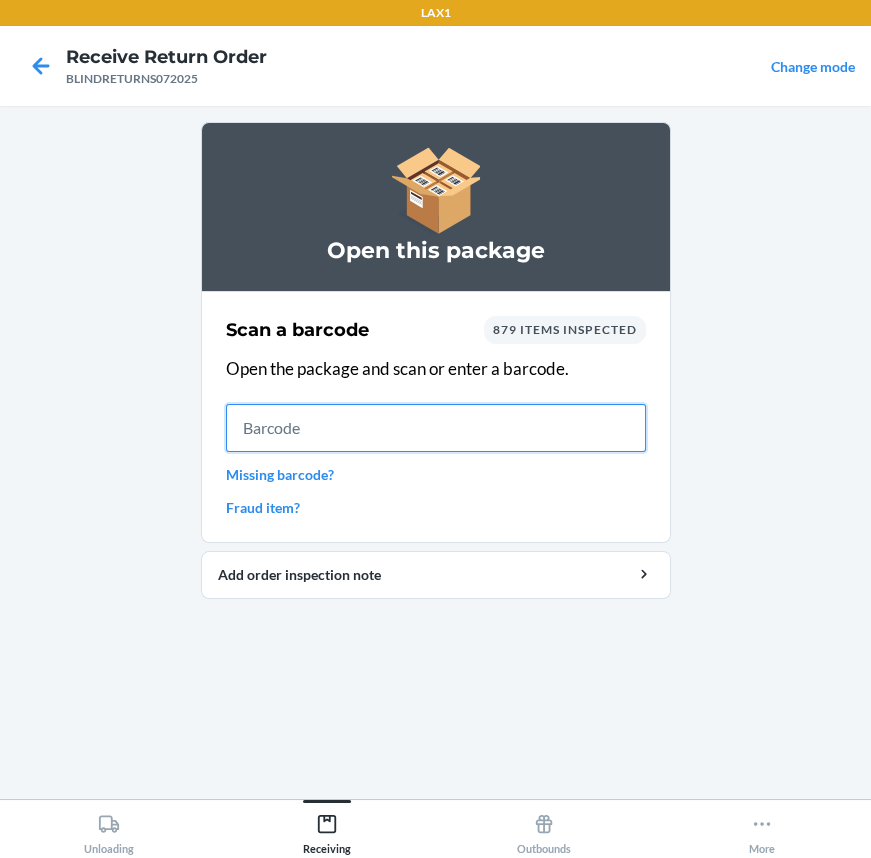 click at bounding box center [436, 428] 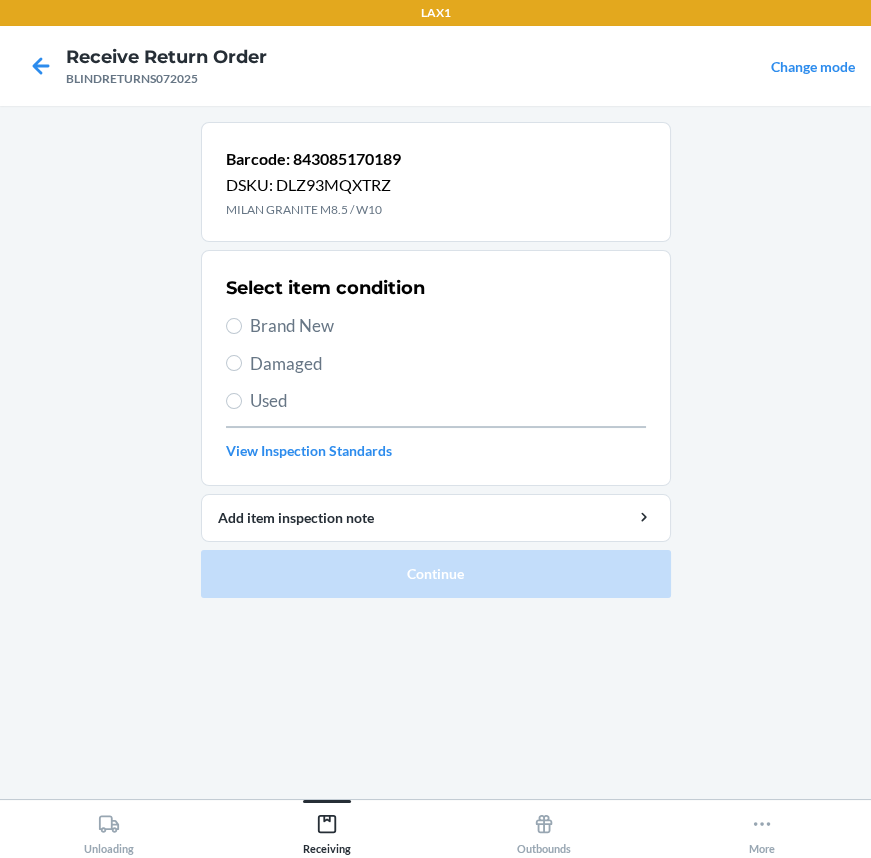 drag, startPoint x: 280, startPoint y: 294, endPoint x: 331, endPoint y: 353, distance: 77.987175 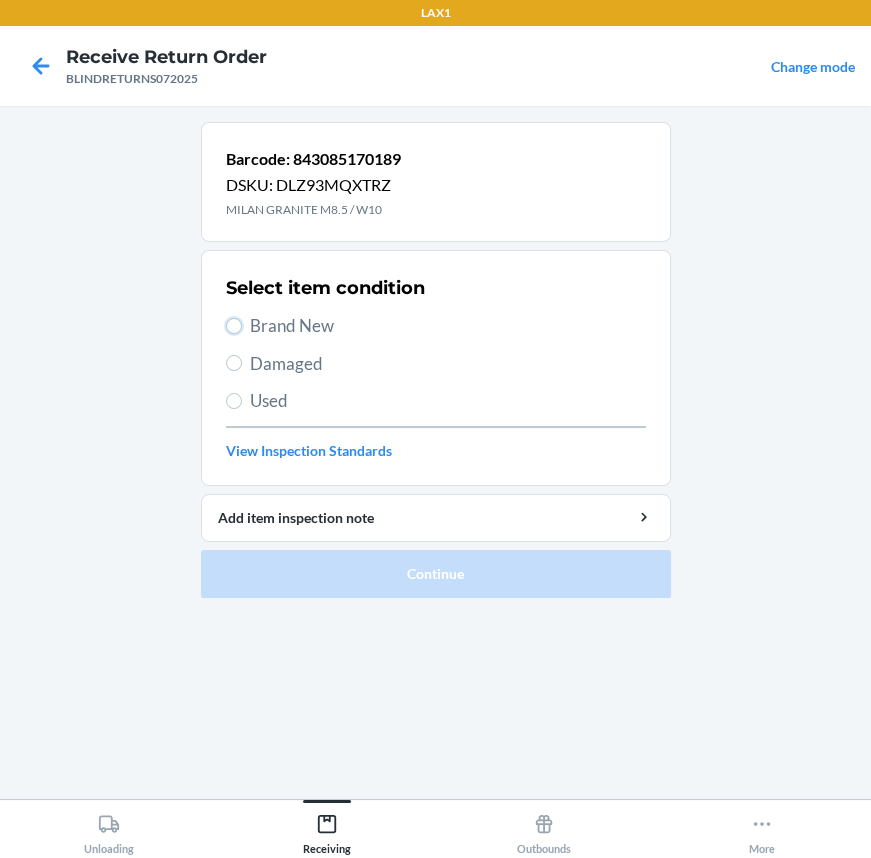 click on "Brand New" at bounding box center (234, 326) 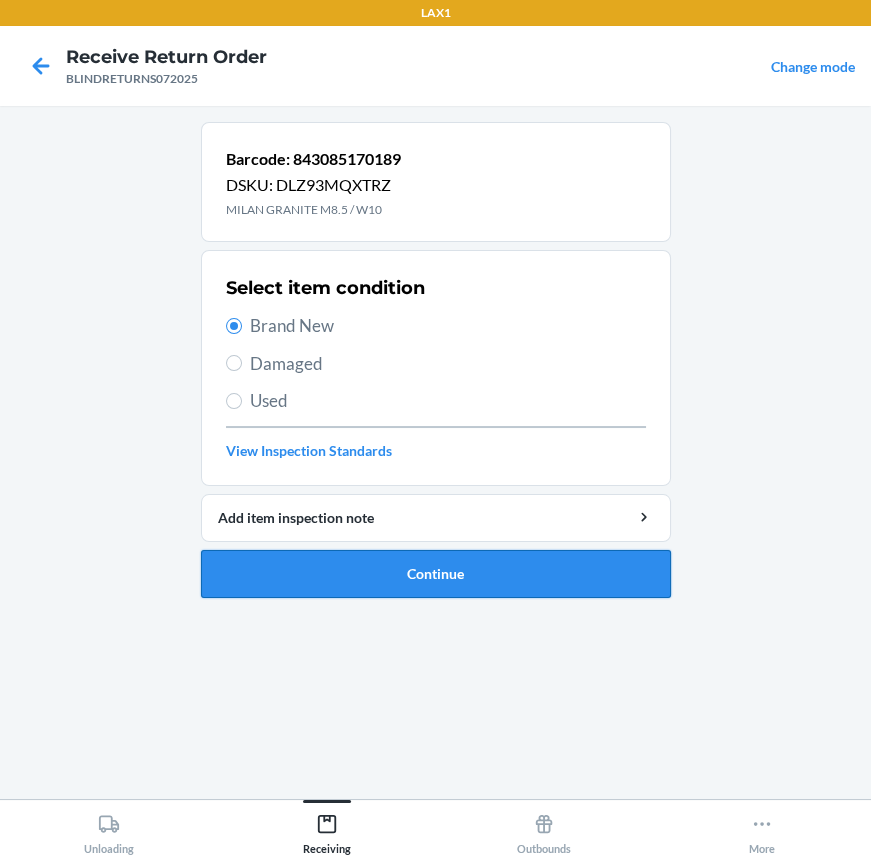 click on "Continue" at bounding box center (436, 574) 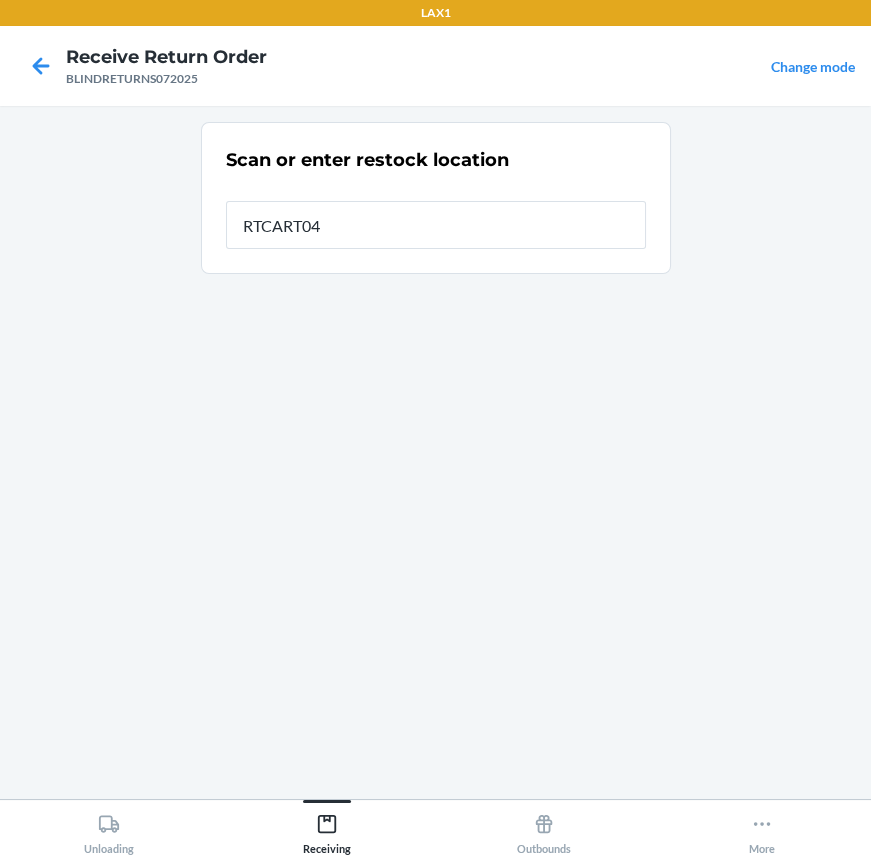 type on "RTCART042" 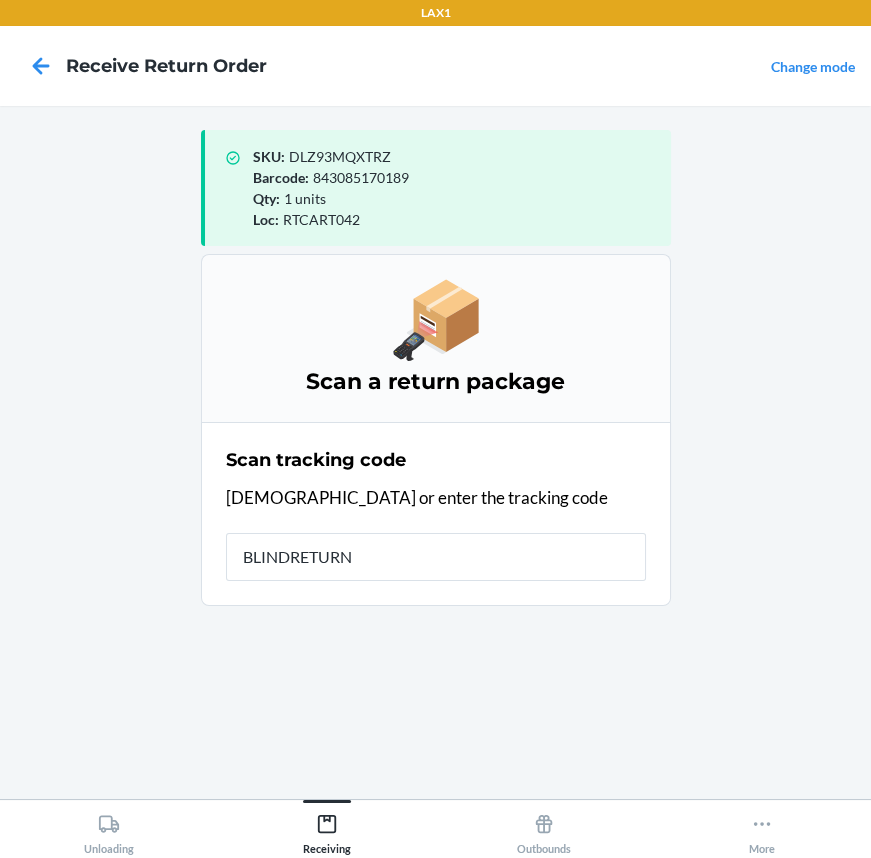 type on "BLINDRETURNS" 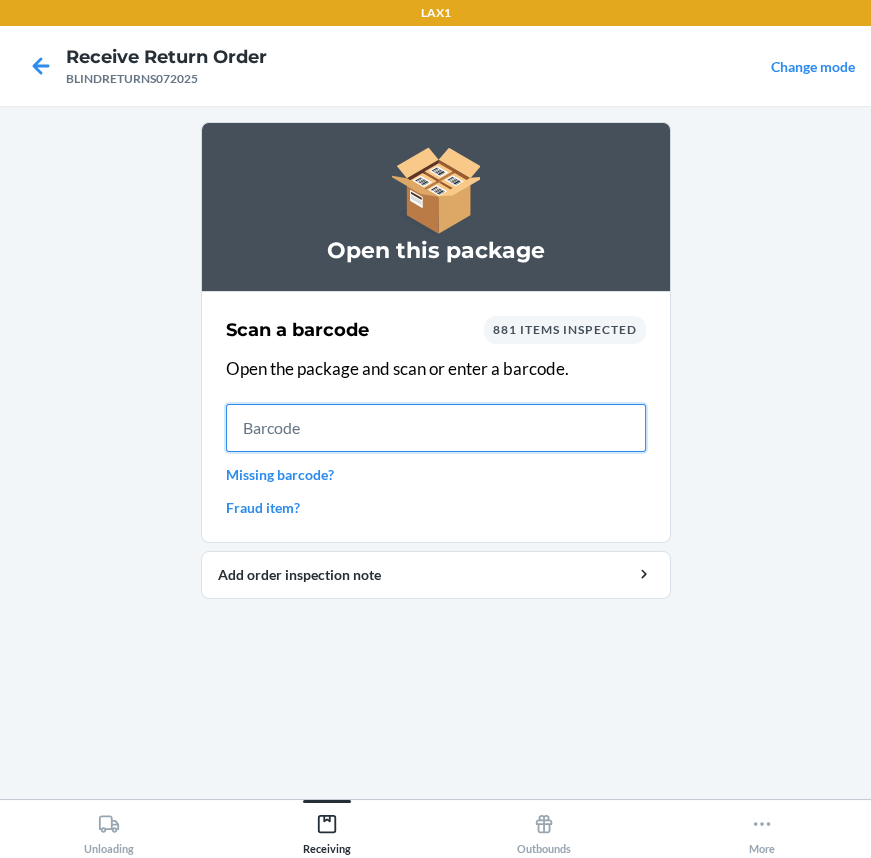 click at bounding box center [436, 428] 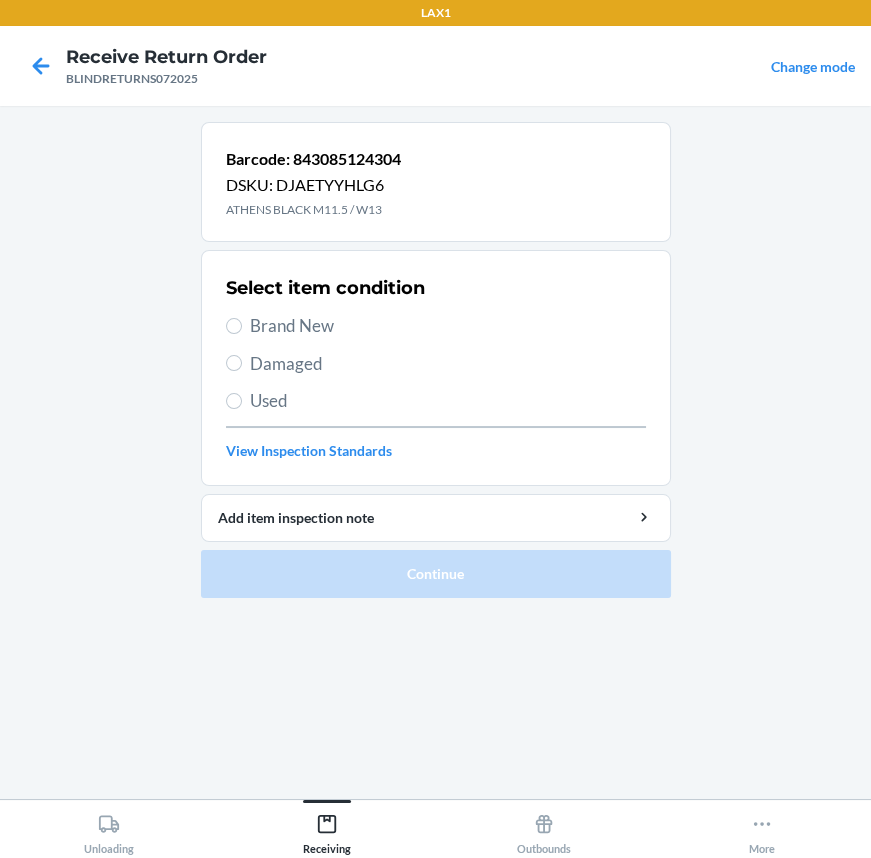 click on "Select item condition Brand New Damaged Used View Inspection Standards" at bounding box center [436, 368] 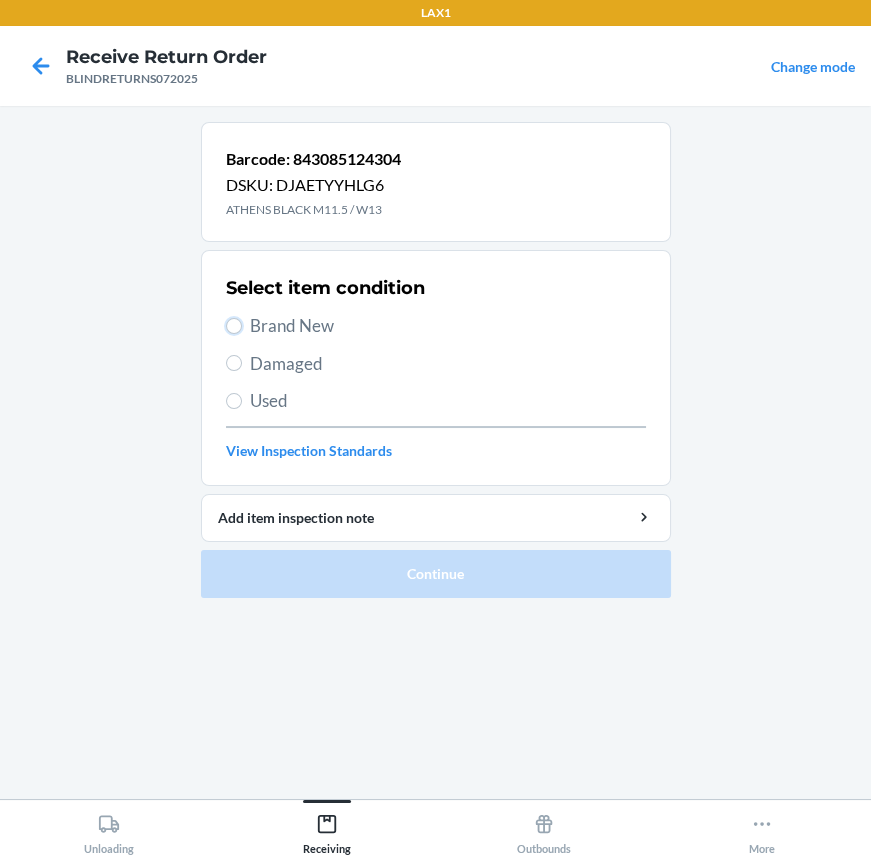 click on "Brand New" at bounding box center [234, 326] 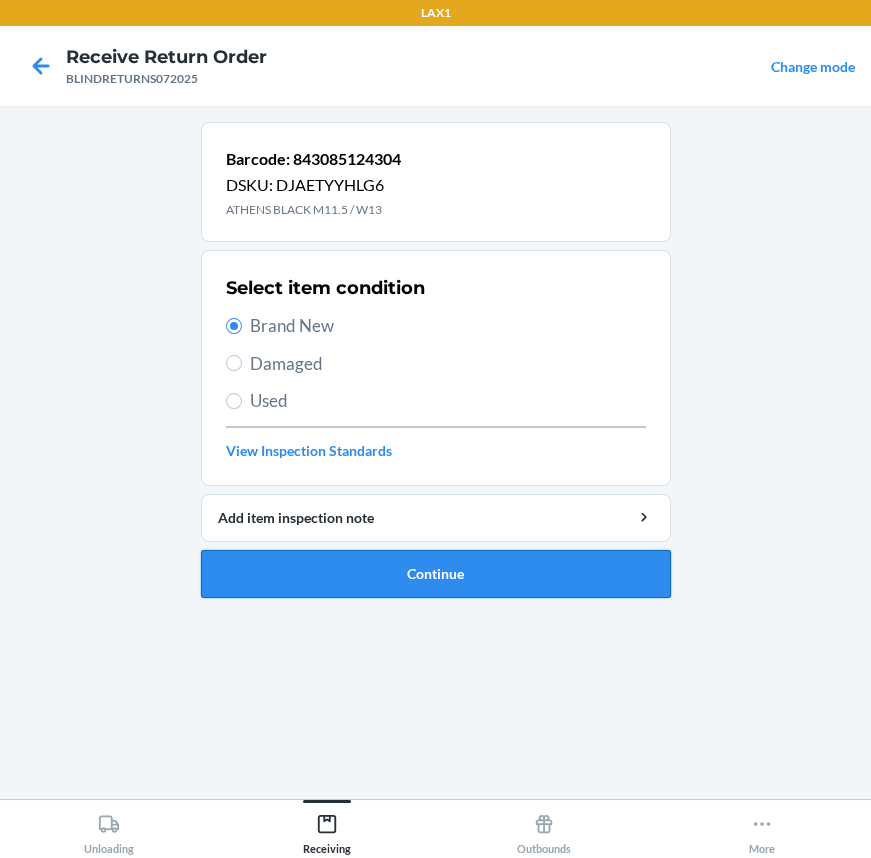 click on "Continue" at bounding box center [436, 574] 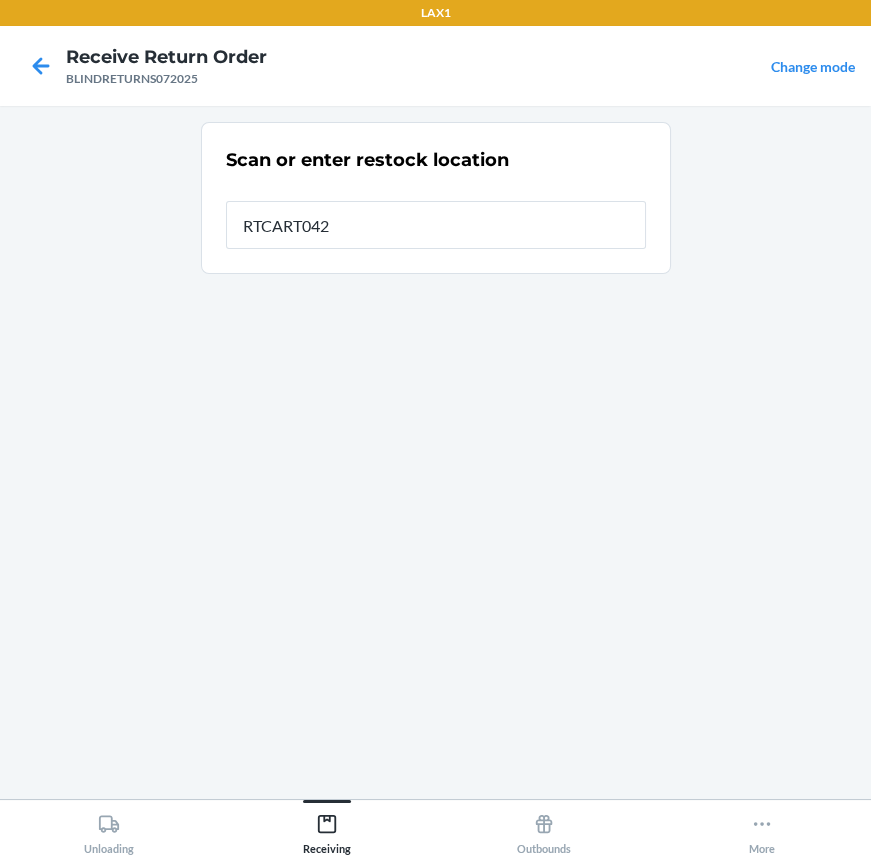 type on "RTCART042" 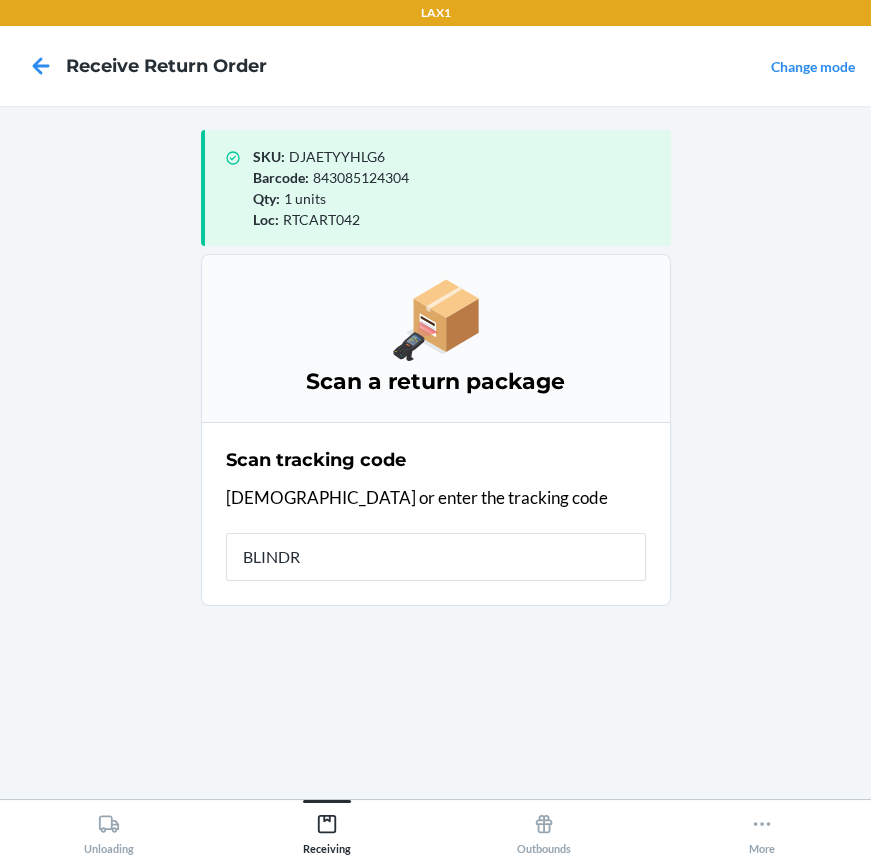 type on "BLINDRE" 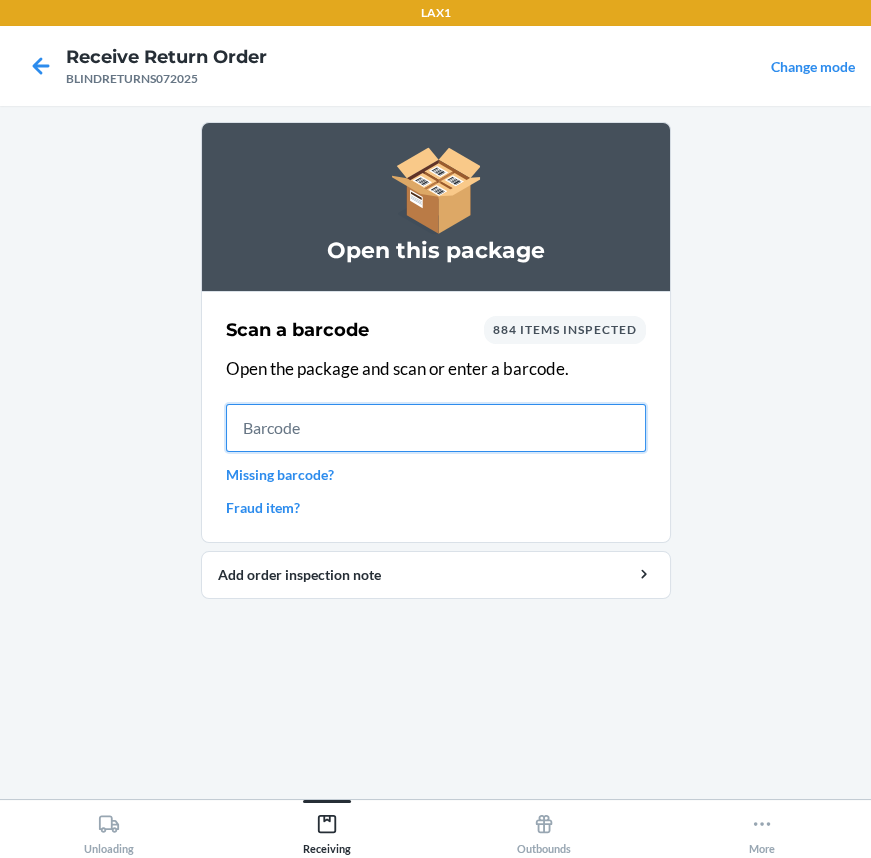 click at bounding box center [436, 428] 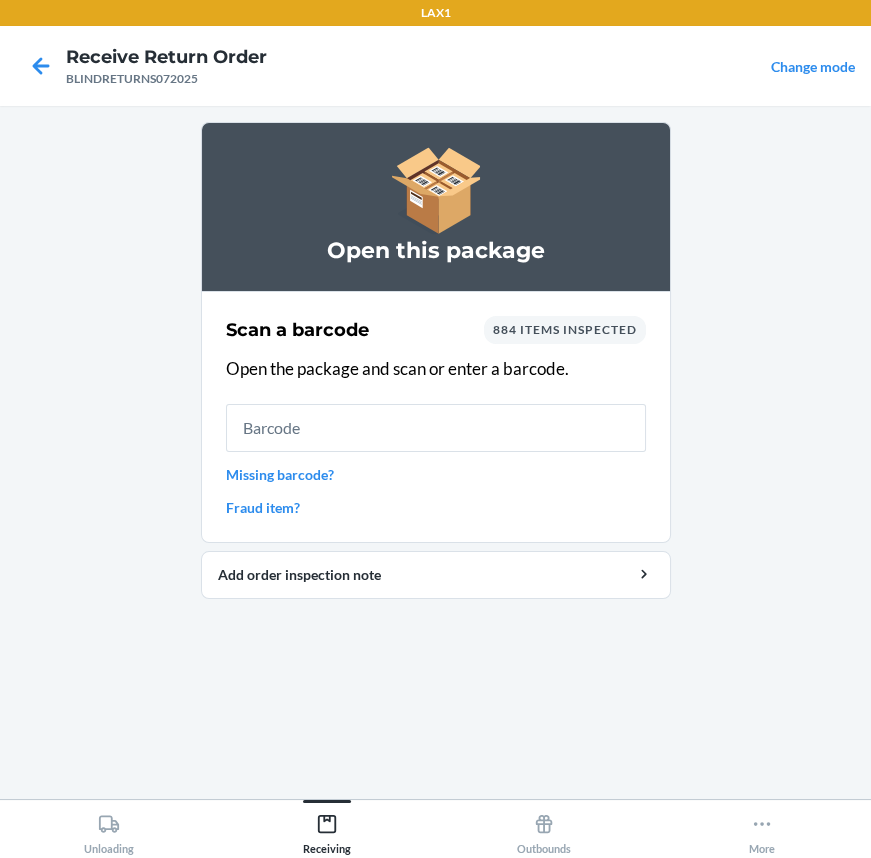click on "Scan a barcode 884 items inspected Open the package and scan or enter a barcode. Missing barcode? Fraud item?" at bounding box center [436, 417] 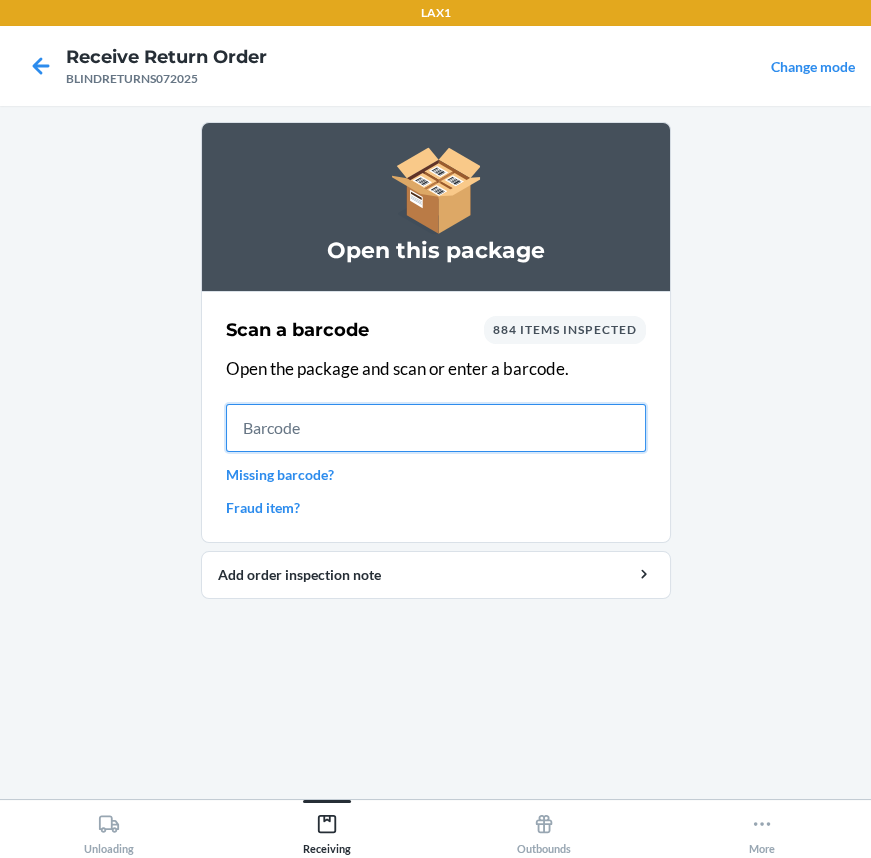 click at bounding box center [436, 428] 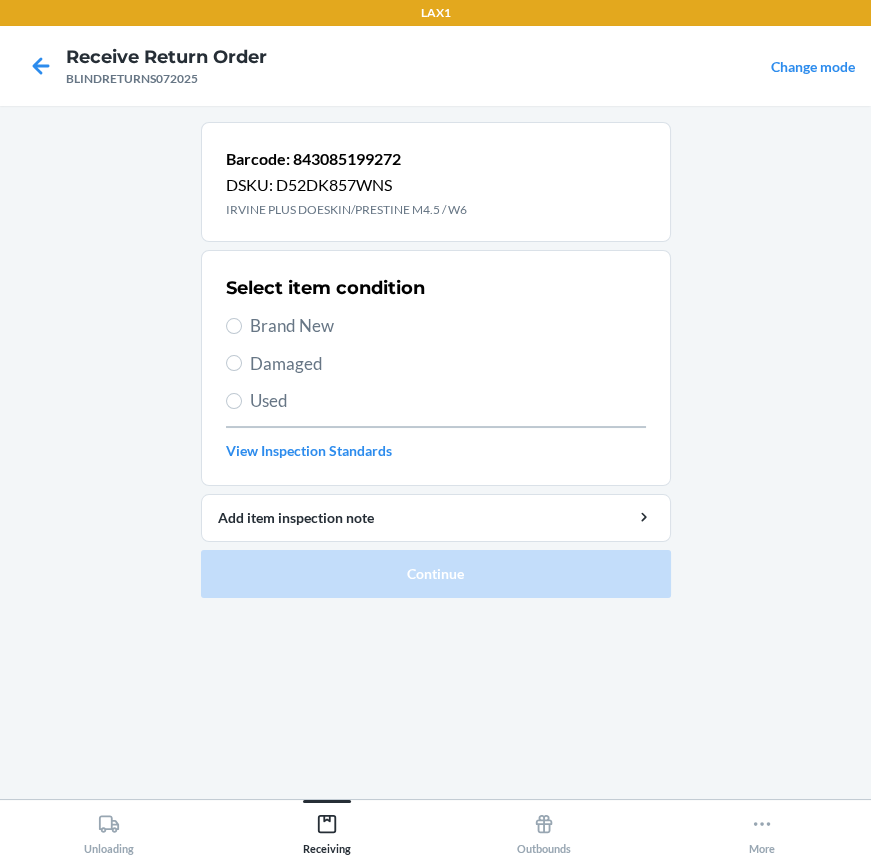 drag, startPoint x: 285, startPoint y: 346, endPoint x: 282, endPoint y: 334, distance: 12.369317 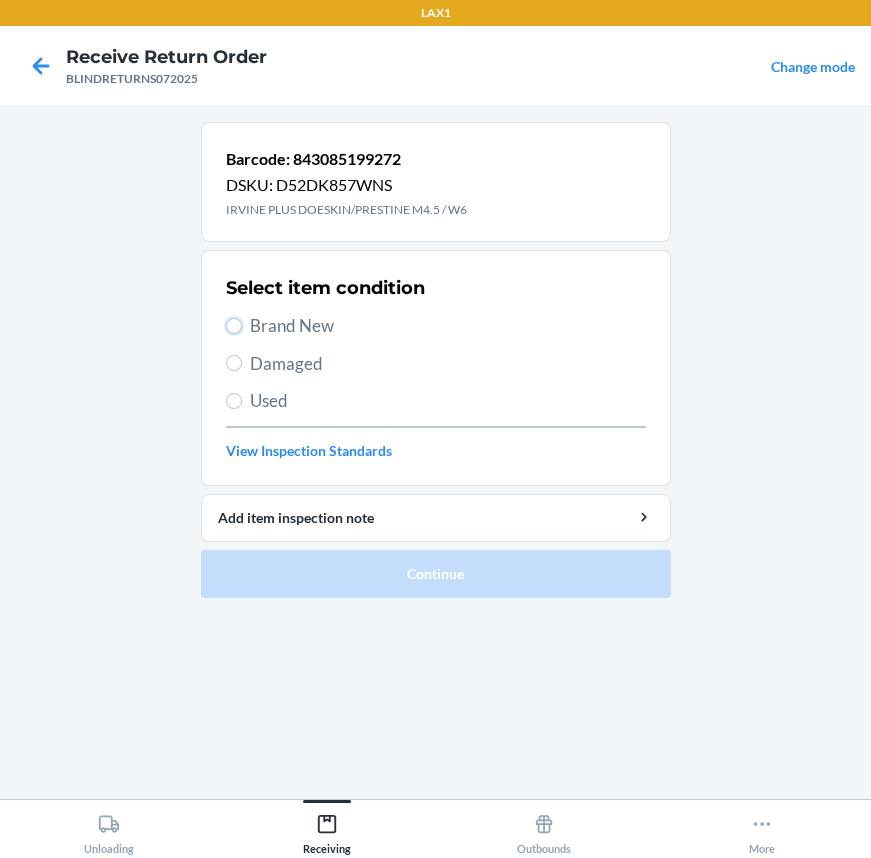 click on "Brand New" at bounding box center (234, 326) 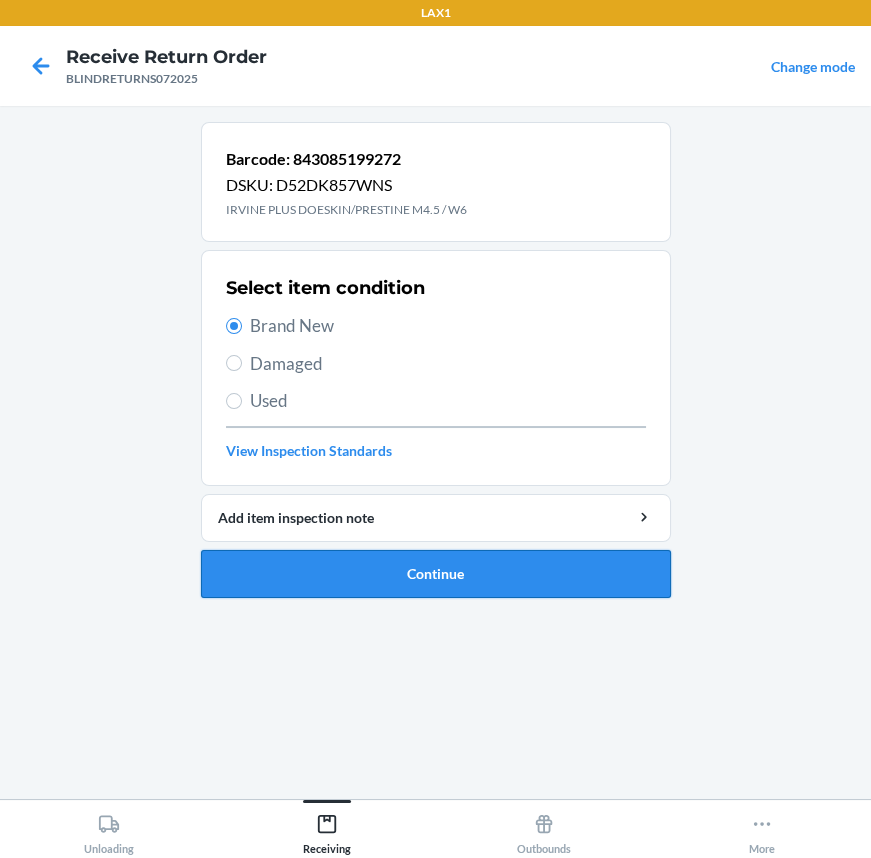 click on "Continue" at bounding box center [436, 574] 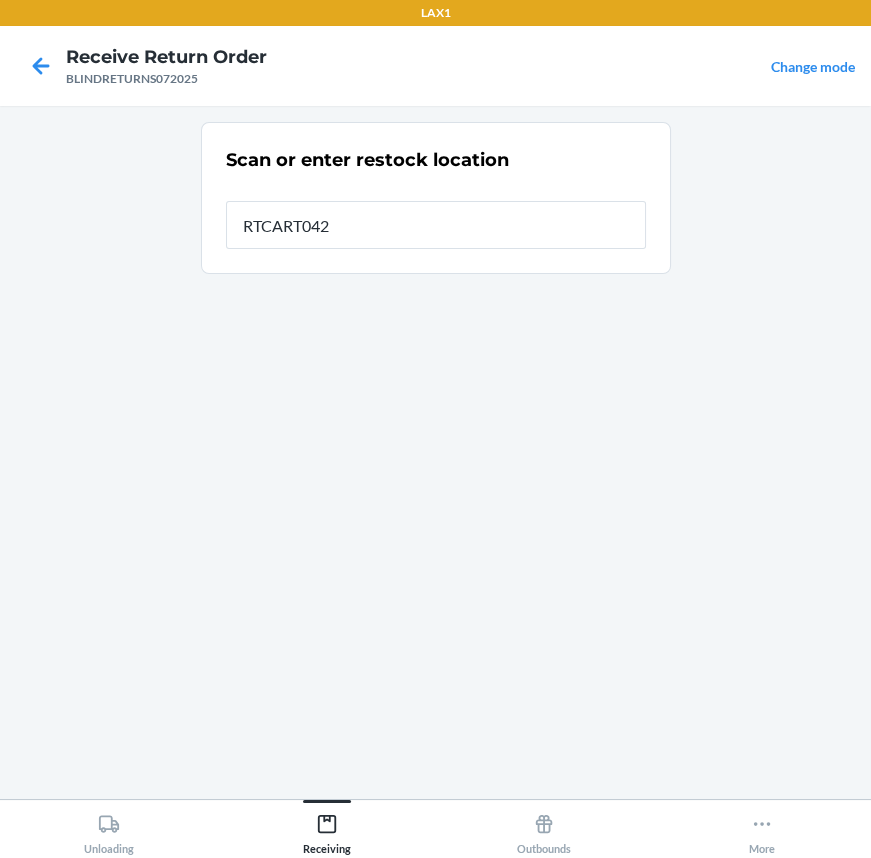 type on "RTCART042" 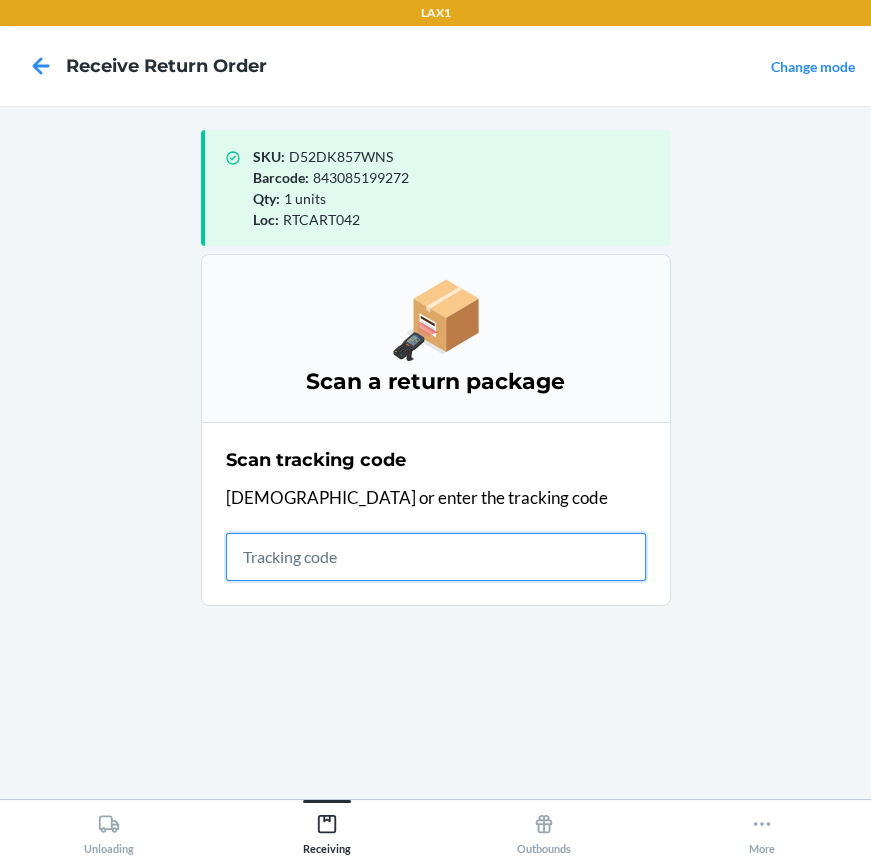 click at bounding box center [436, 557] 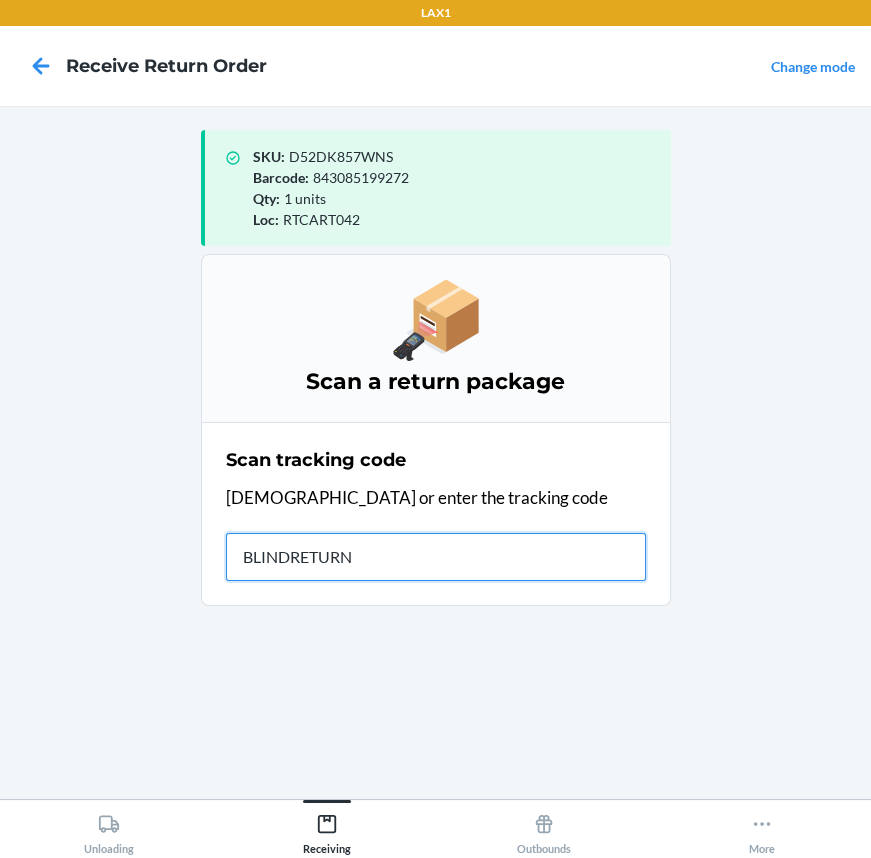 type on "BLINDRETURNS" 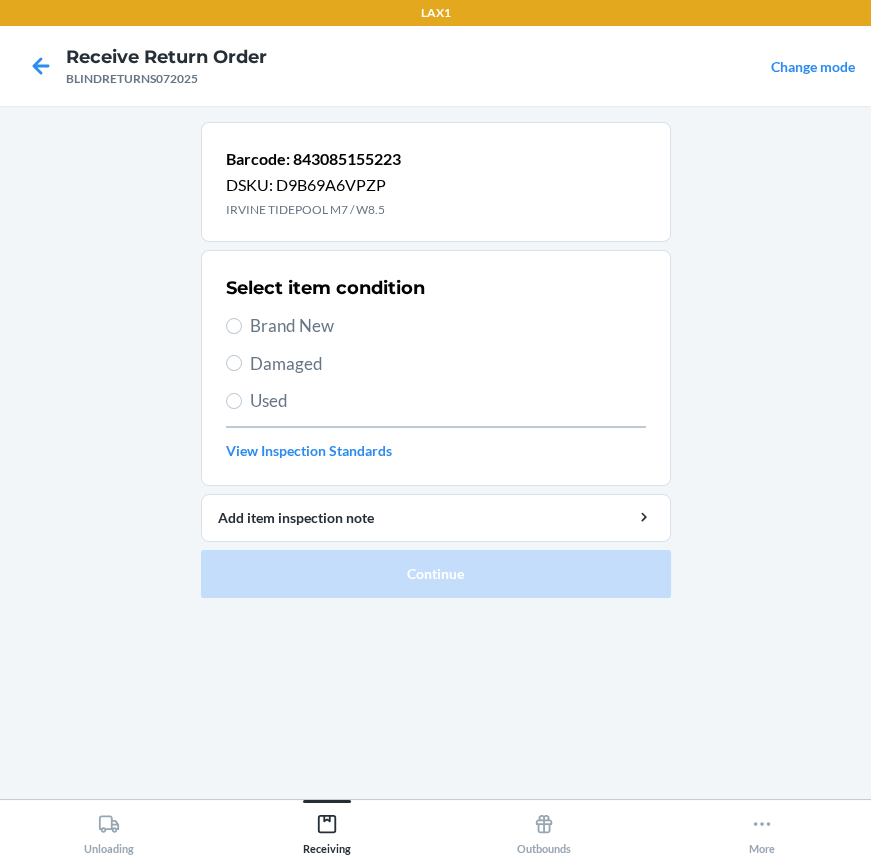 click on "Brand New" at bounding box center [448, 326] 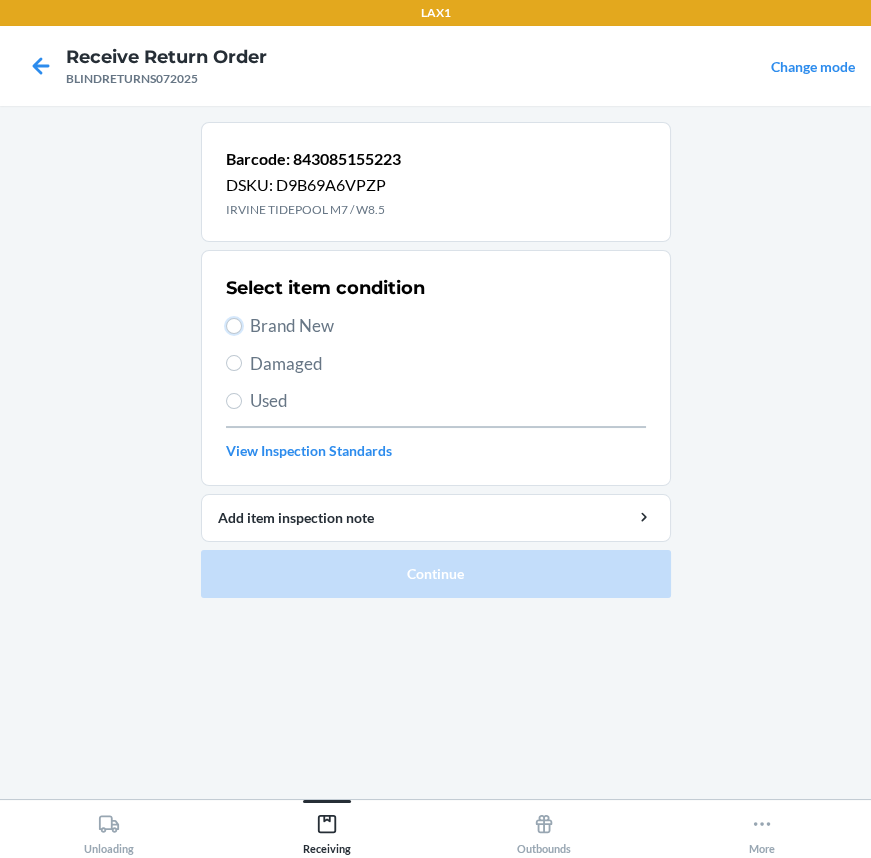 click on "Brand New" at bounding box center (234, 326) 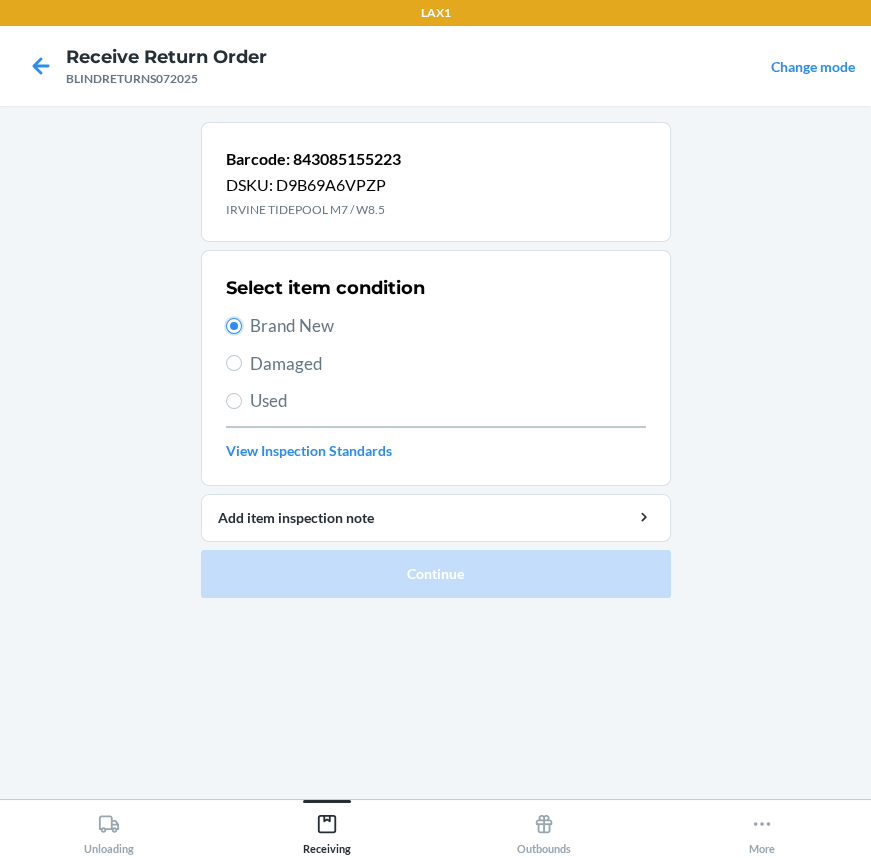 radio on "true" 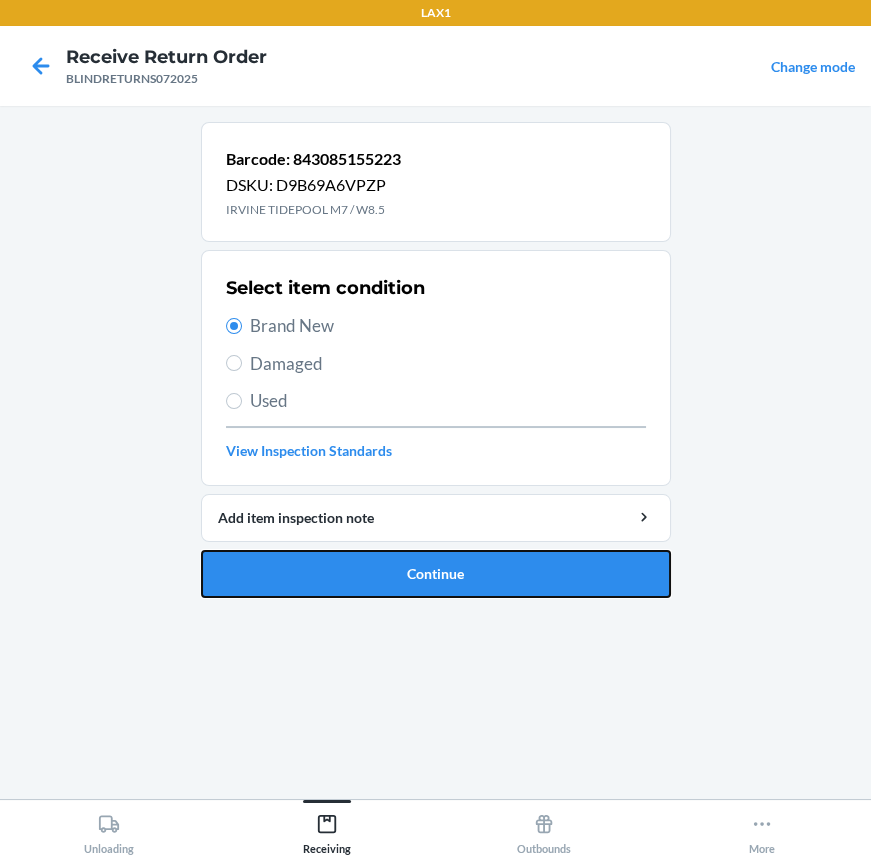 drag, startPoint x: 419, startPoint y: 563, endPoint x: 419, endPoint y: 540, distance: 23 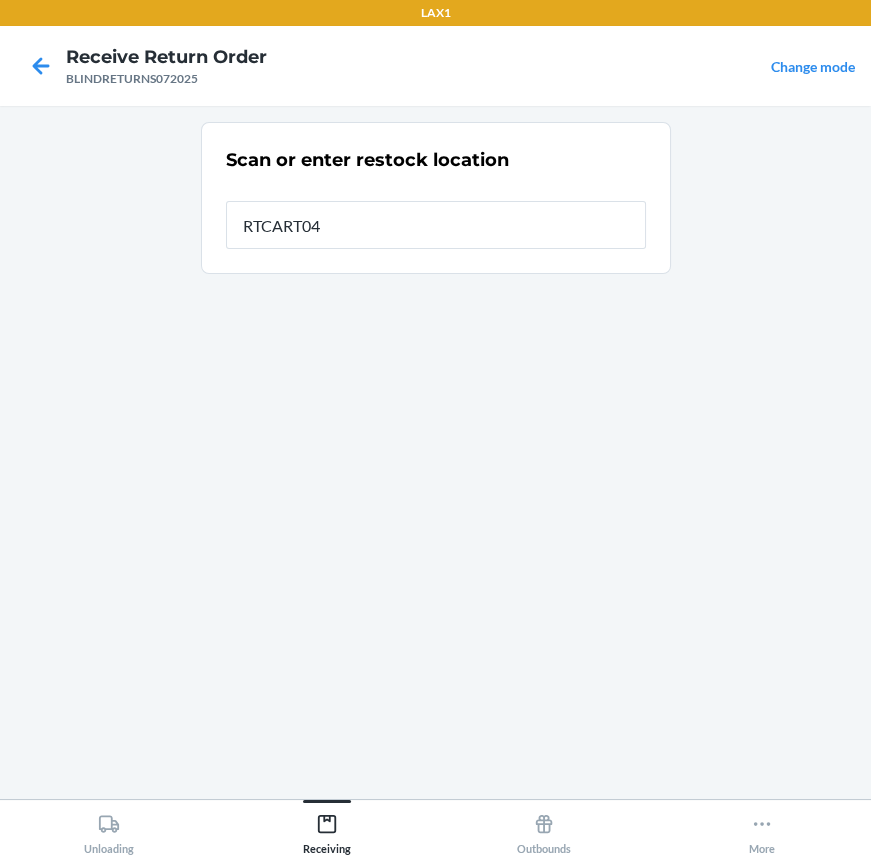 type on "RTCART042" 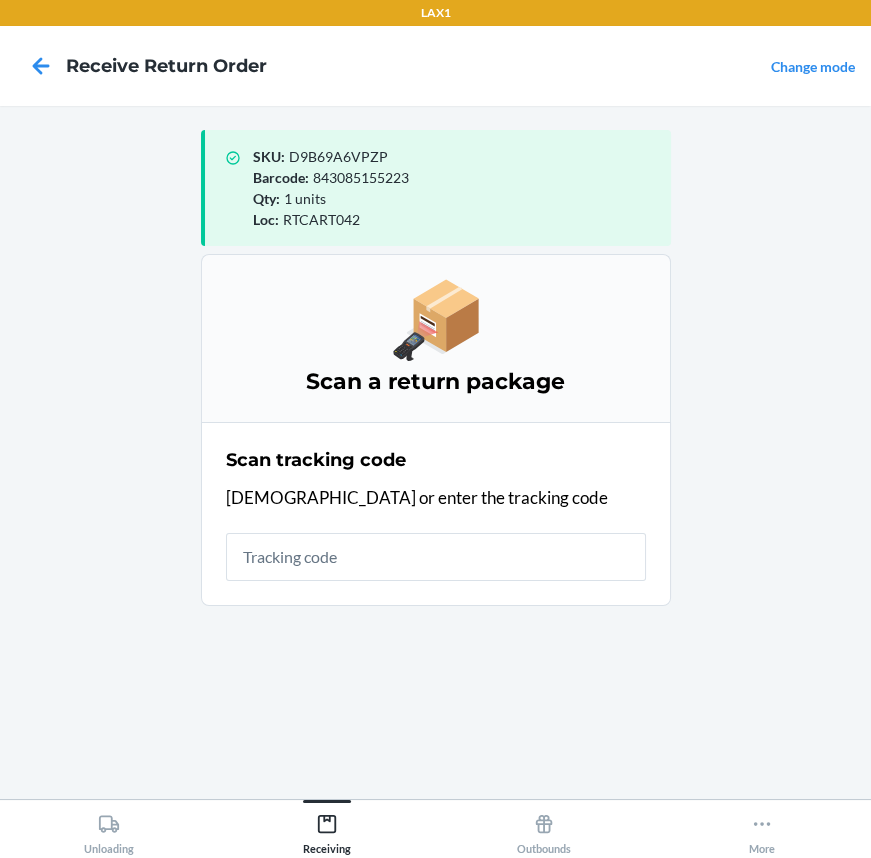 drag, startPoint x: 585, startPoint y: 10, endPoint x: 518, endPoint y: 89, distance: 103.58572 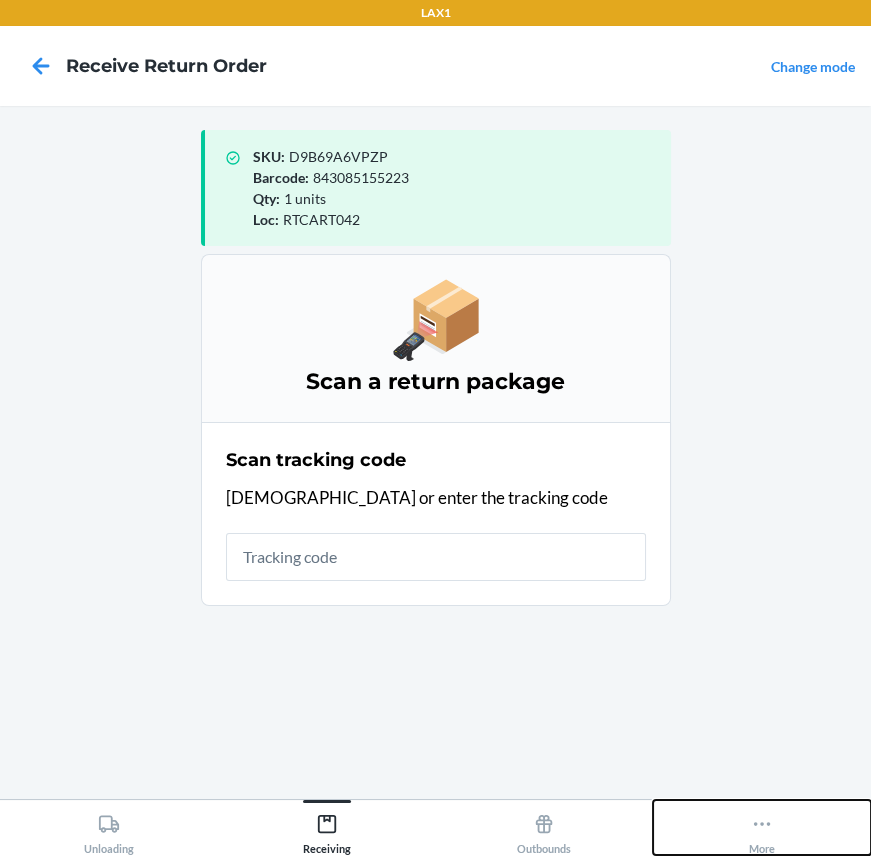click on "More" at bounding box center [762, 827] 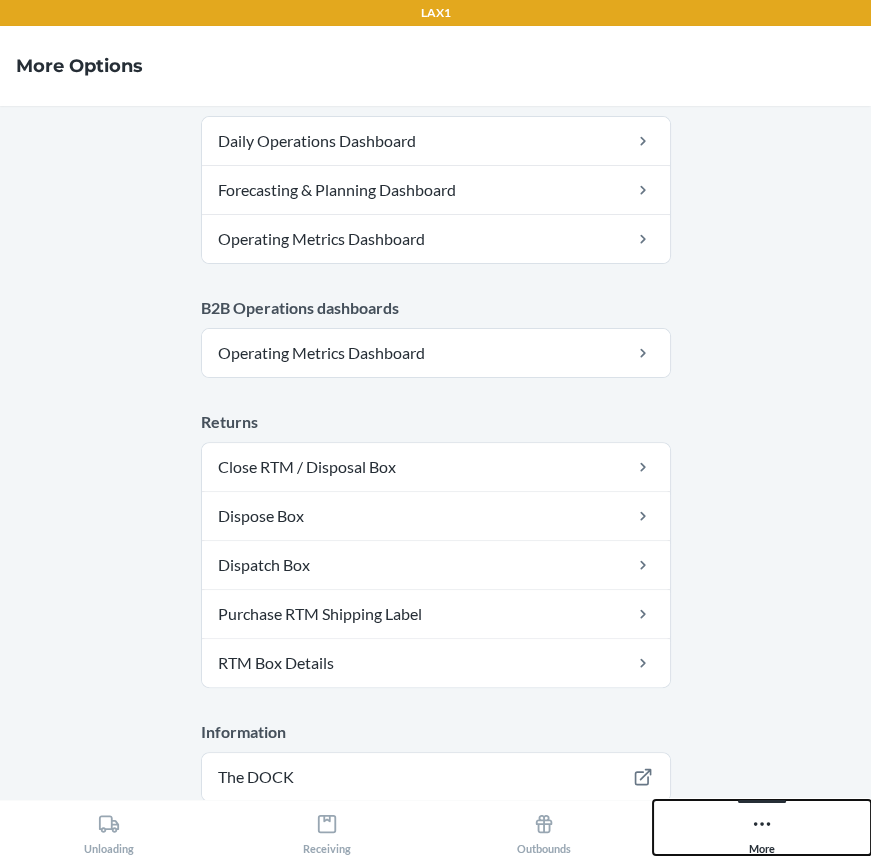 scroll, scrollTop: 1013, scrollLeft: 0, axis: vertical 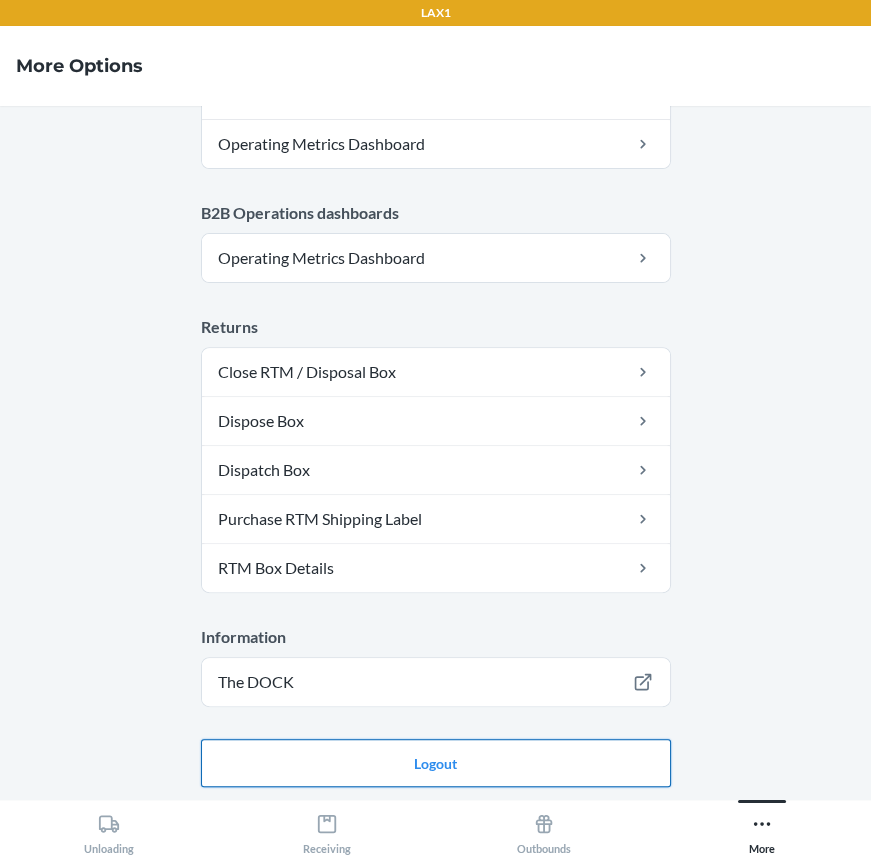 drag, startPoint x: 470, startPoint y: 775, endPoint x: 526, endPoint y: 593, distance: 190.4206 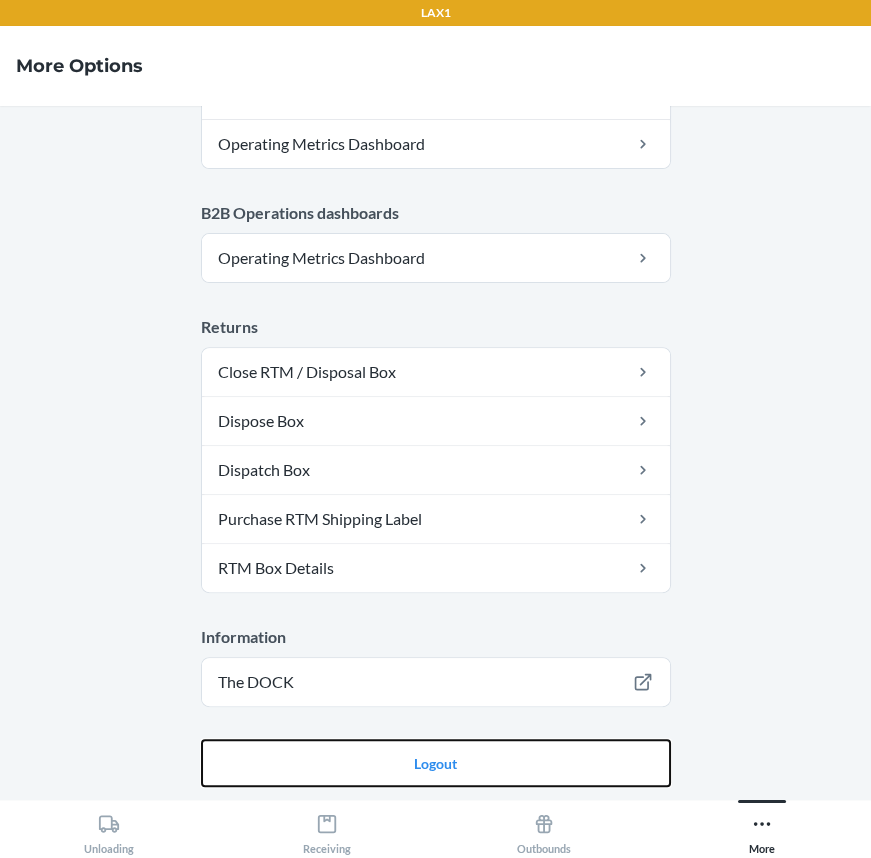 click on "Logout" at bounding box center (436, 763) 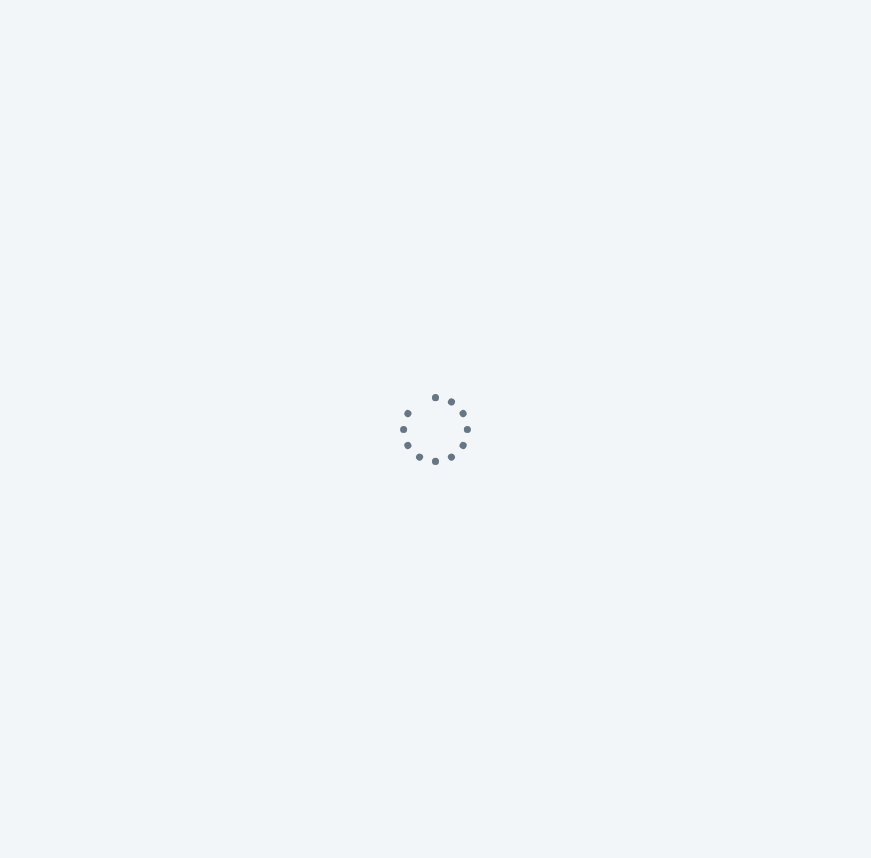 scroll, scrollTop: 0, scrollLeft: 0, axis: both 